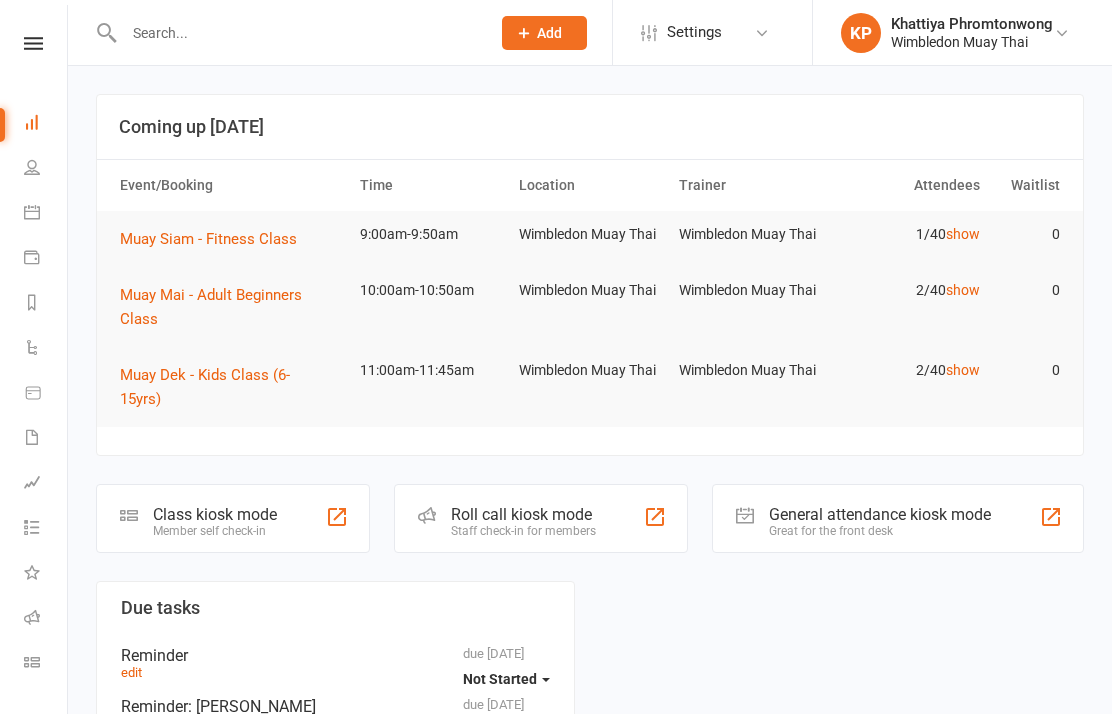 scroll, scrollTop: 0, scrollLeft: 0, axis: both 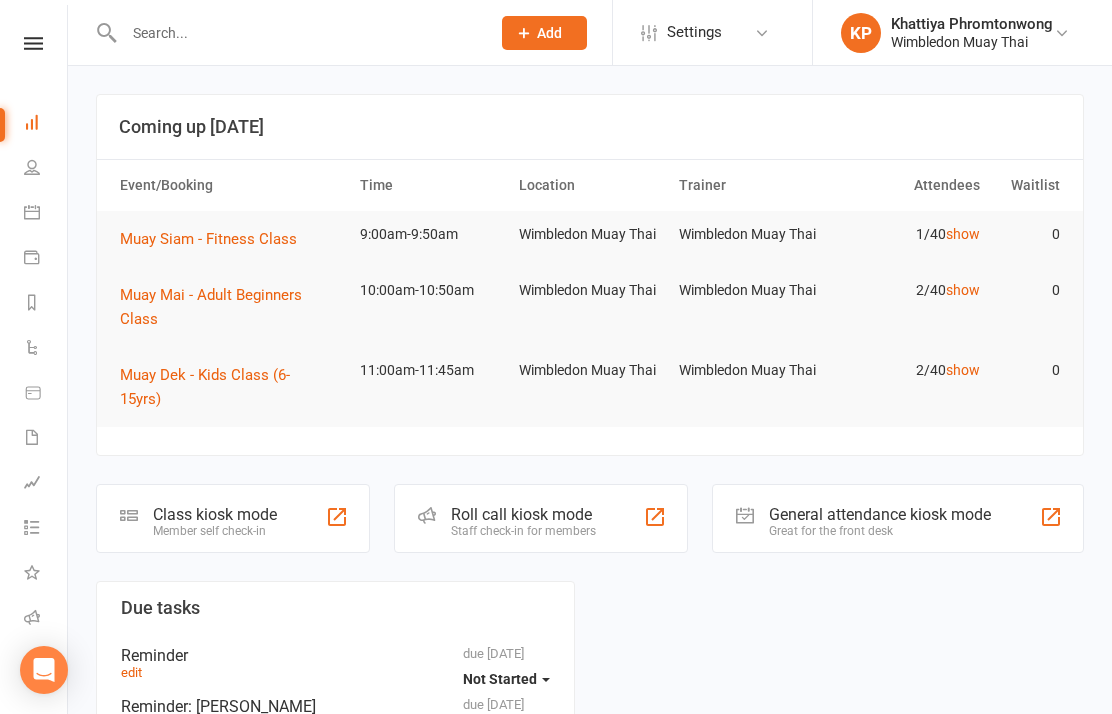 click at bounding box center (44, 670) 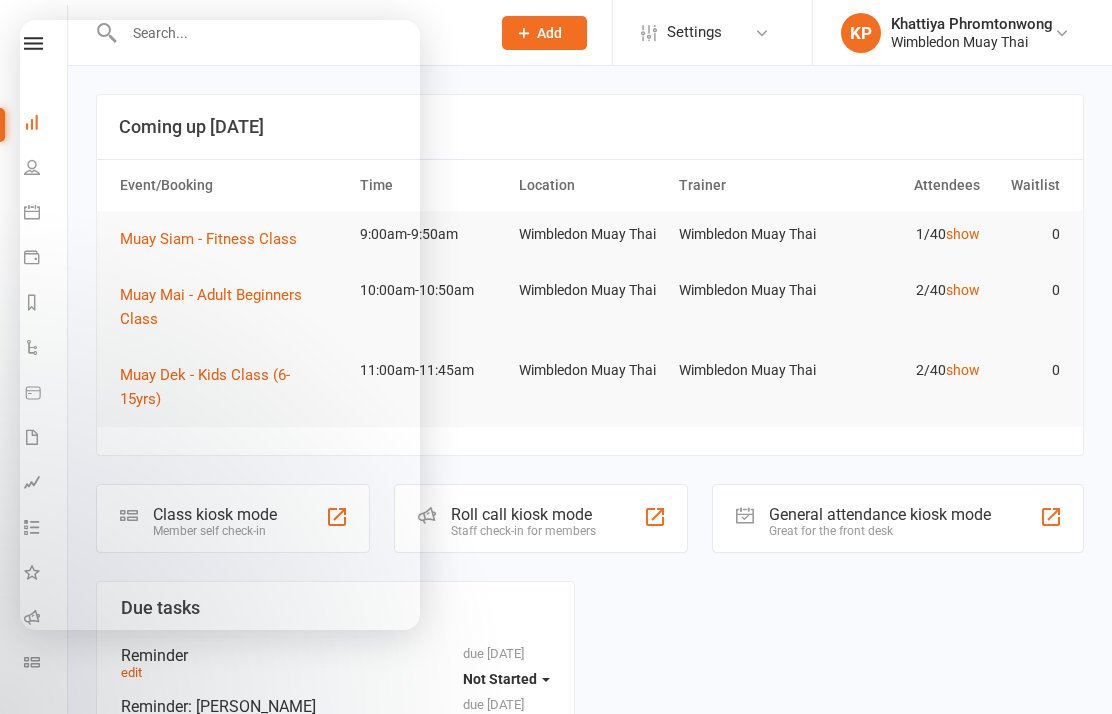click on "Due tasks  due 12/16/2021
Not Started
Reminder  edit due 01/08/2023
Not Started
Reminder  : Liam Mulligan view contact  edit due 01/09/2023
Not Started
Reminder  : Joey Heron view contact  edit View all Tasks" at bounding box center (590, 736) 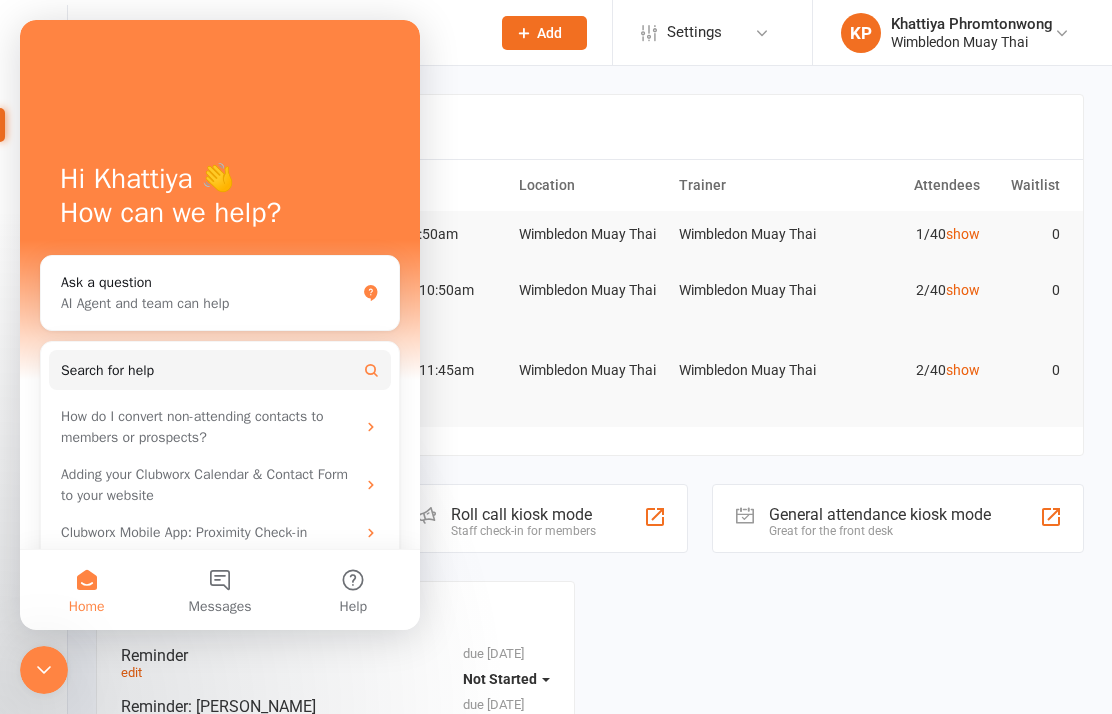 scroll, scrollTop: 0, scrollLeft: 0, axis: both 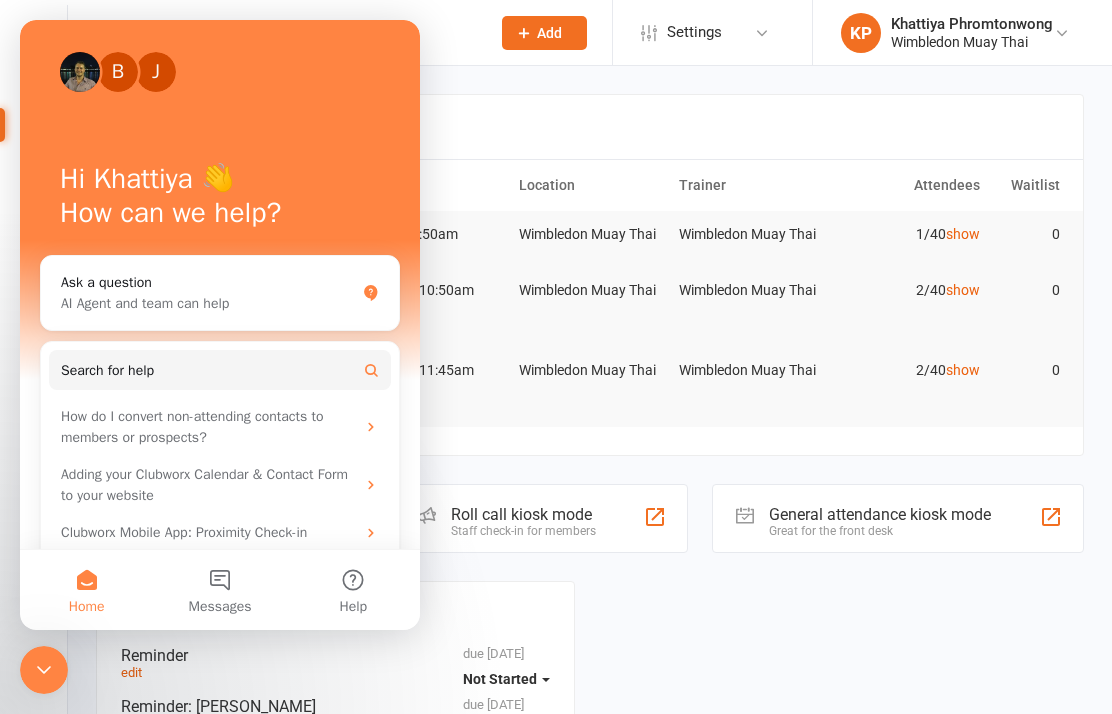 click 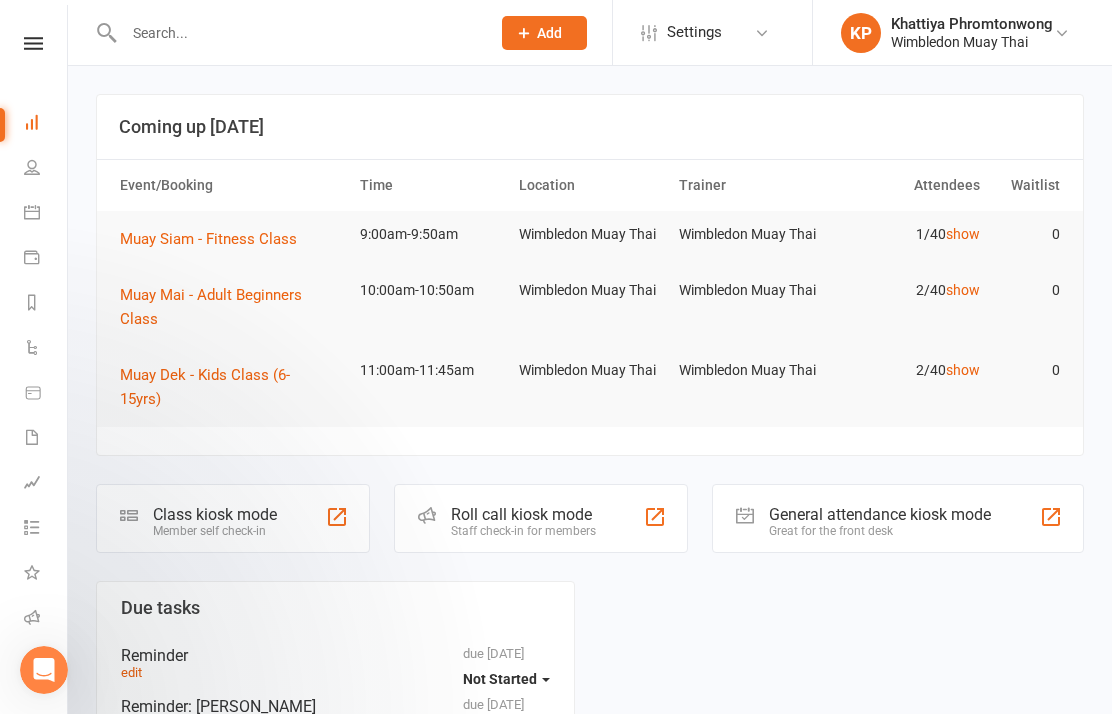 scroll, scrollTop: 0, scrollLeft: 0, axis: both 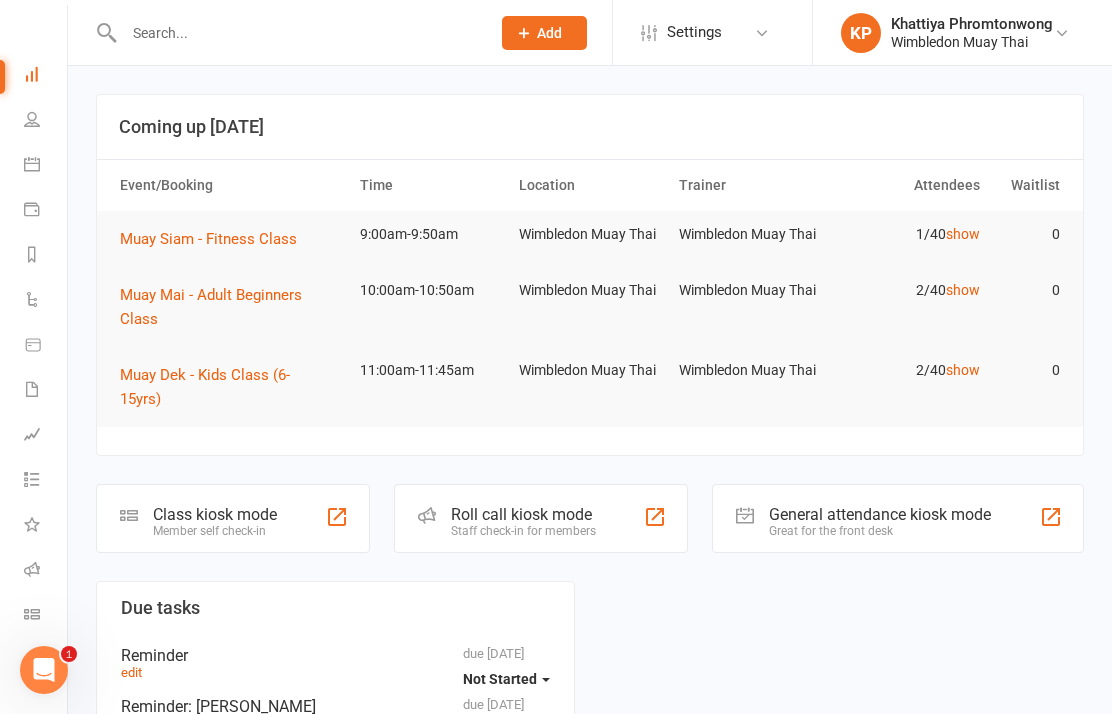 click at bounding box center (32, 614) 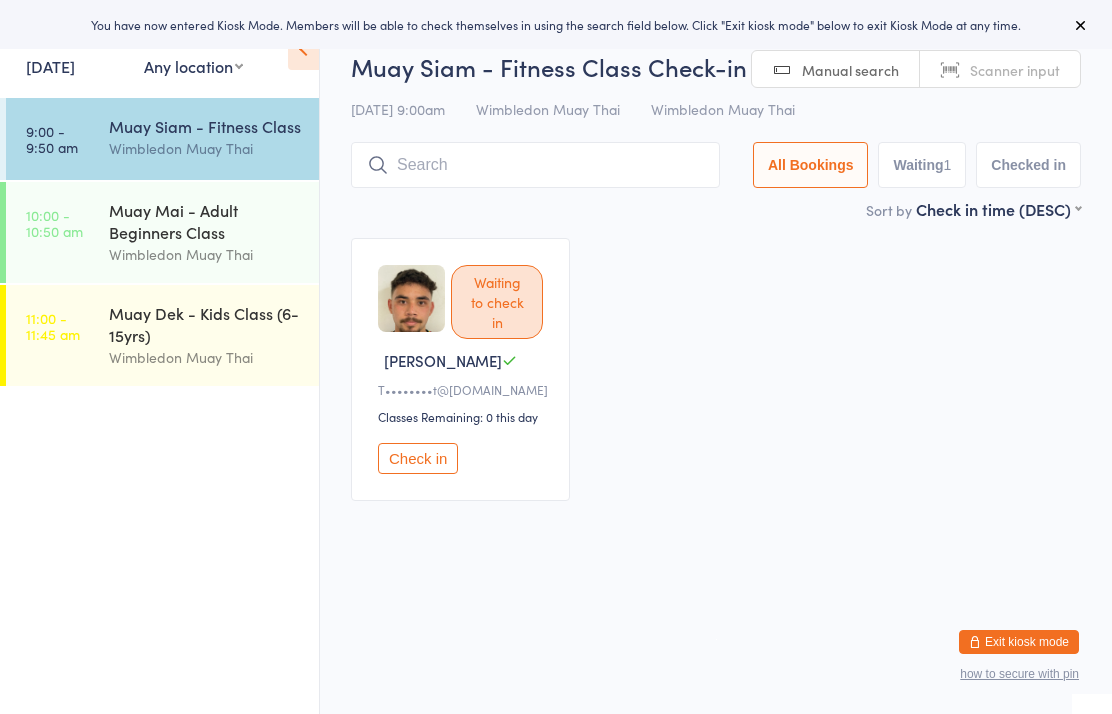 scroll, scrollTop: 0, scrollLeft: 0, axis: both 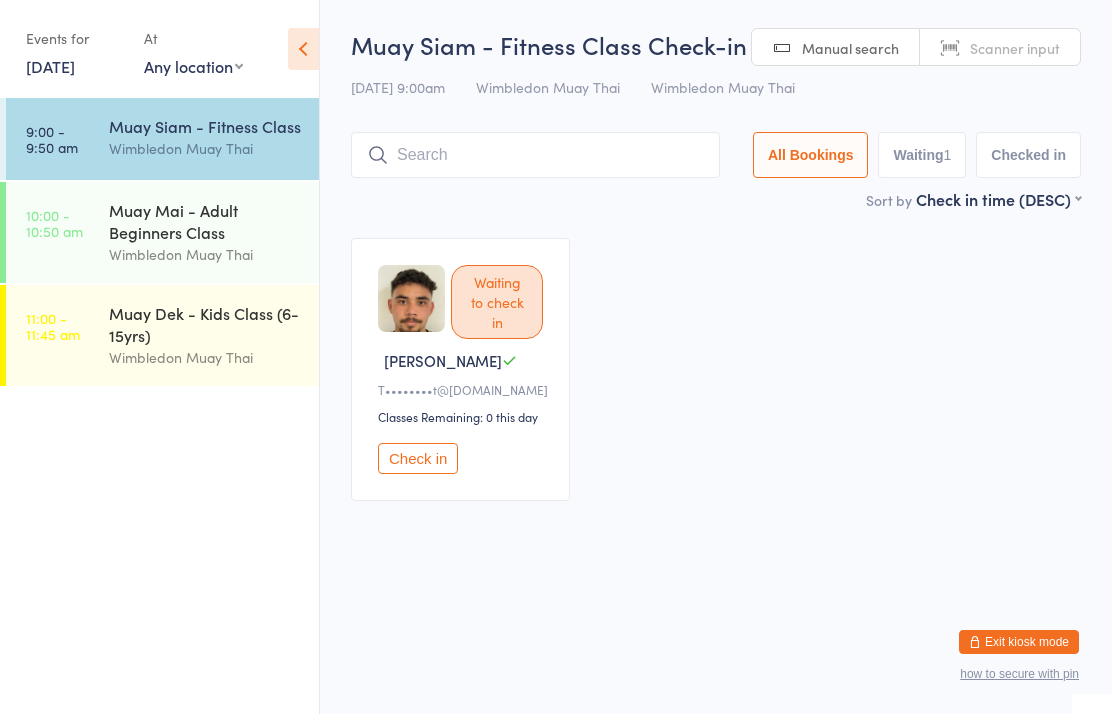 click at bounding box center (535, 155) 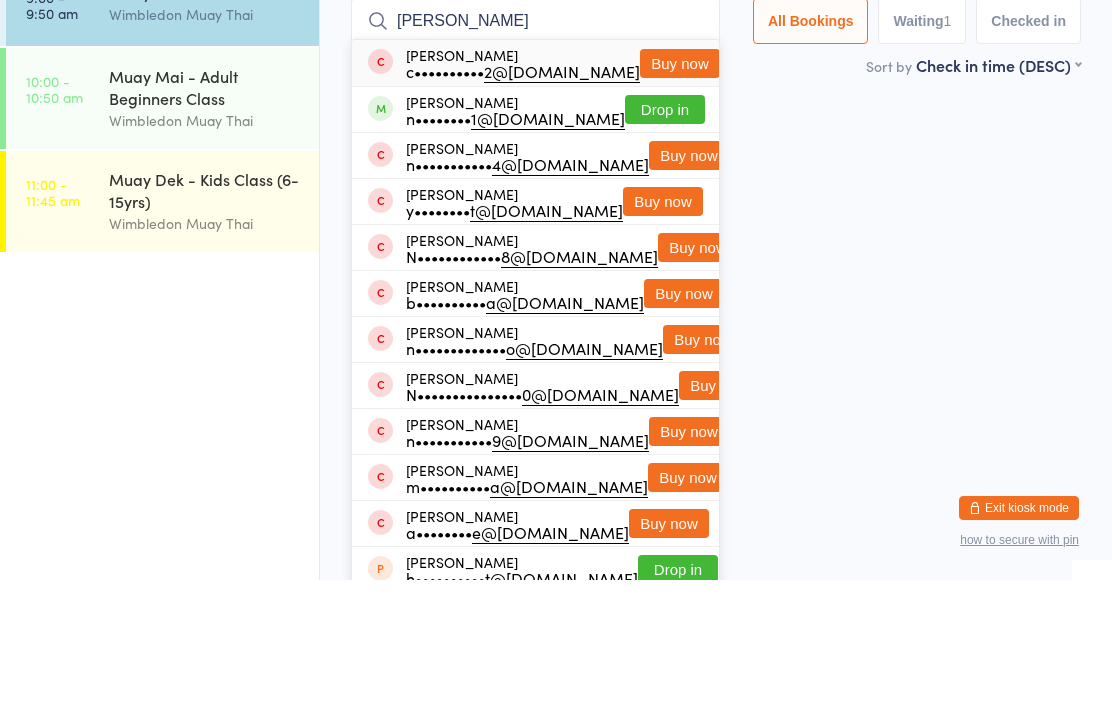 type on "[PERSON_NAME]" 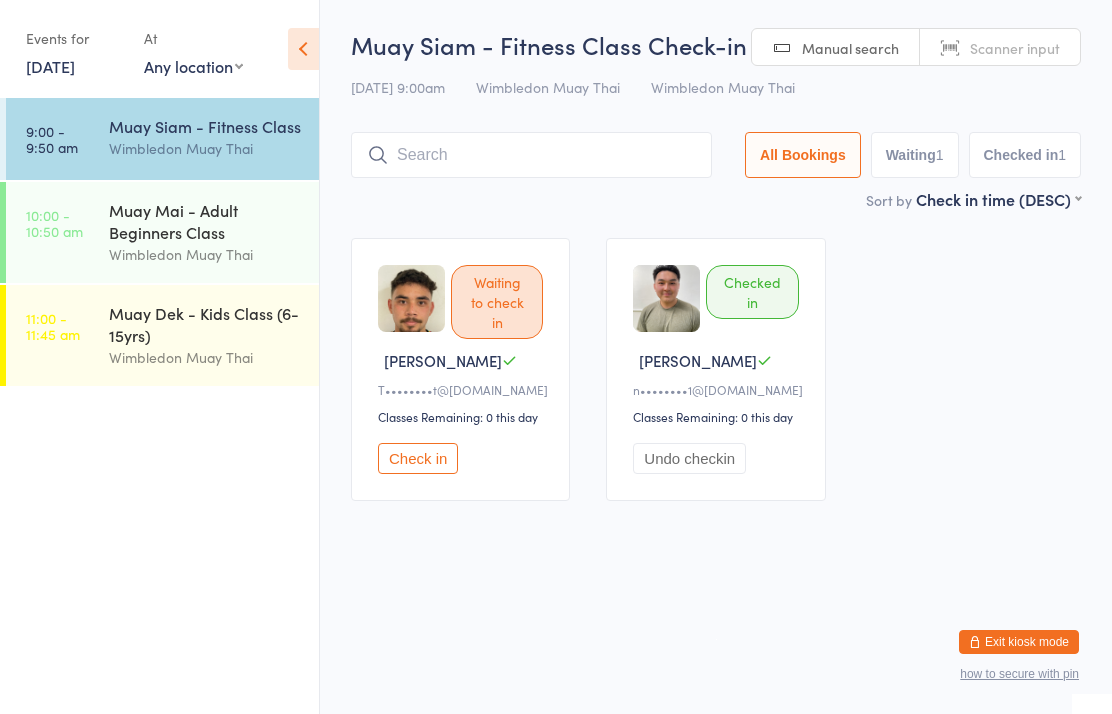 click on "Muay Siam - Fitness Class" at bounding box center [205, 126] 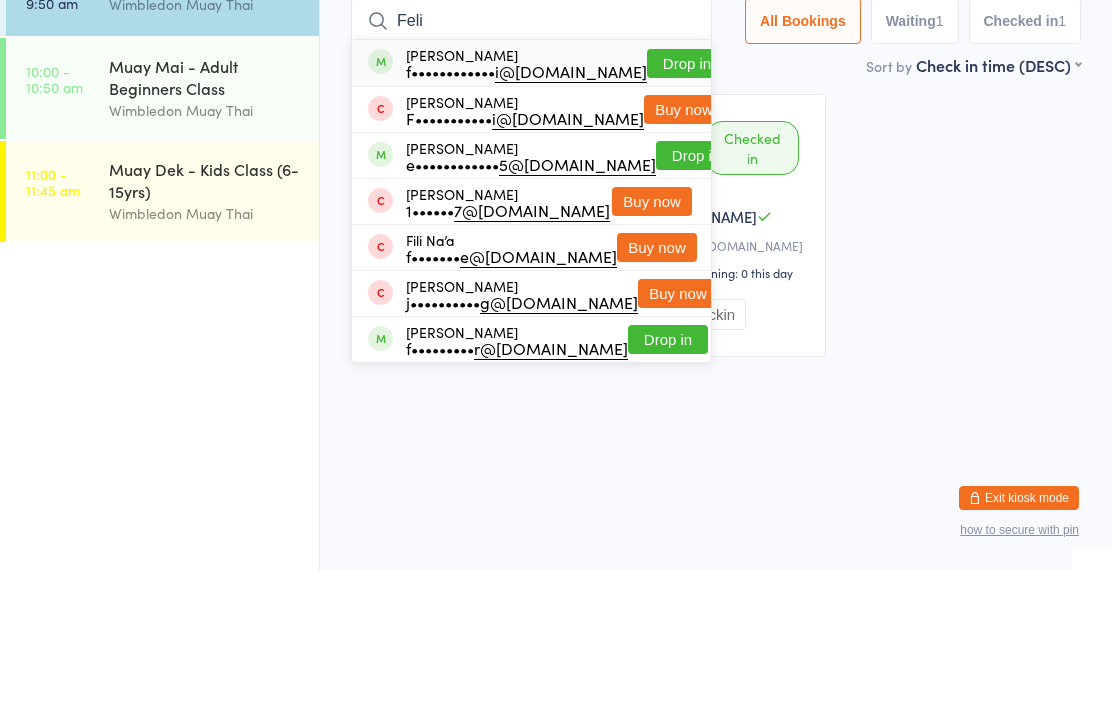 type on "Feli" 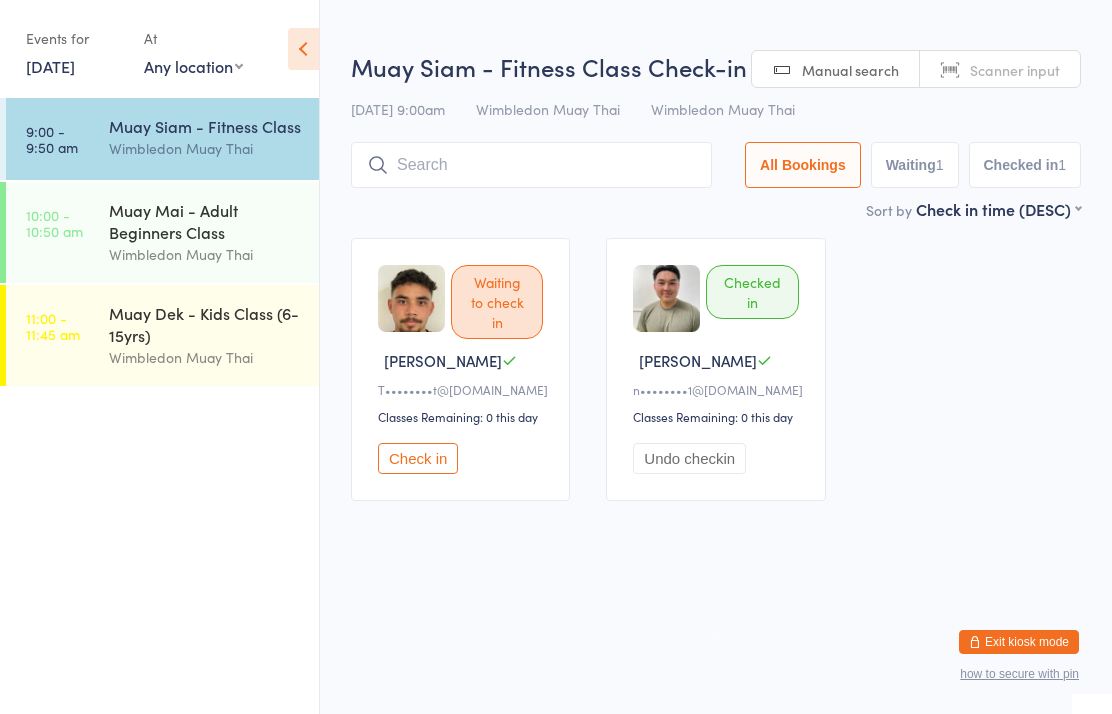 click on "Muay Siam - Fitness Class Check-in" at bounding box center [716, 66] 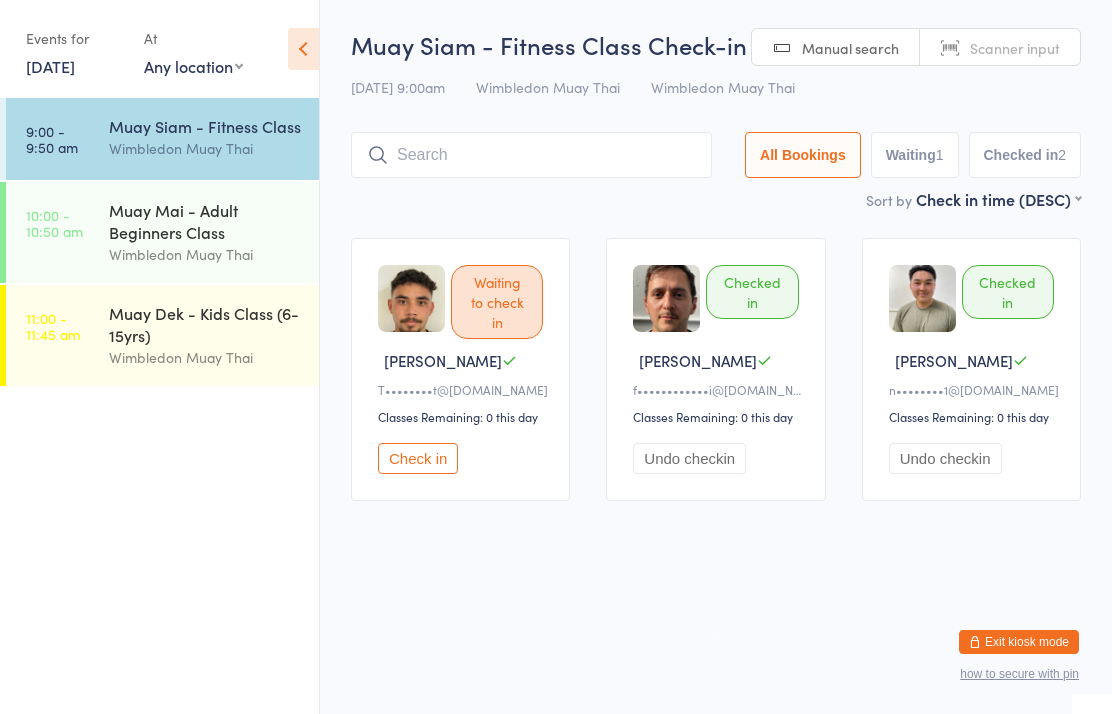 click at bounding box center [531, 155] 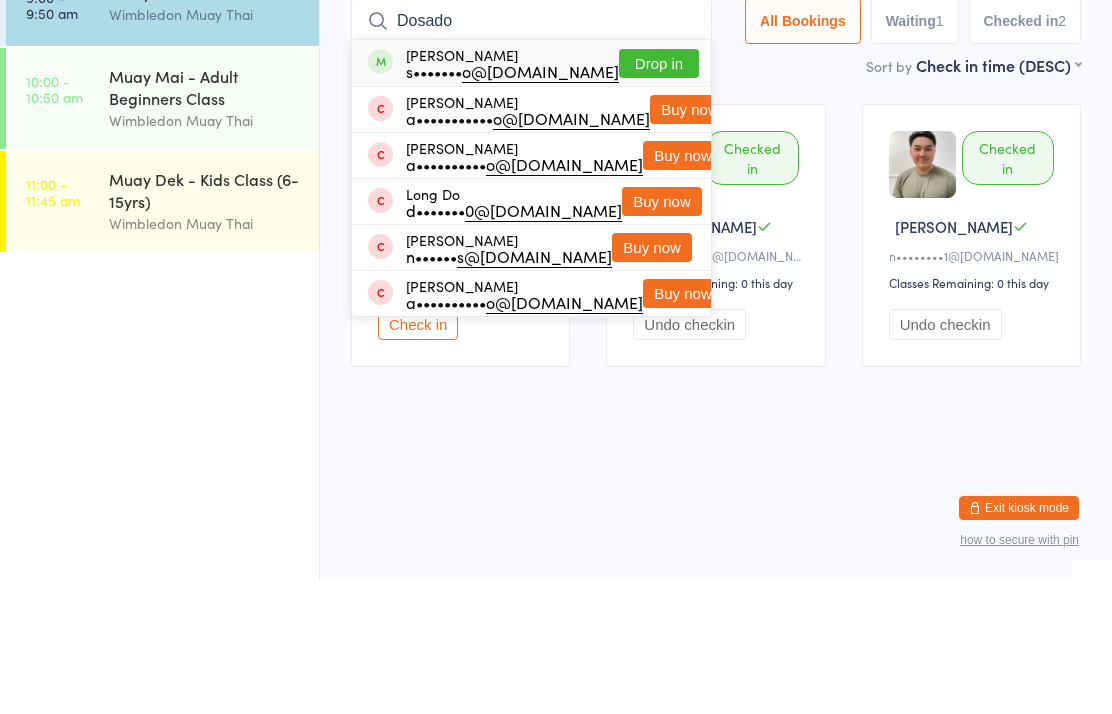 type on "Dosado" 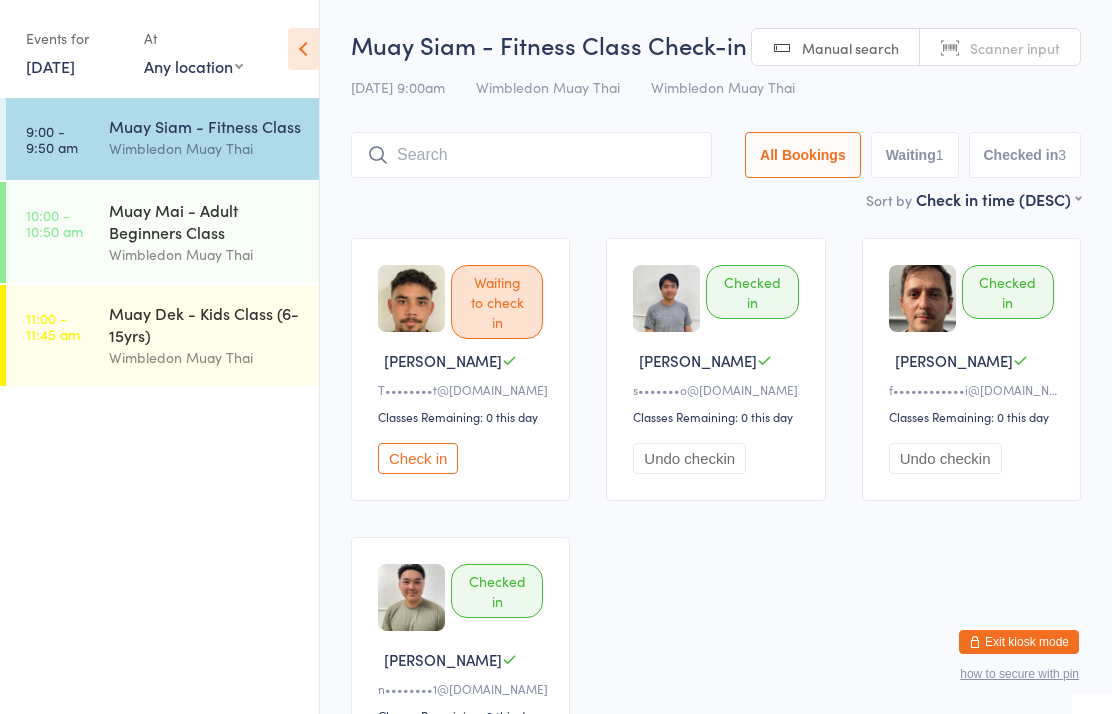 click on "Muay Siam - Fitness Class Check-in [DATE] 9:00am  Wimbledon Muay Thai  Wimbledon Muay Thai  Manual search Scanner input All Bookings Waiting  1 Checked in  3" at bounding box center [716, 108] 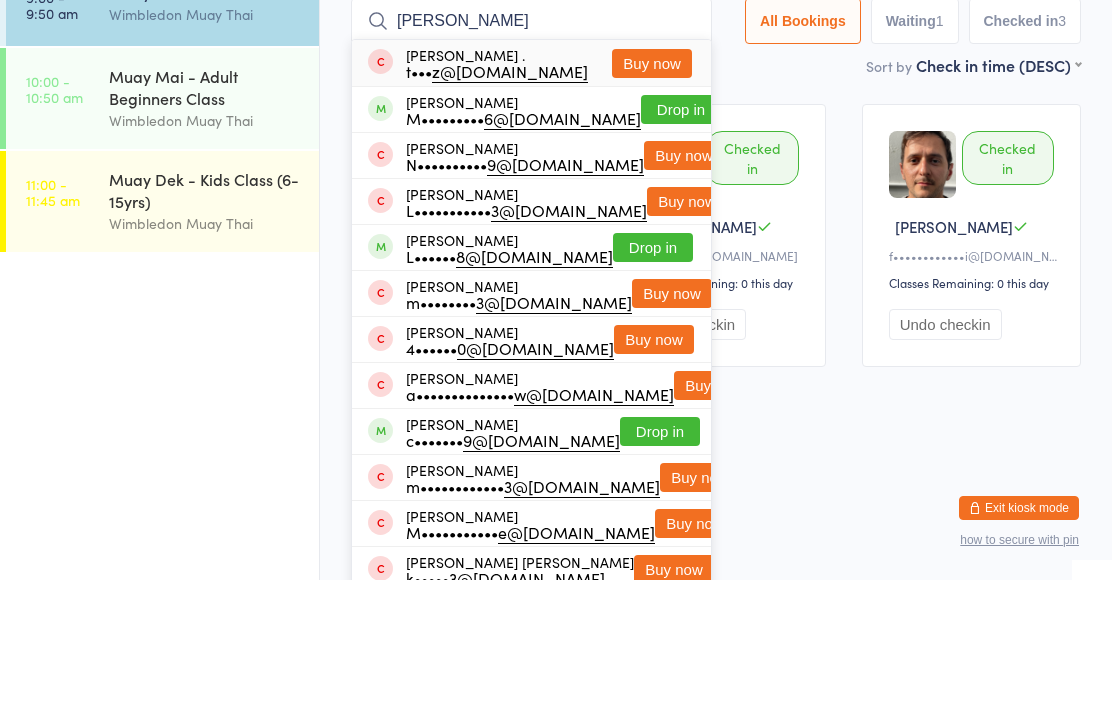 type on "[PERSON_NAME]" 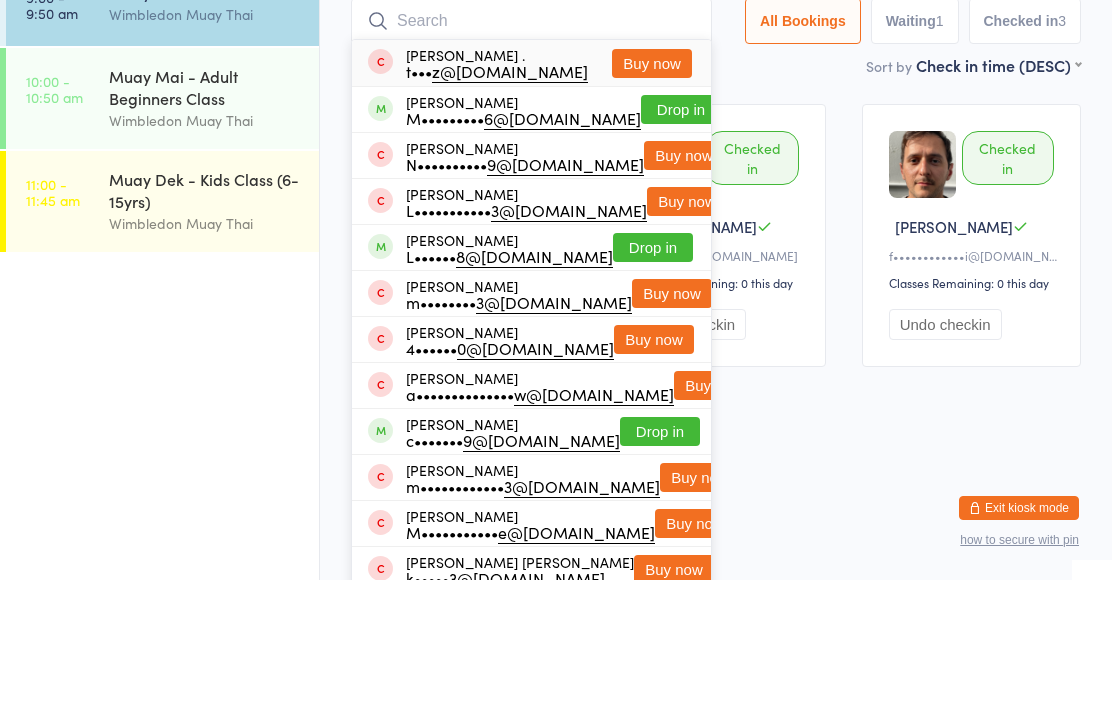scroll, scrollTop: 134, scrollLeft: 0, axis: vertical 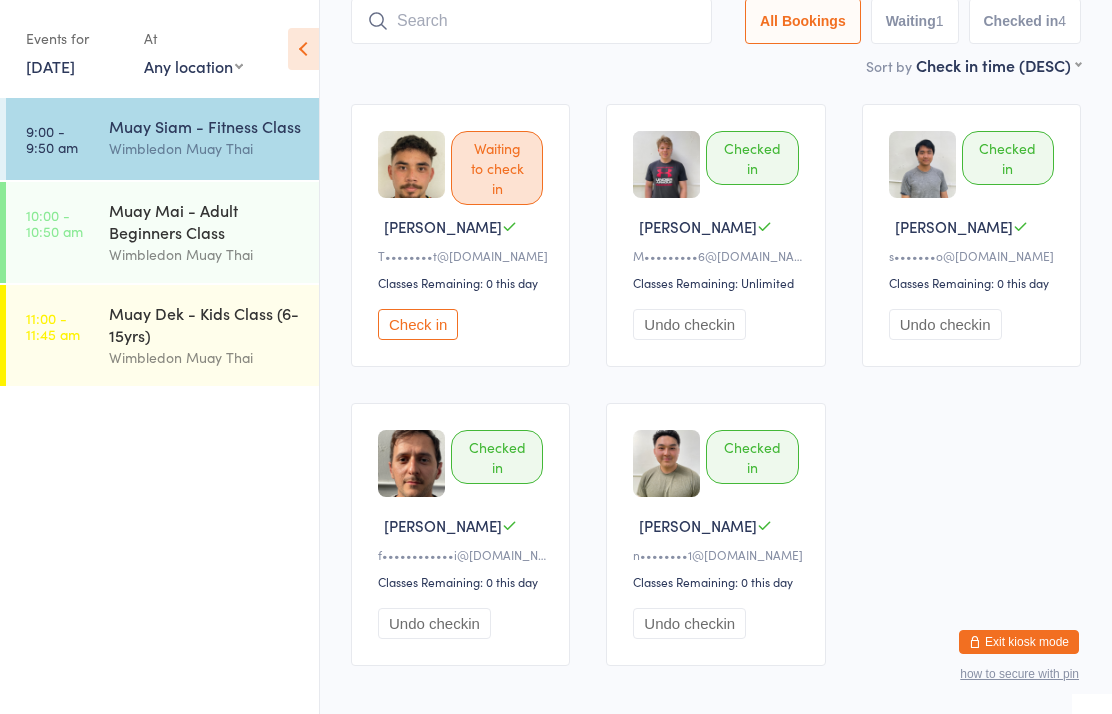 click at bounding box center [531, 21] 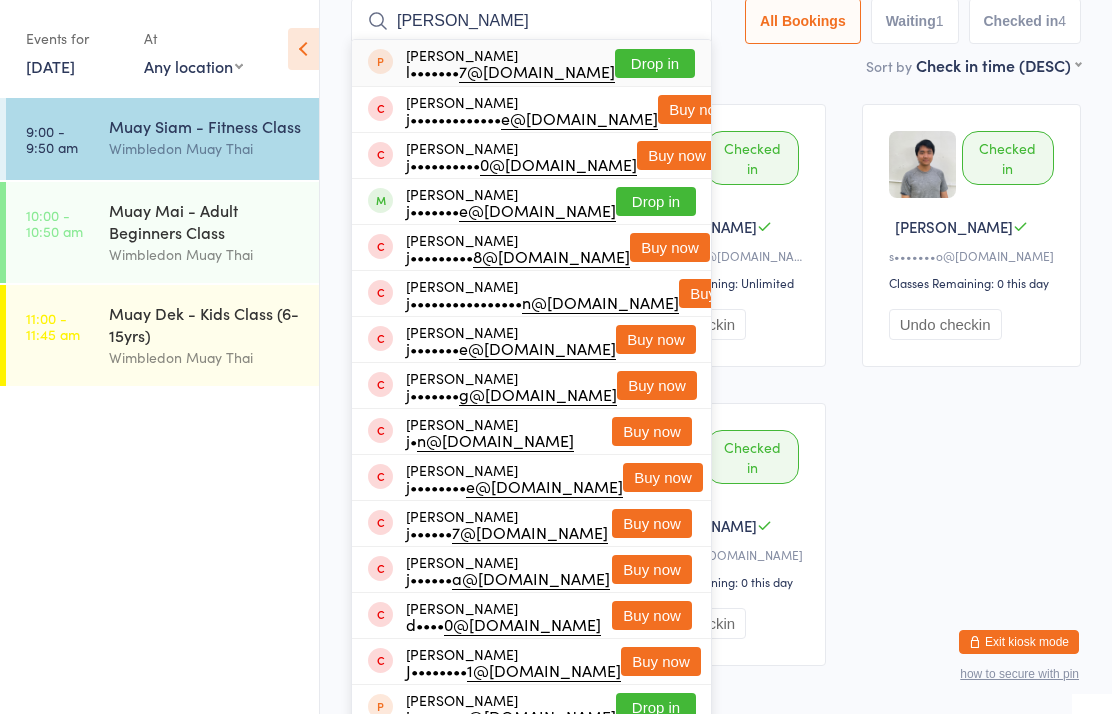 type on "[PERSON_NAME]" 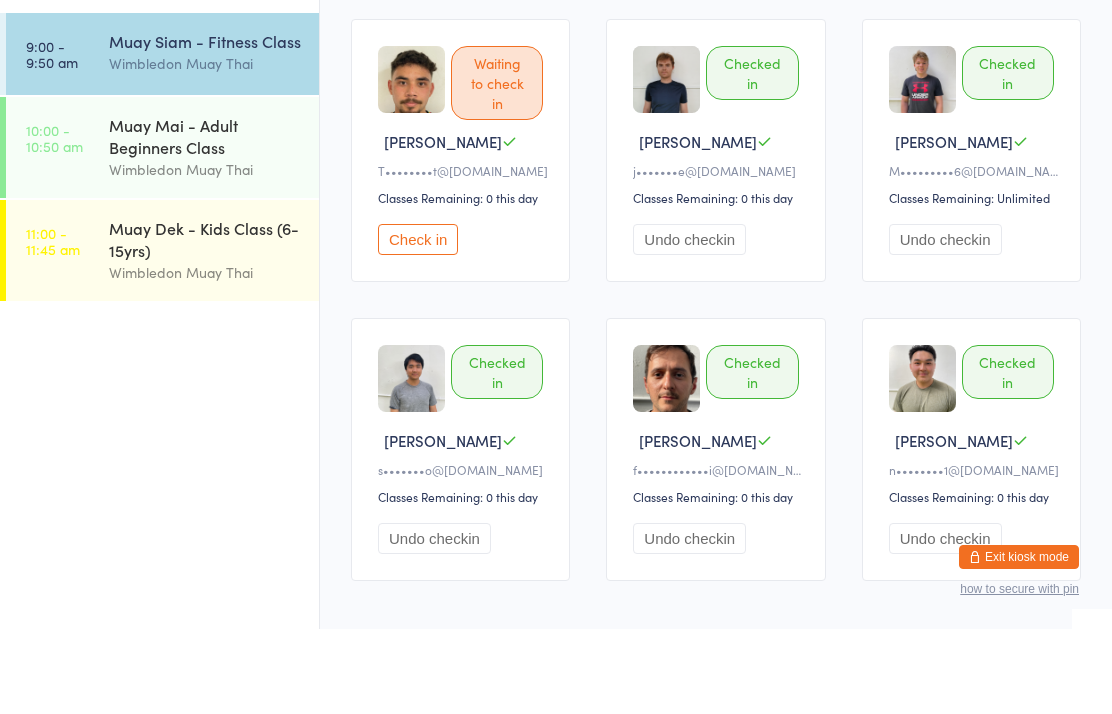 click on "Check in" at bounding box center [418, 324] 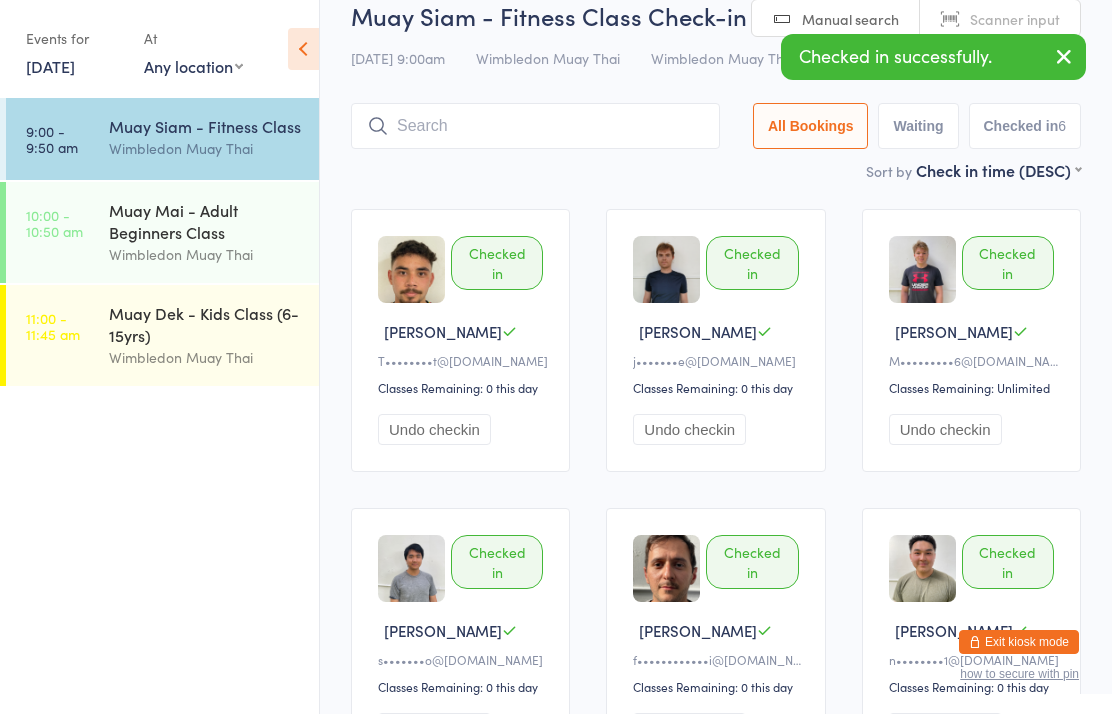 scroll, scrollTop: 22, scrollLeft: 0, axis: vertical 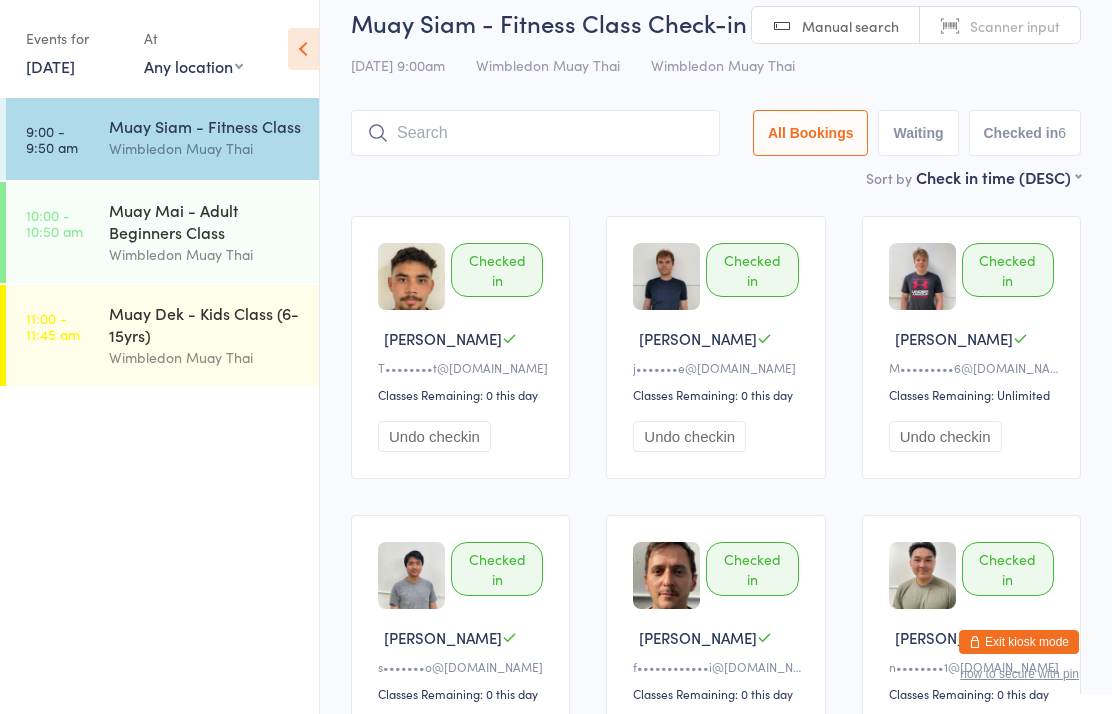 click on "Wimbledon Muay Thai" at bounding box center (205, 148) 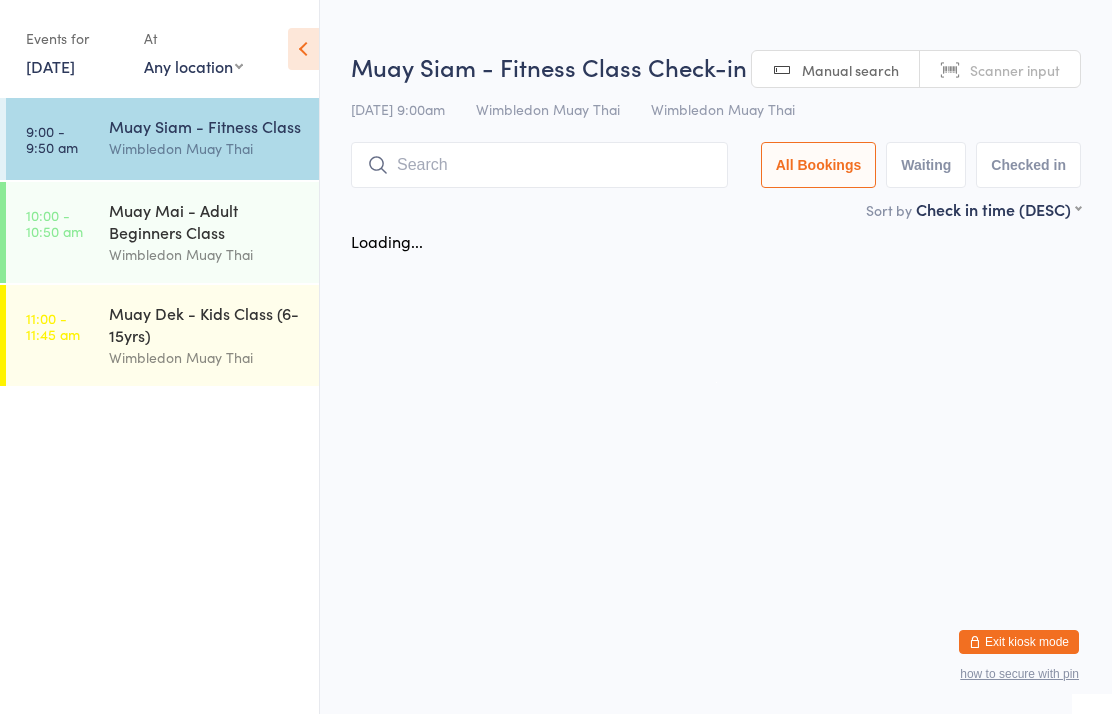 scroll, scrollTop: 0, scrollLeft: 0, axis: both 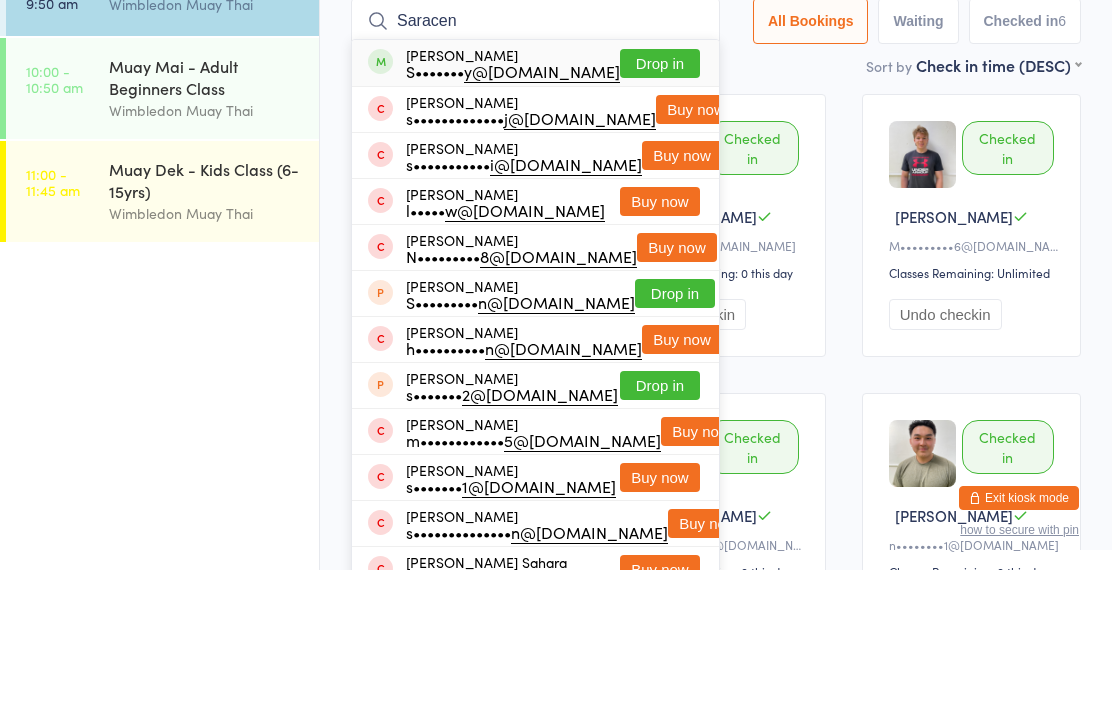 type on "Saracen" 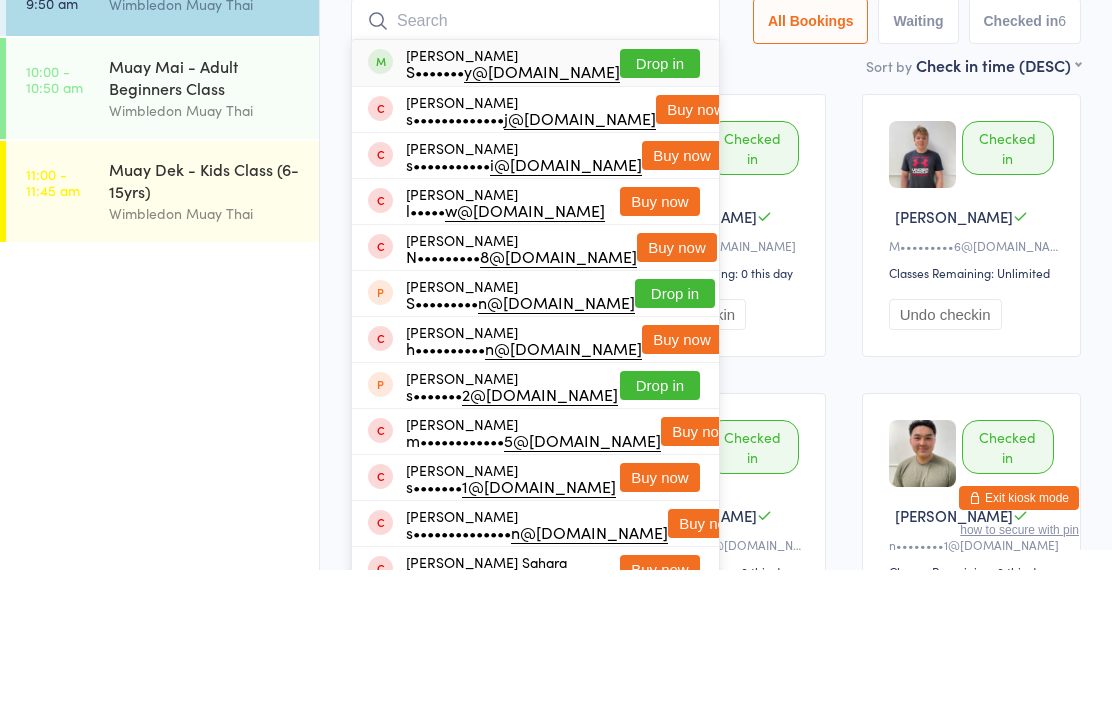 scroll, scrollTop: 144, scrollLeft: 0, axis: vertical 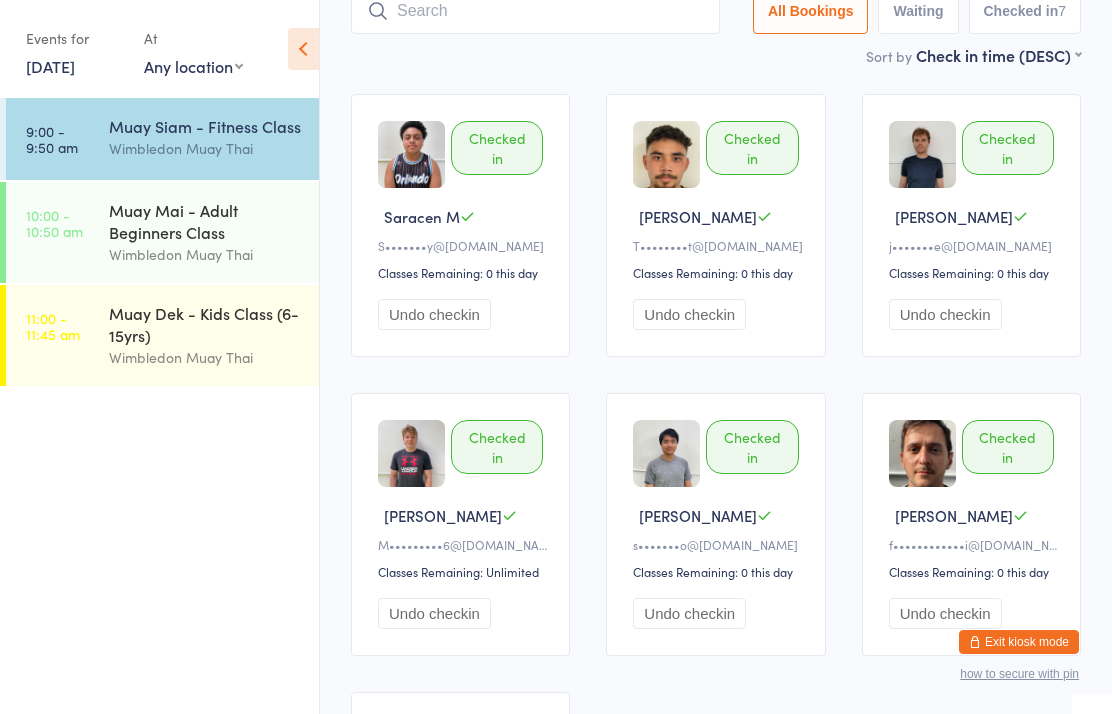 click at bounding box center (535, 11) 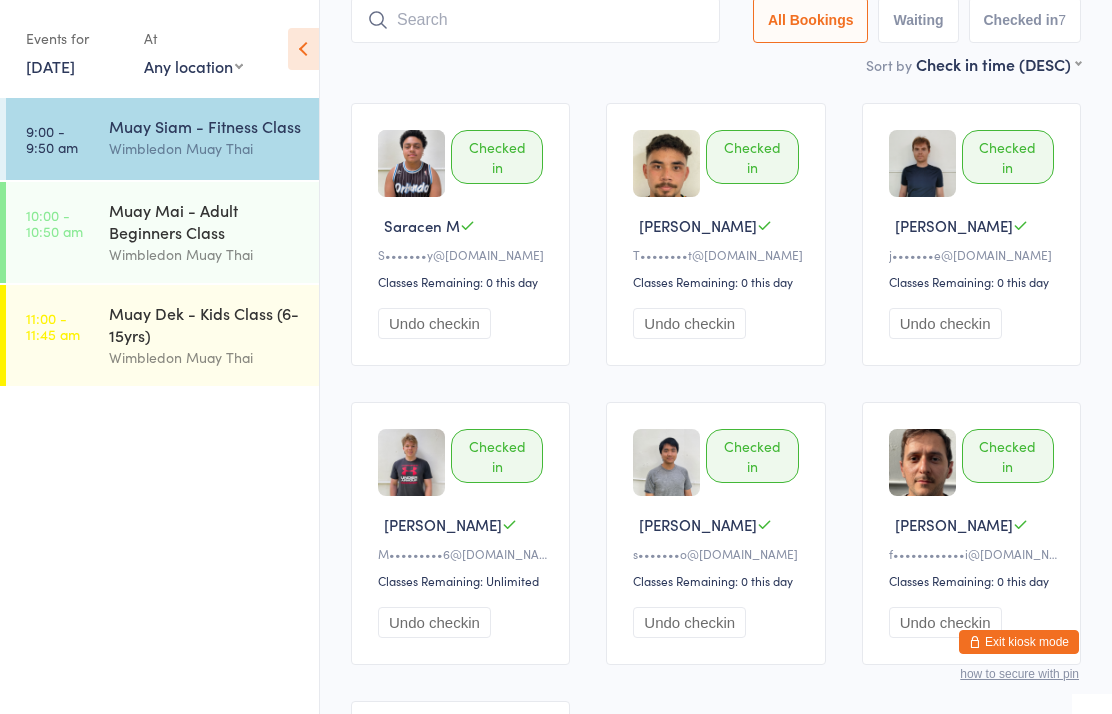scroll, scrollTop: 134, scrollLeft: 0, axis: vertical 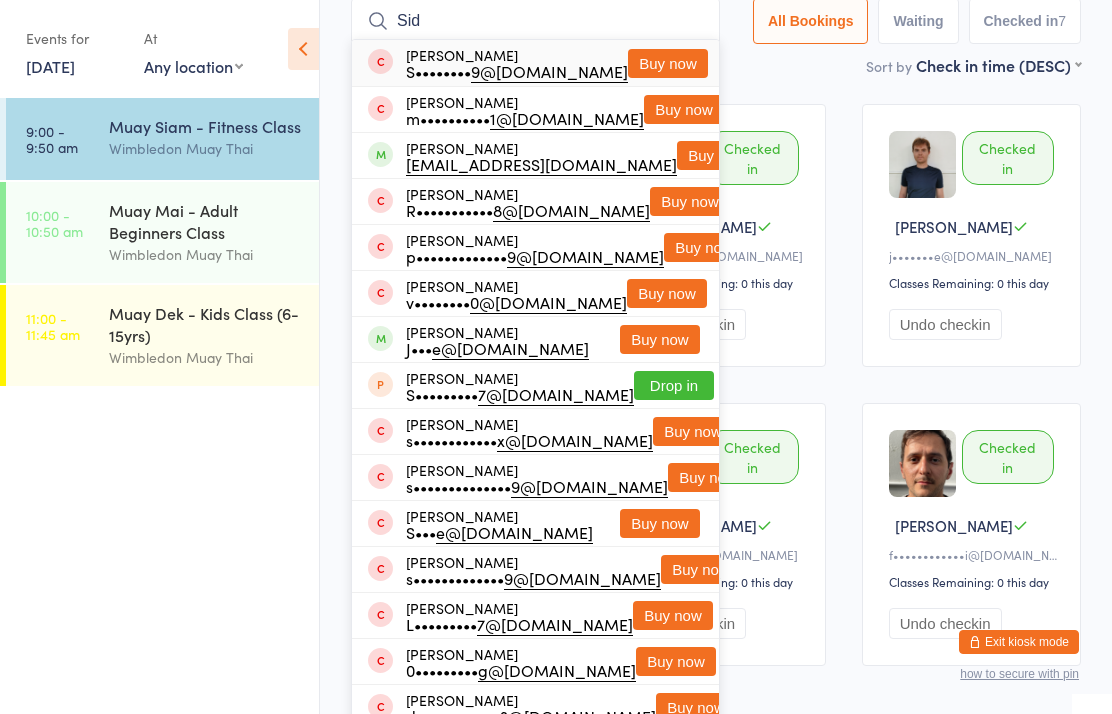 type on "Sid" 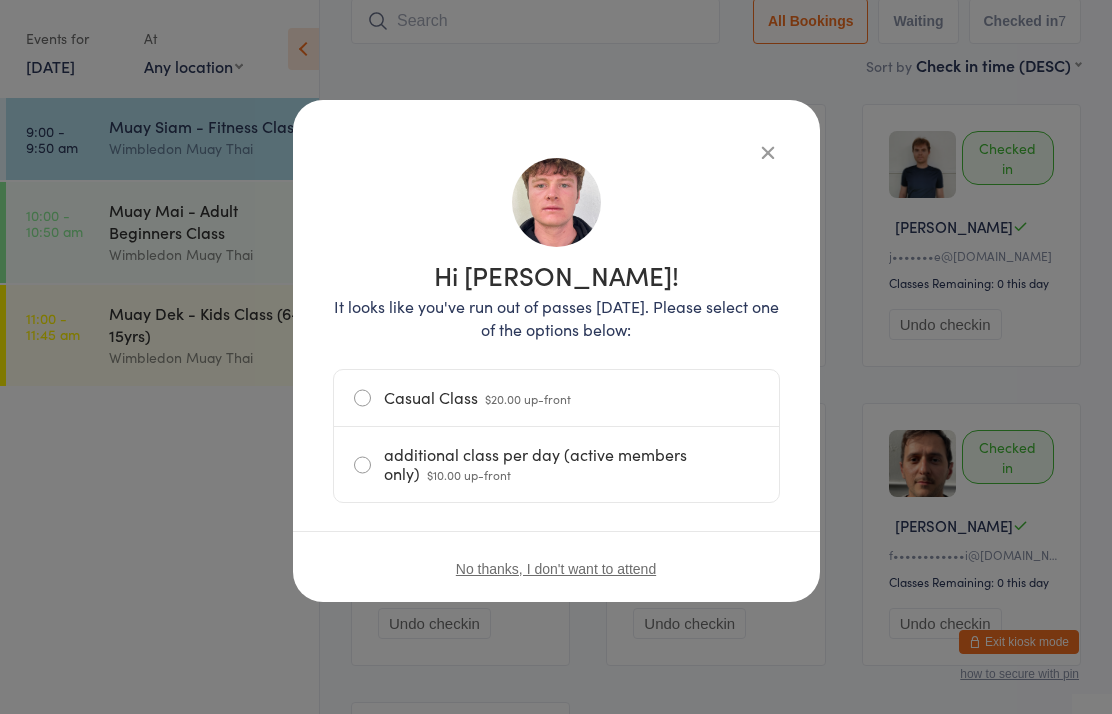 click on "Casual Class  $20.00 up-front" at bounding box center [556, 398] 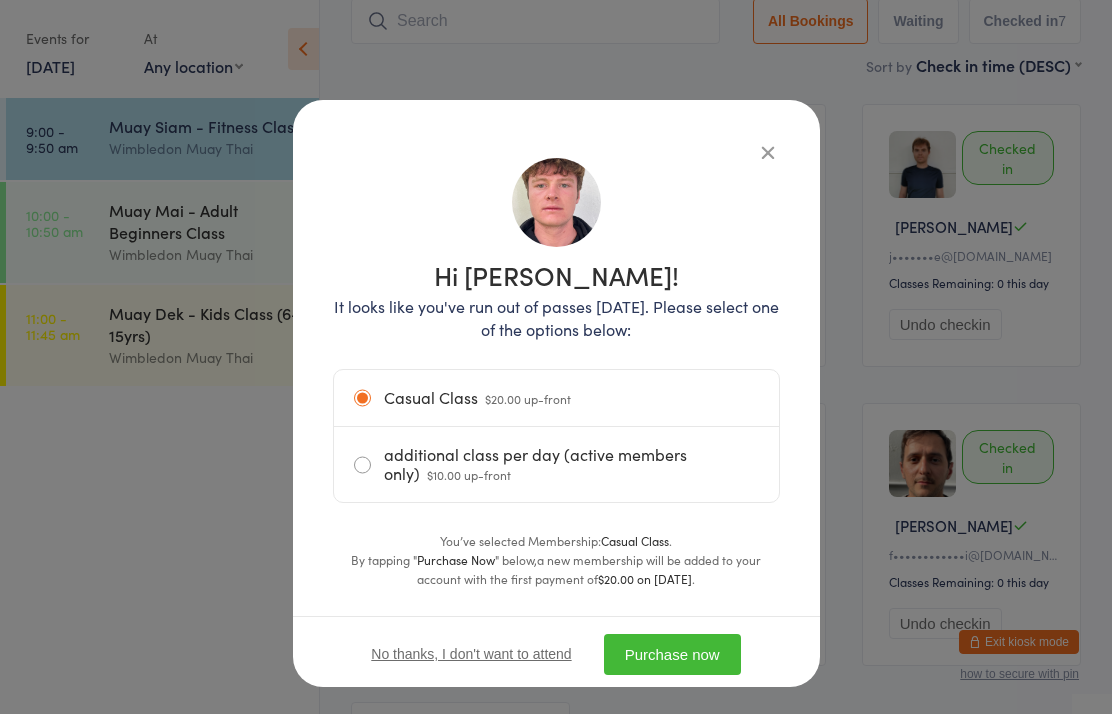 click on "Purchase now" at bounding box center (672, 654) 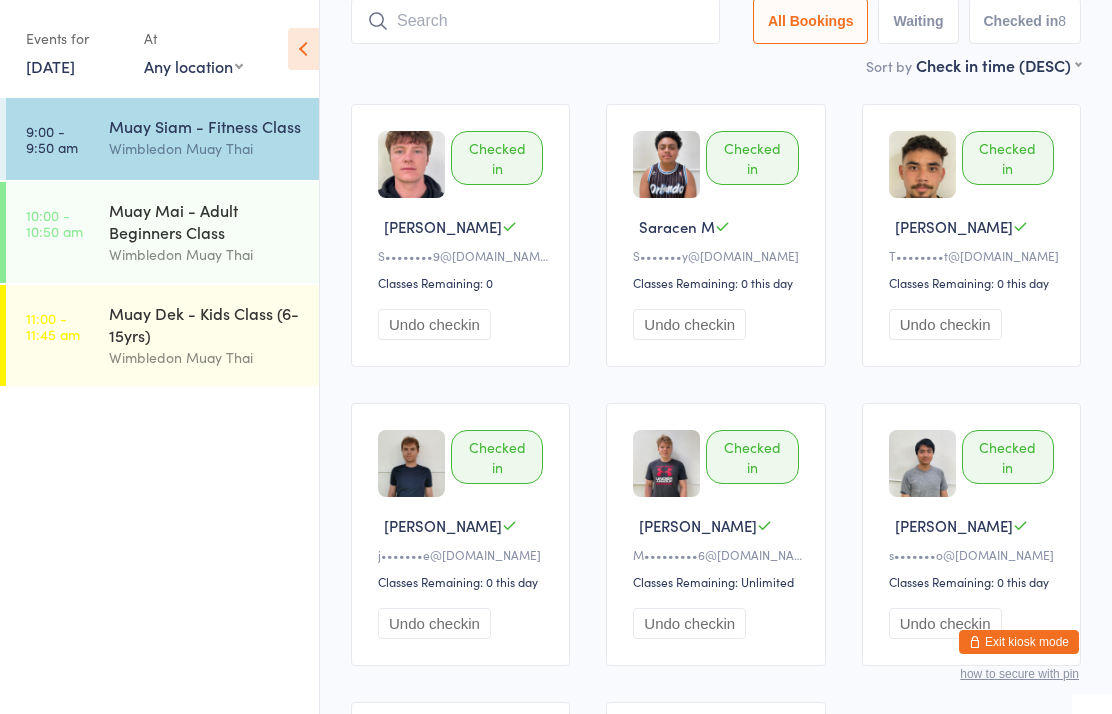 click on "Wimbledon Muay Thai" at bounding box center [205, 148] 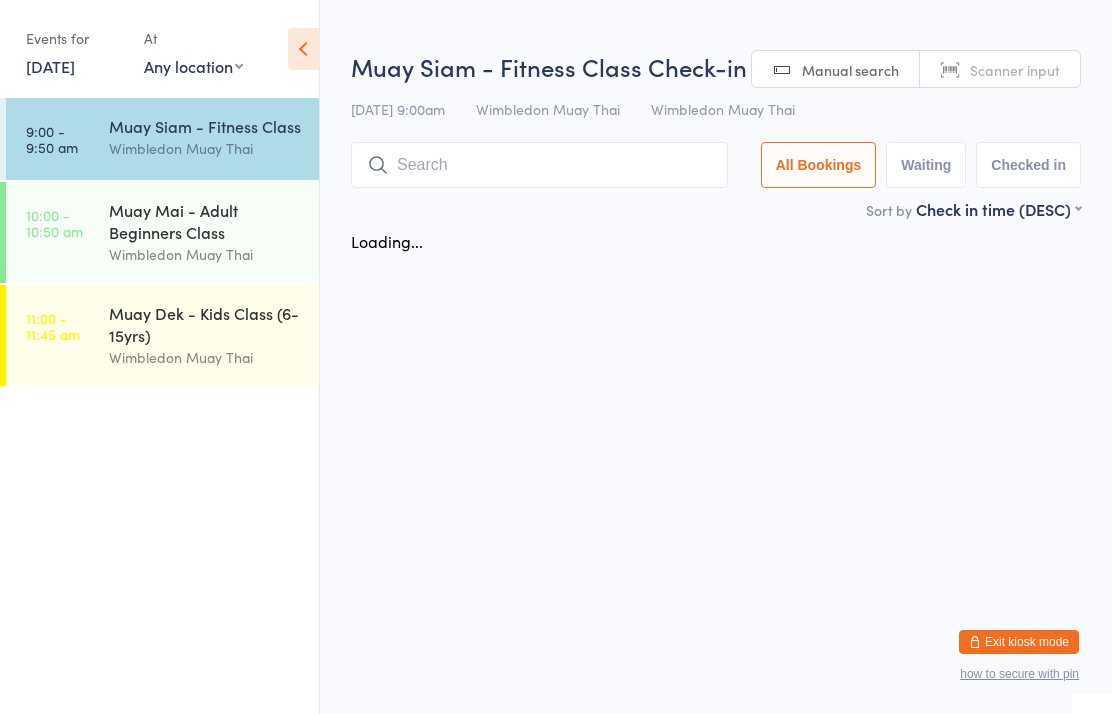scroll, scrollTop: 0, scrollLeft: 0, axis: both 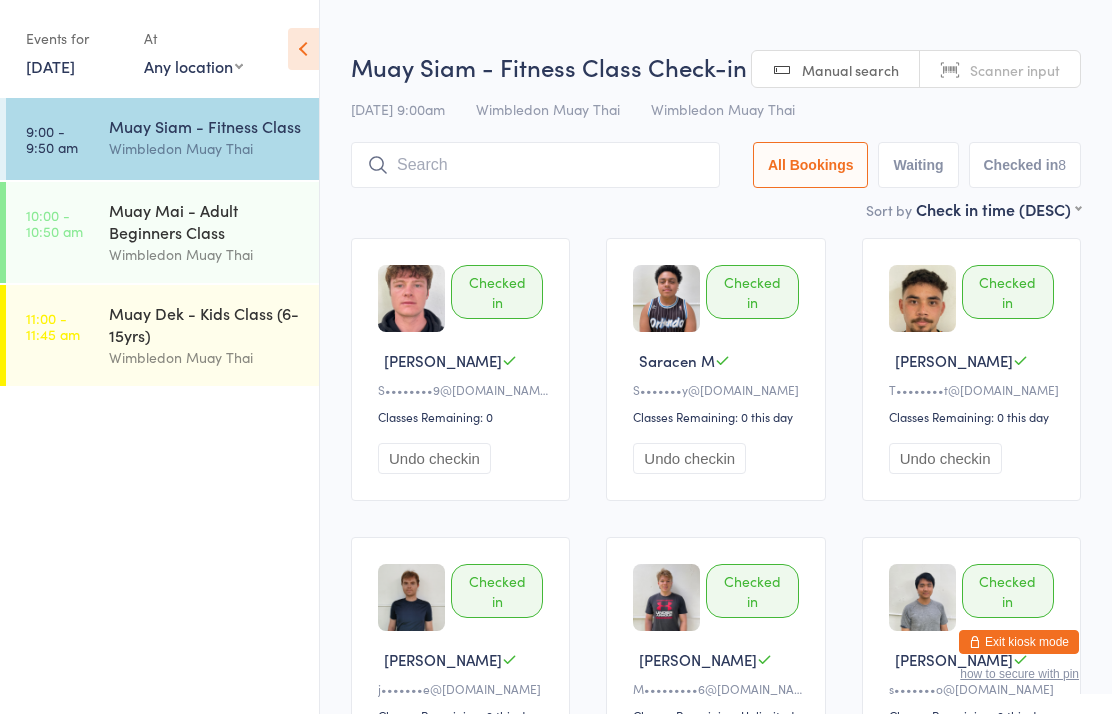 click at bounding box center (535, 165) 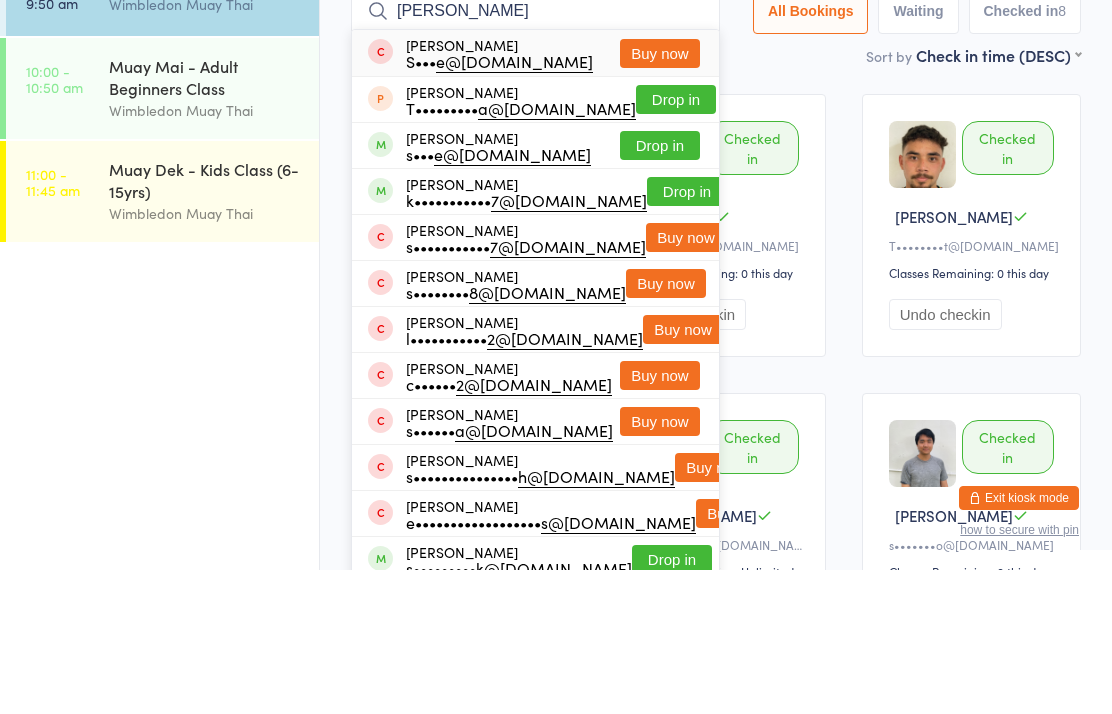 type on "[PERSON_NAME]" 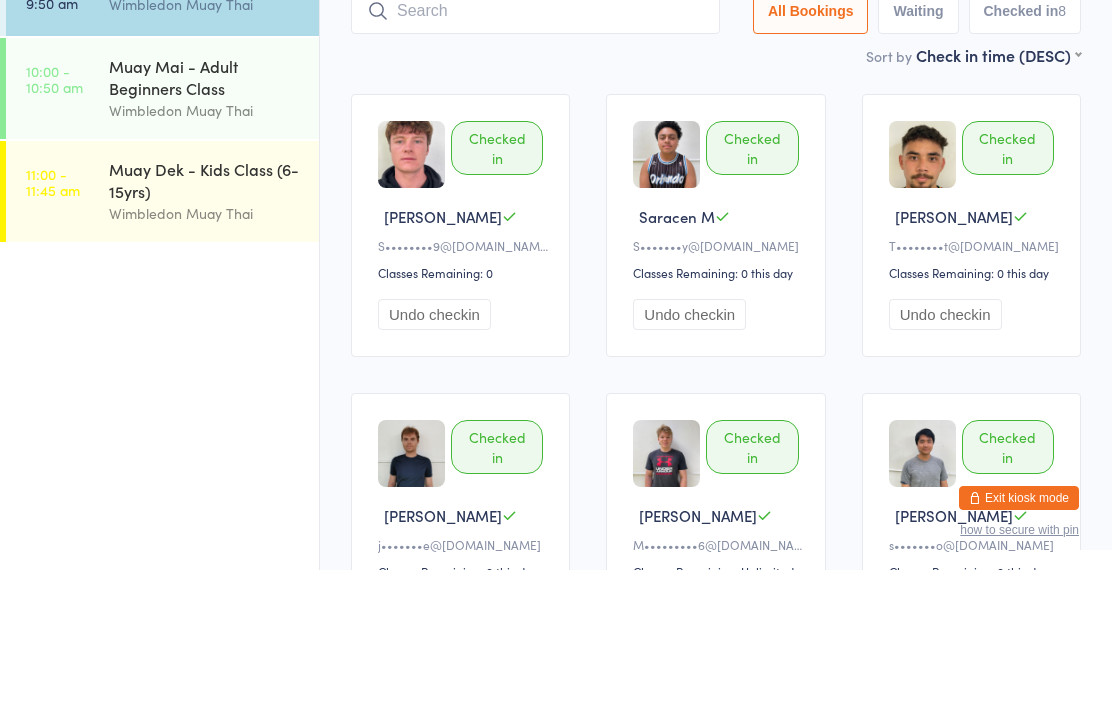 scroll, scrollTop: 144, scrollLeft: 0, axis: vertical 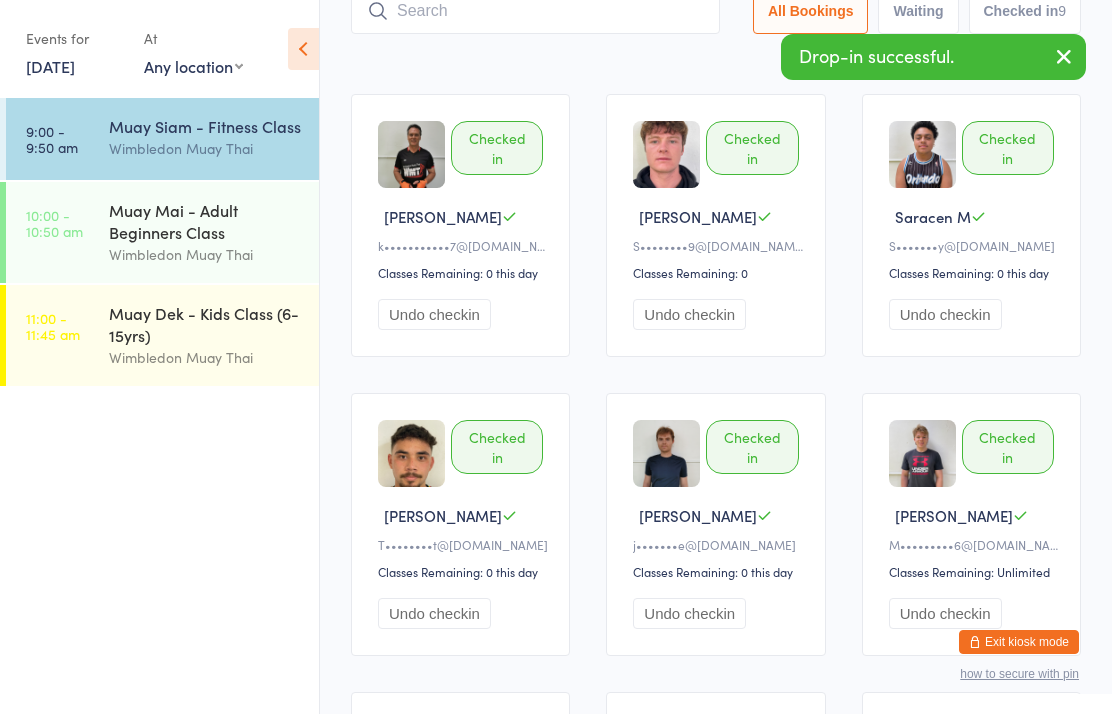 click at bounding box center (535, 11) 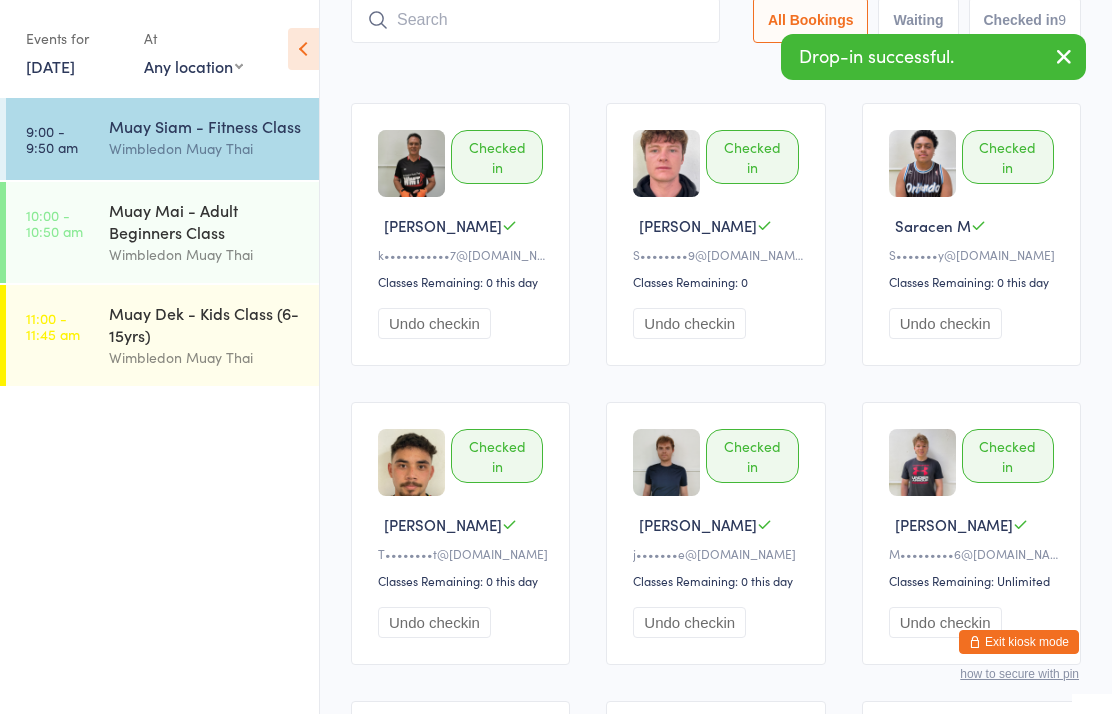 scroll, scrollTop: 134, scrollLeft: 0, axis: vertical 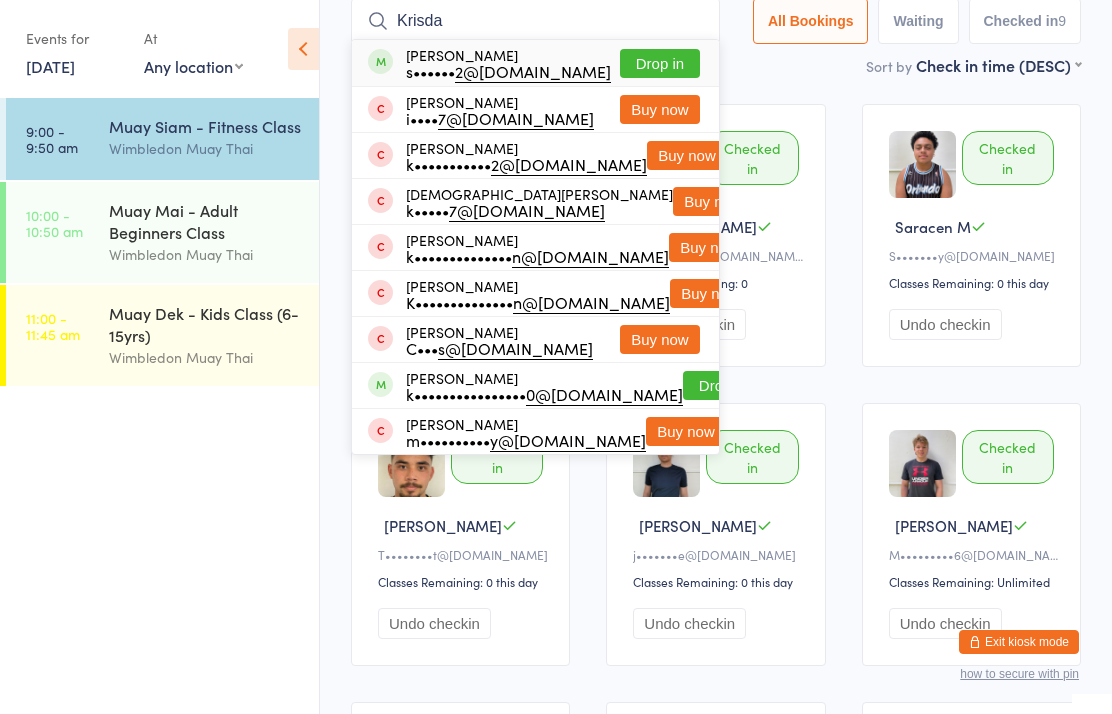 type on "Krisda" 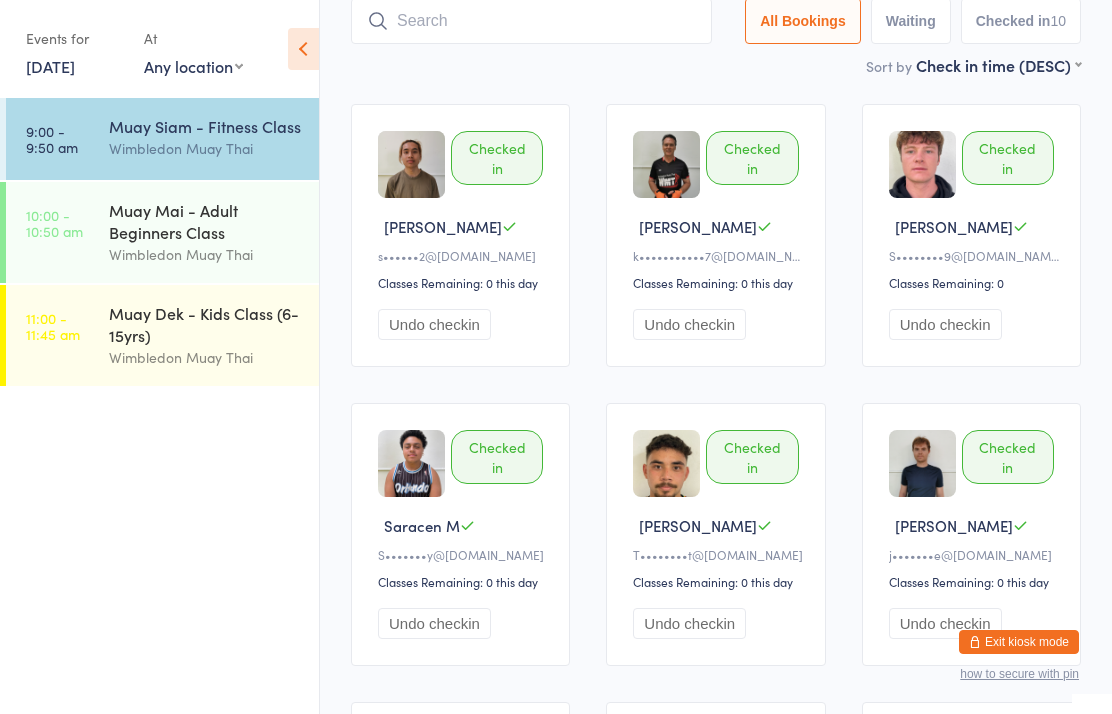 click at bounding box center (531, 21) 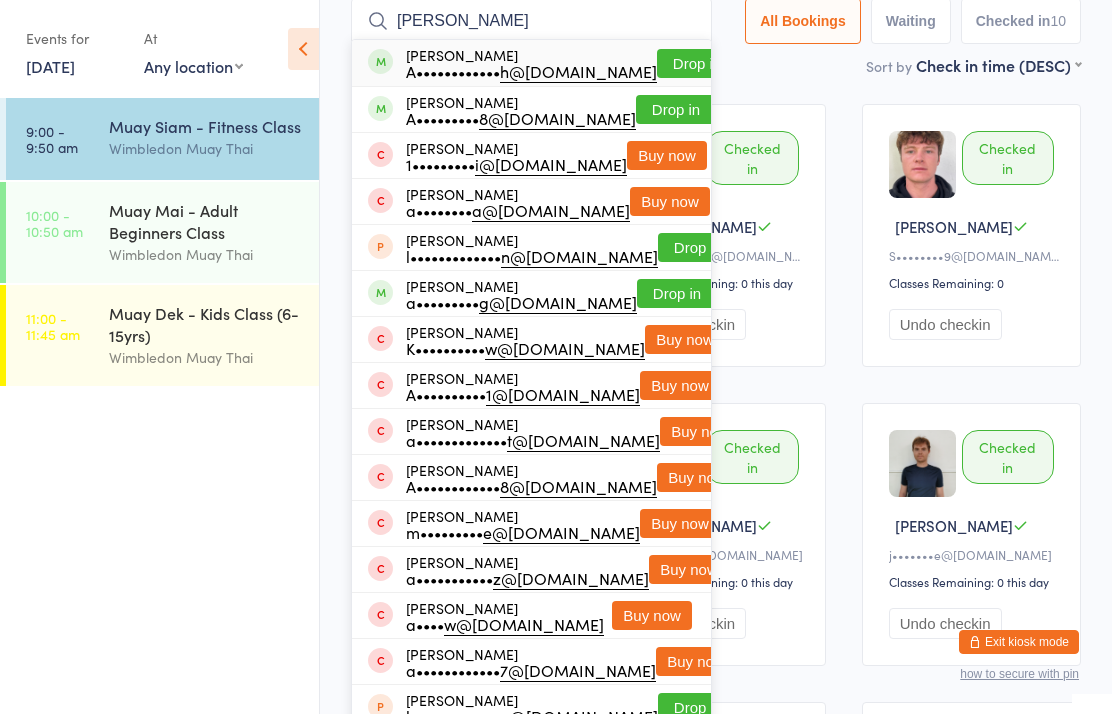 type on "[PERSON_NAME]" 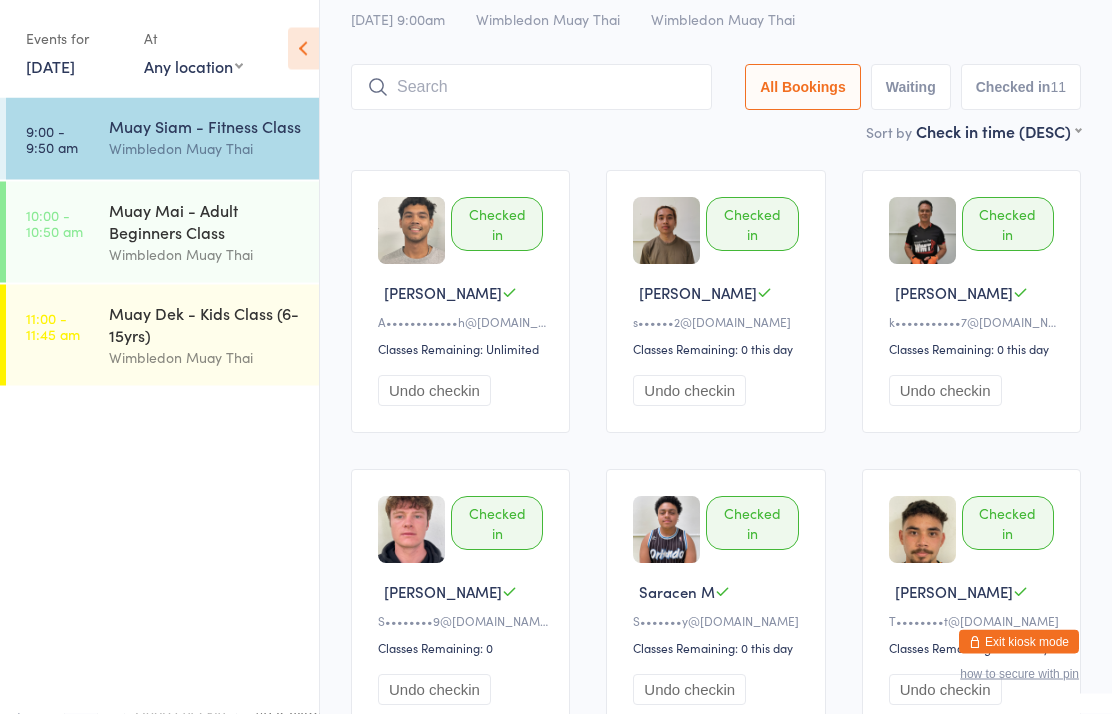 scroll, scrollTop: 0, scrollLeft: 0, axis: both 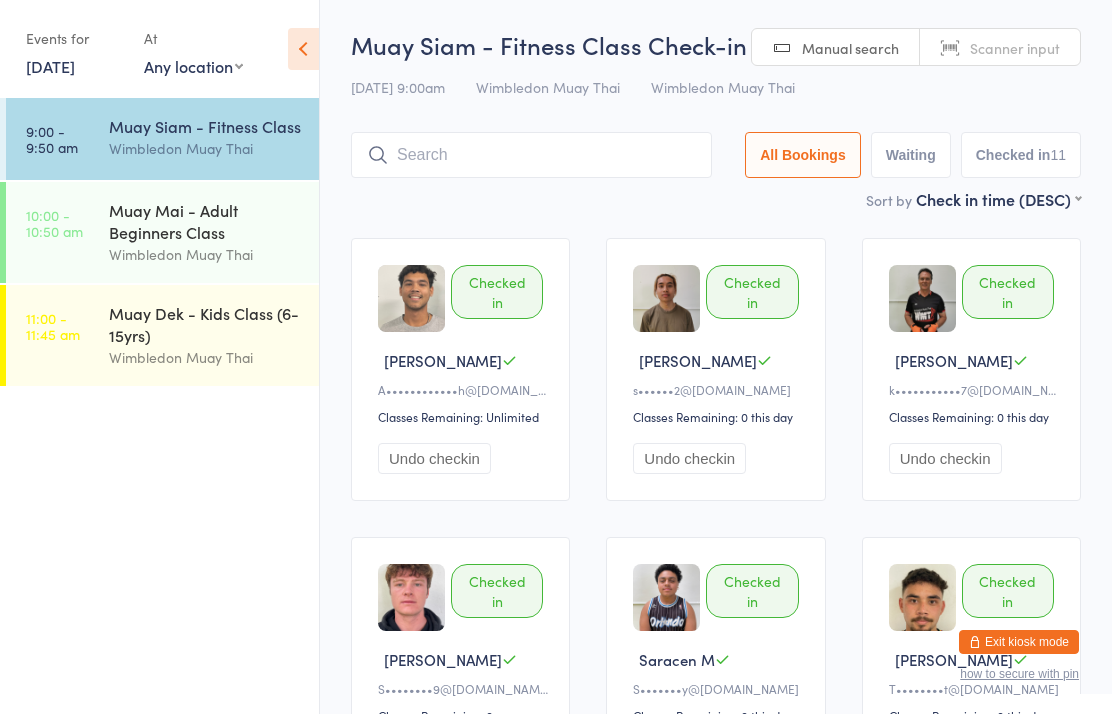 click at bounding box center (531, 155) 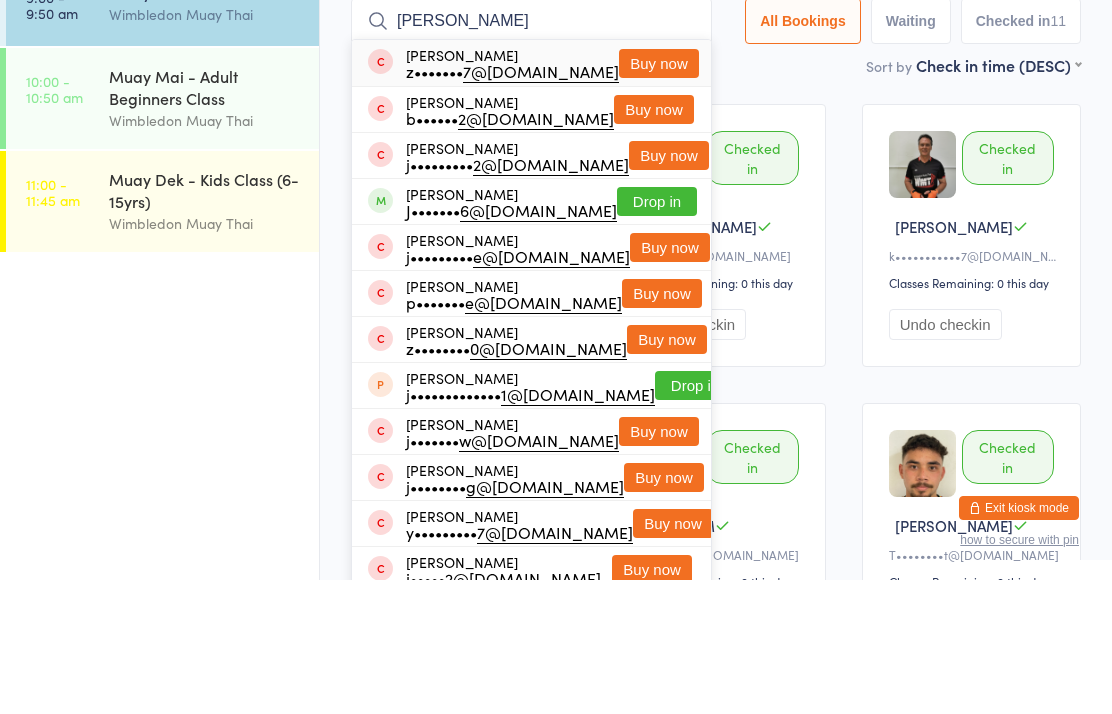 type on "[PERSON_NAME]" 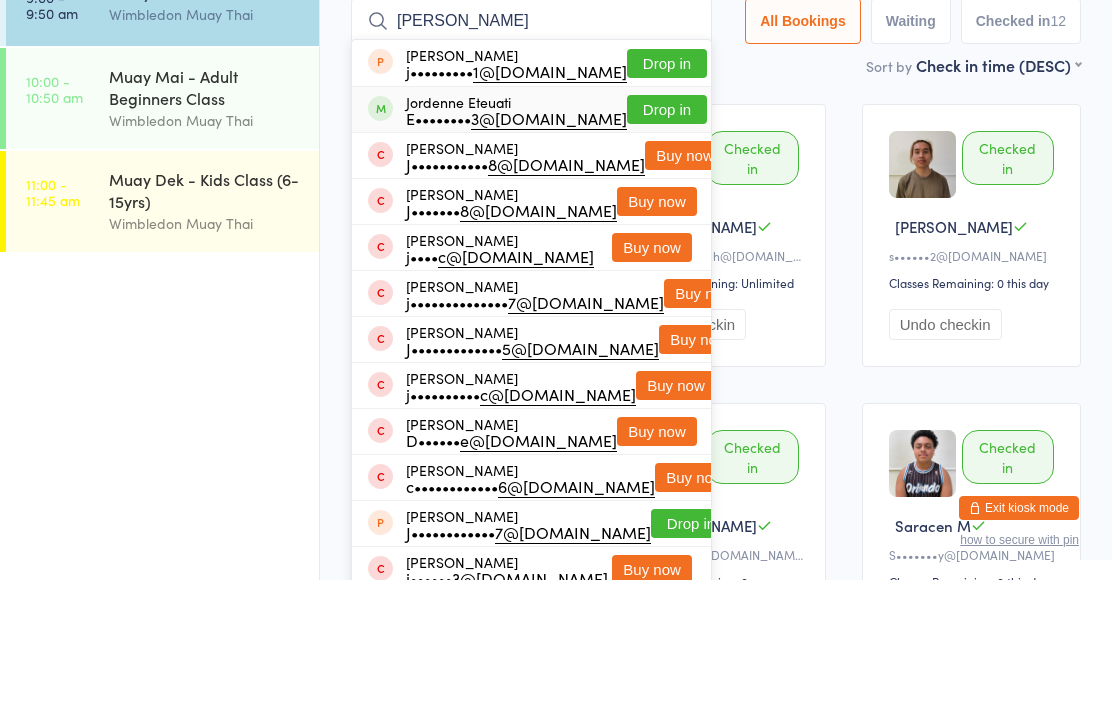 type on "[PERSON_NAME]" 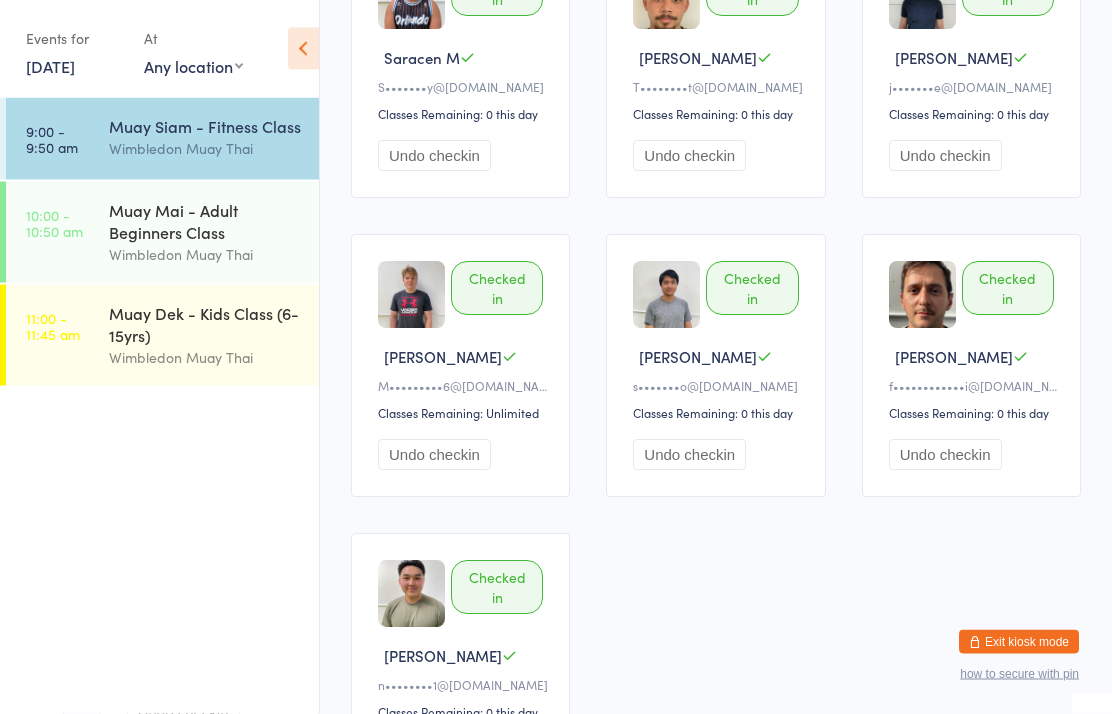 scroll, scrollTop: 940, scrollLeft: 0, axis: vertical 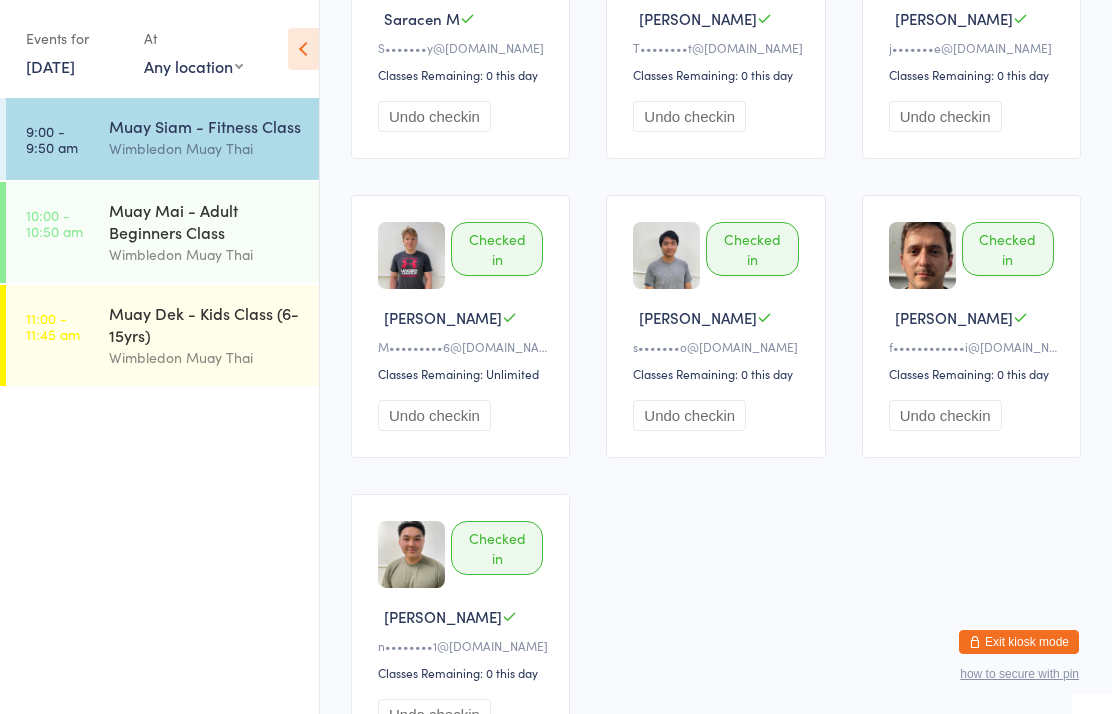 click on "Muay Mai - Adult Beginners Class" at bounding box center (205, 221) 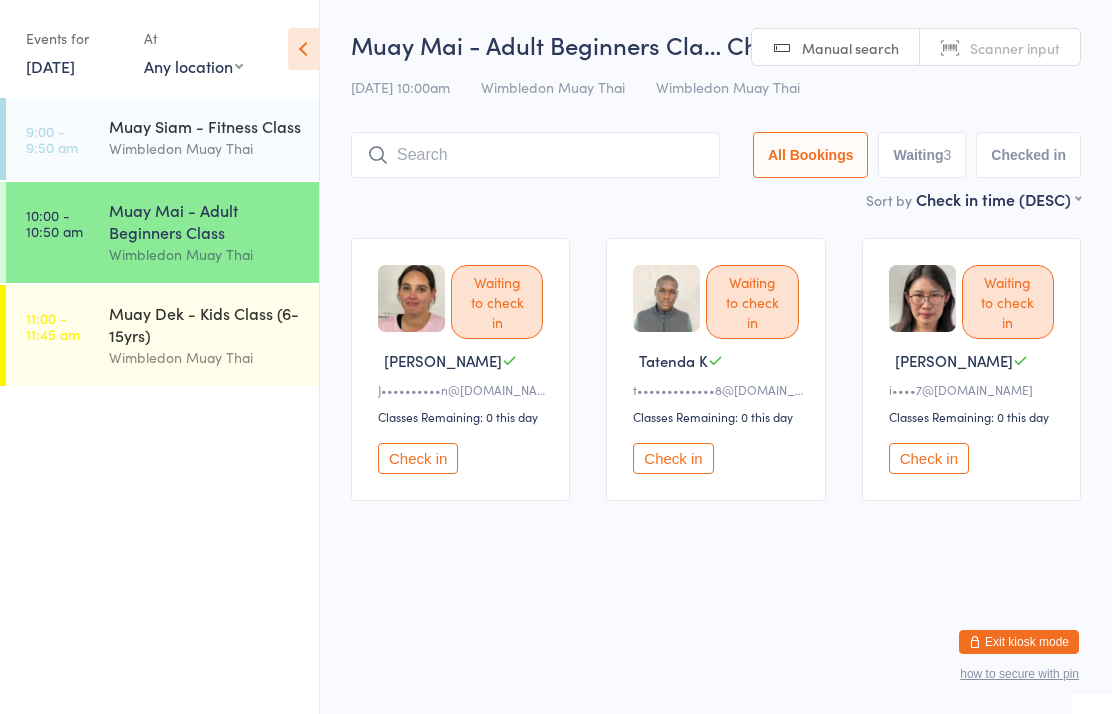 click at bounding box center [535, 155] 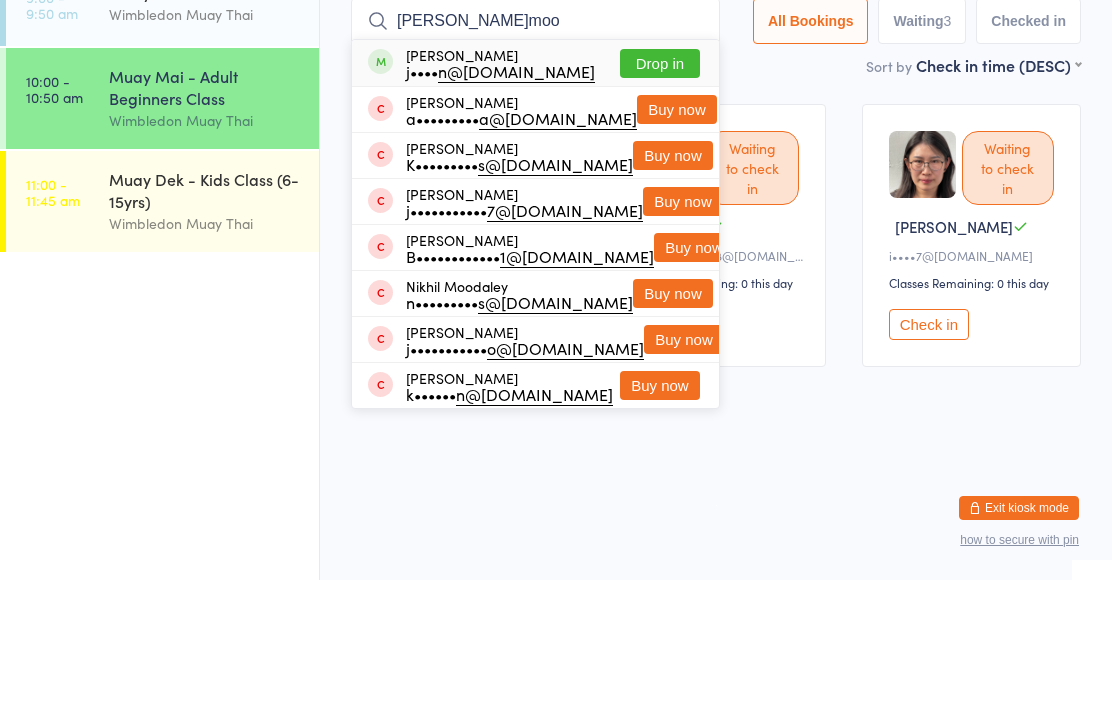 type on "[PERSON_NAME]moo" 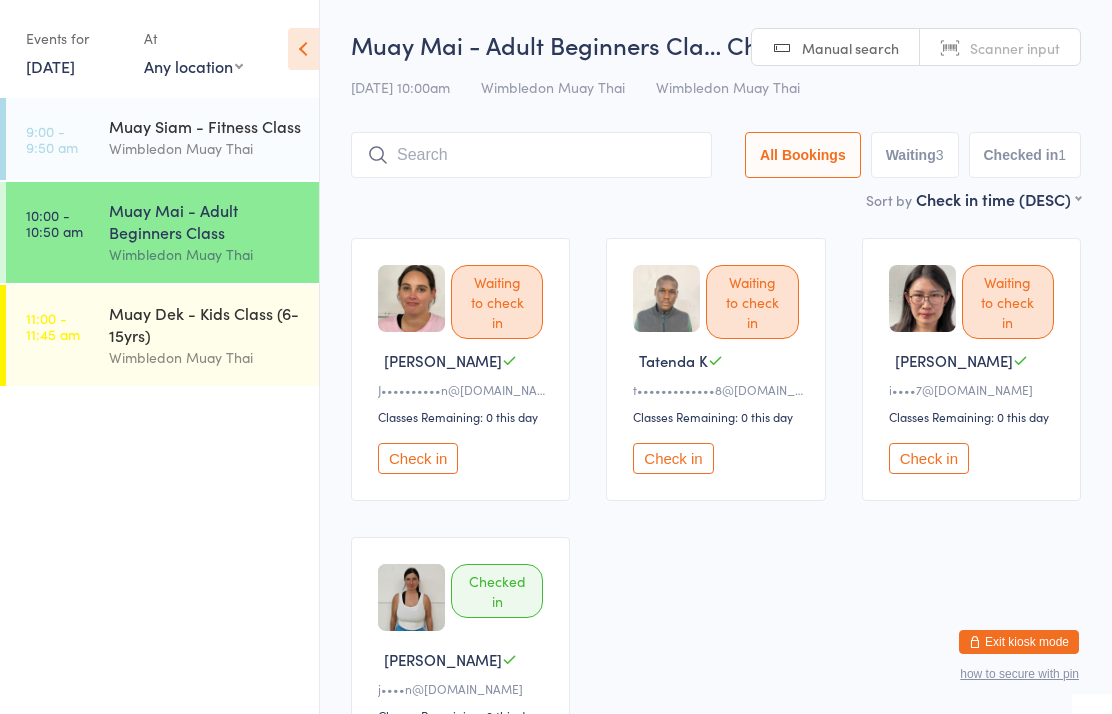 click on "Muay Siam - Fitness Class" at bounding box center (205, 126) 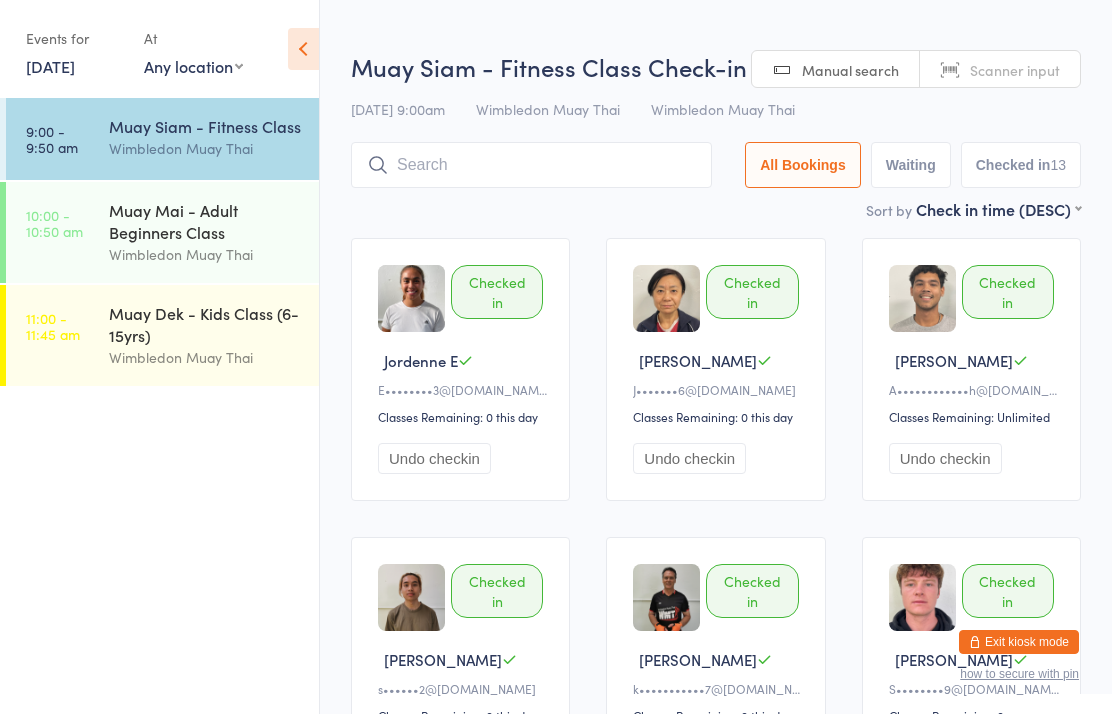 click on "Muay Mai - Adult Beginners Class" at bounding box center (205, 221) 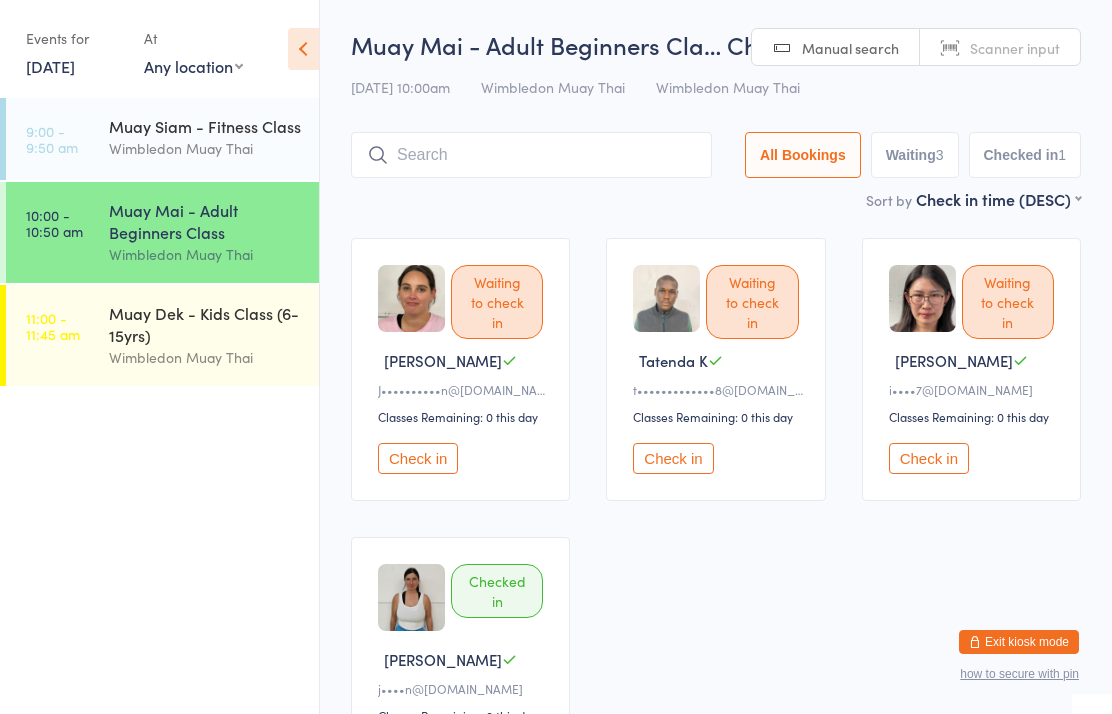 click on "Muay Siam - Fitness Class" at bounding box center [205, 126] 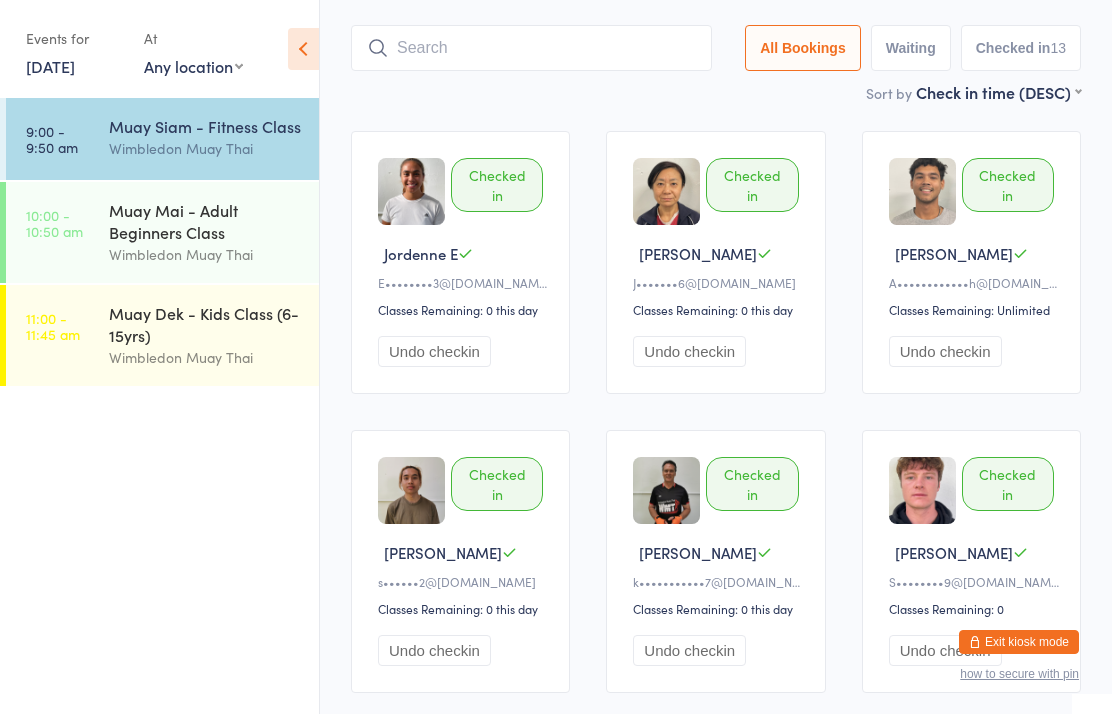 scroll, scrollTop: 0, scrollLeft: 0, axis: both 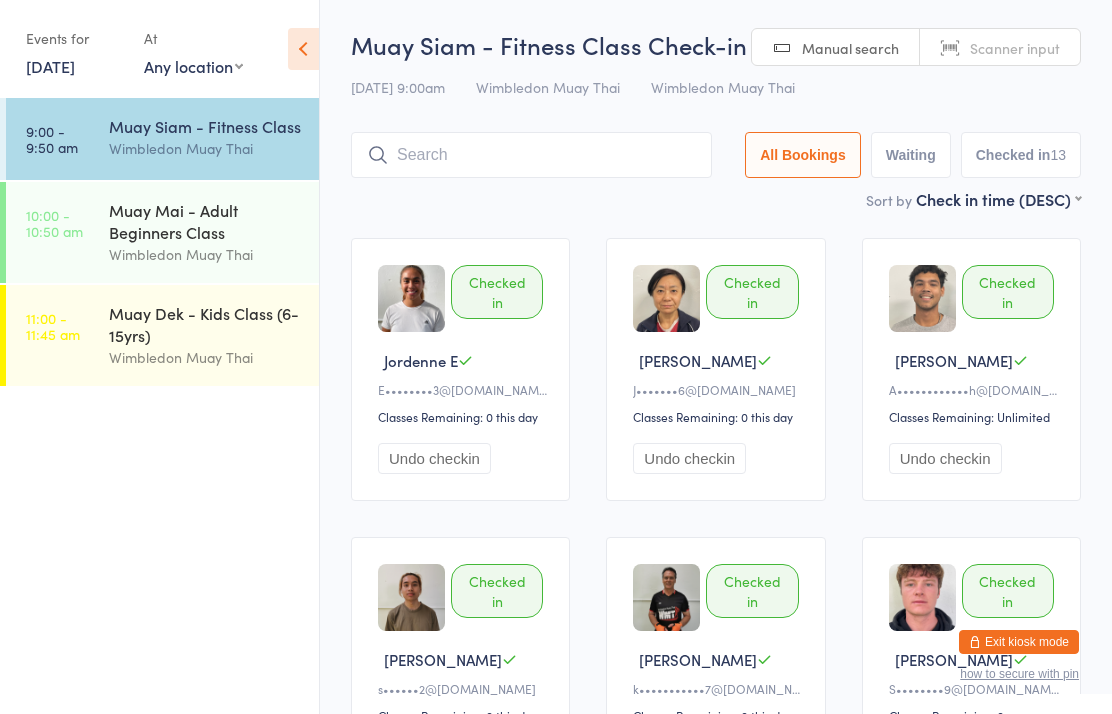 click at bounding box center (531, 155) 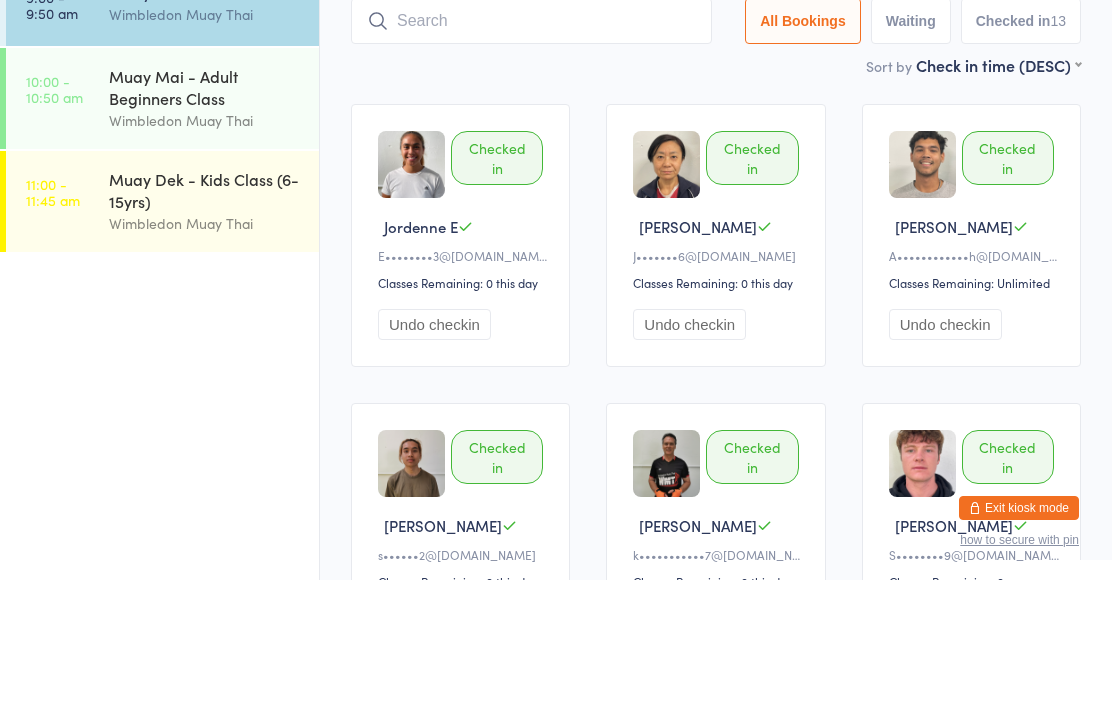 click on "Muay Mai - Adult Beginners Class" at bounding box center (205, 221) 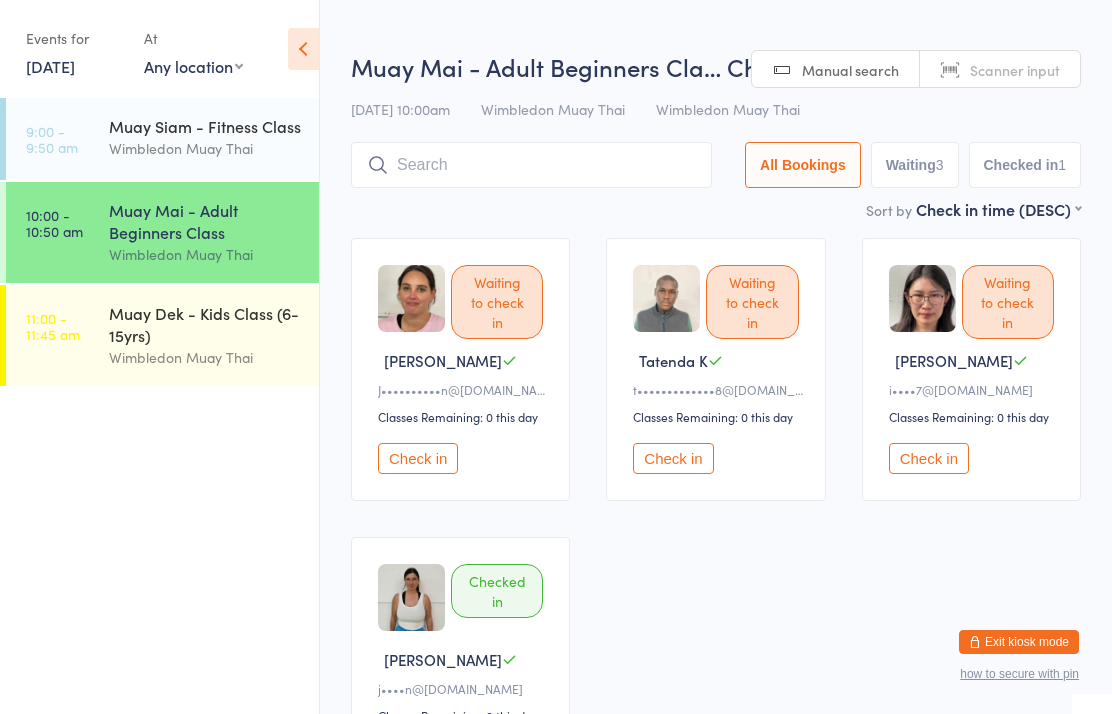 click at bounding box center (531, 165) 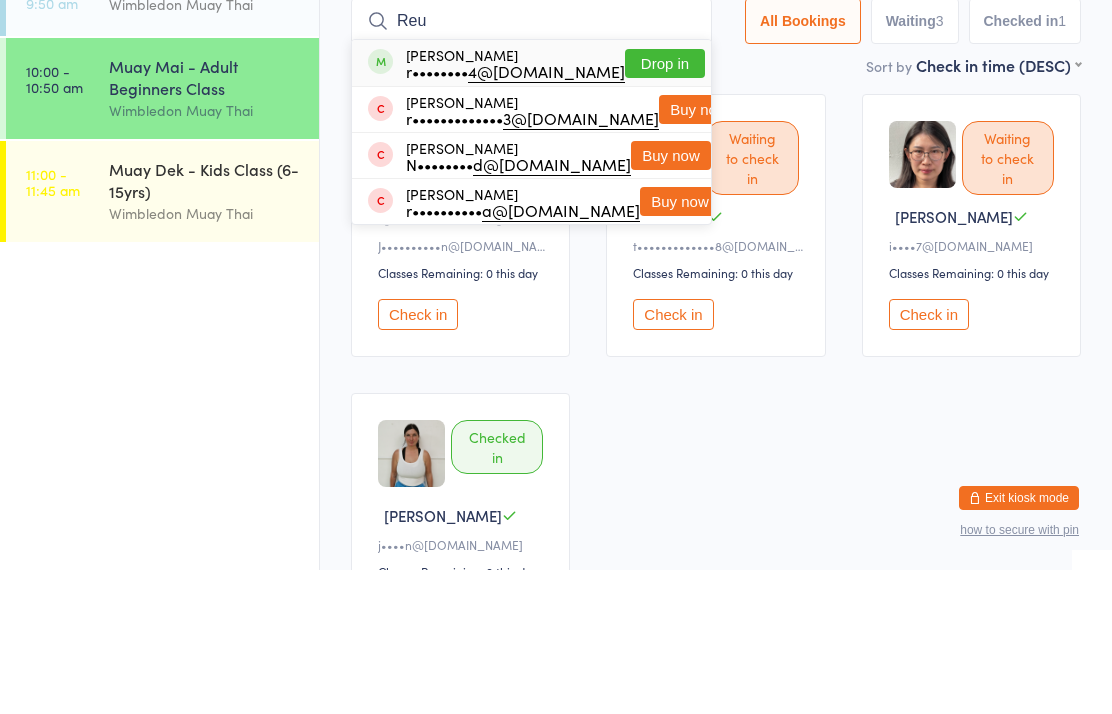 type on "Reu" 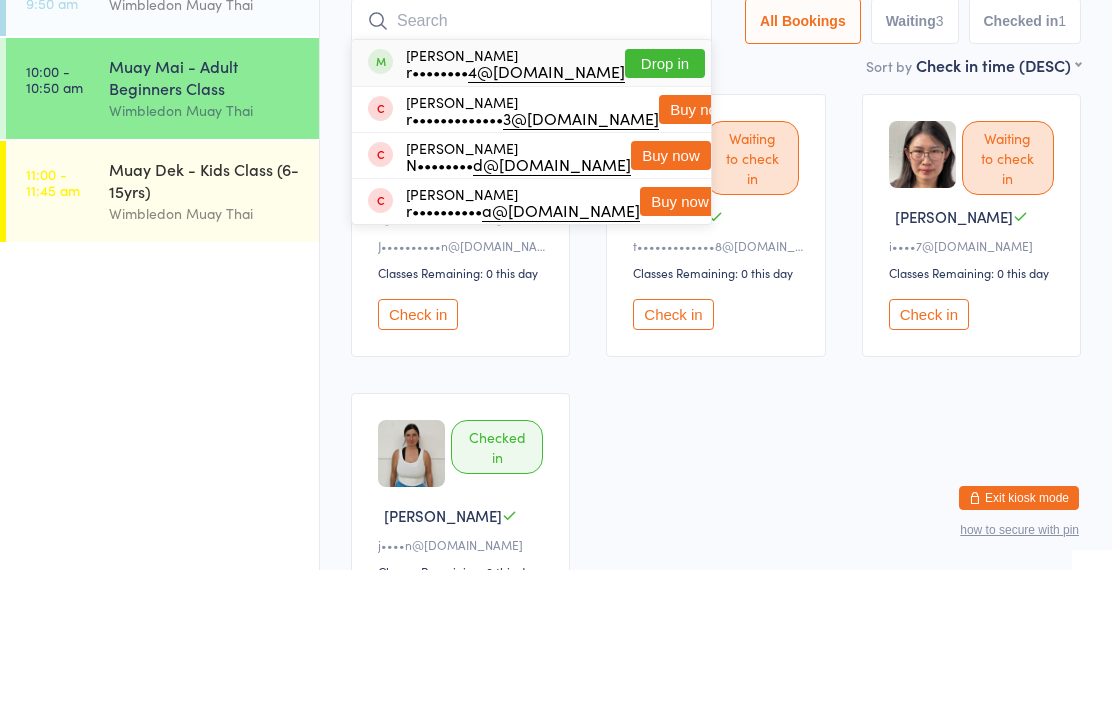scroll, scrollTop: 144, scrollLeft: 0, axis: vertical 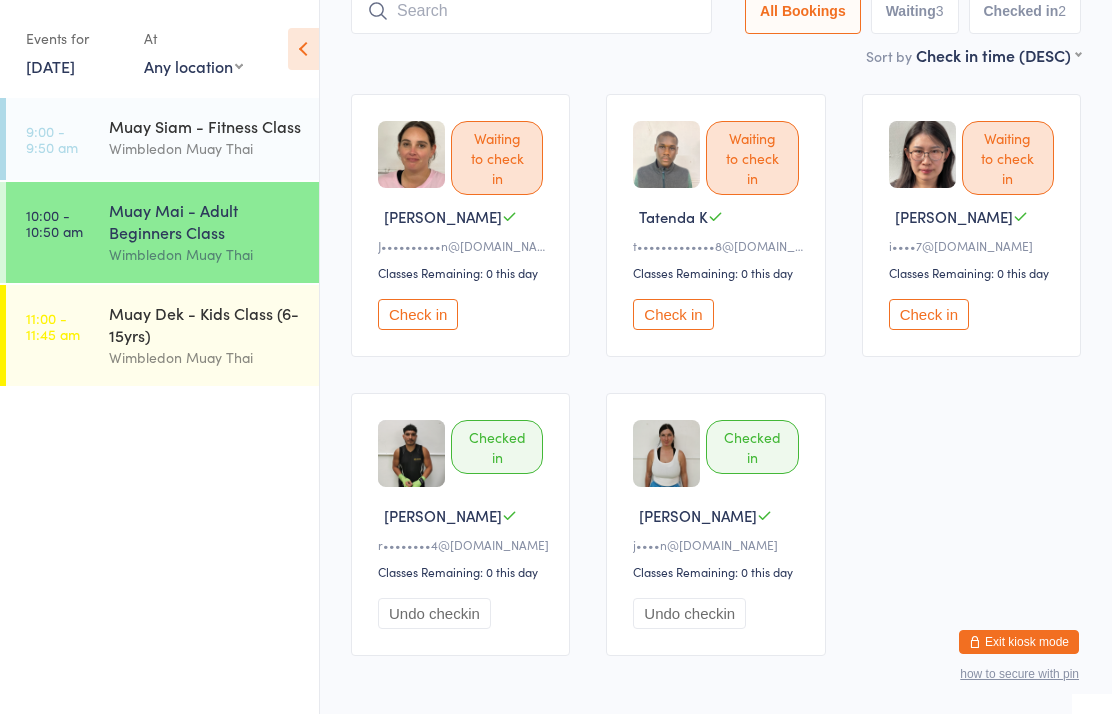 click at bounding box center (531, 11) 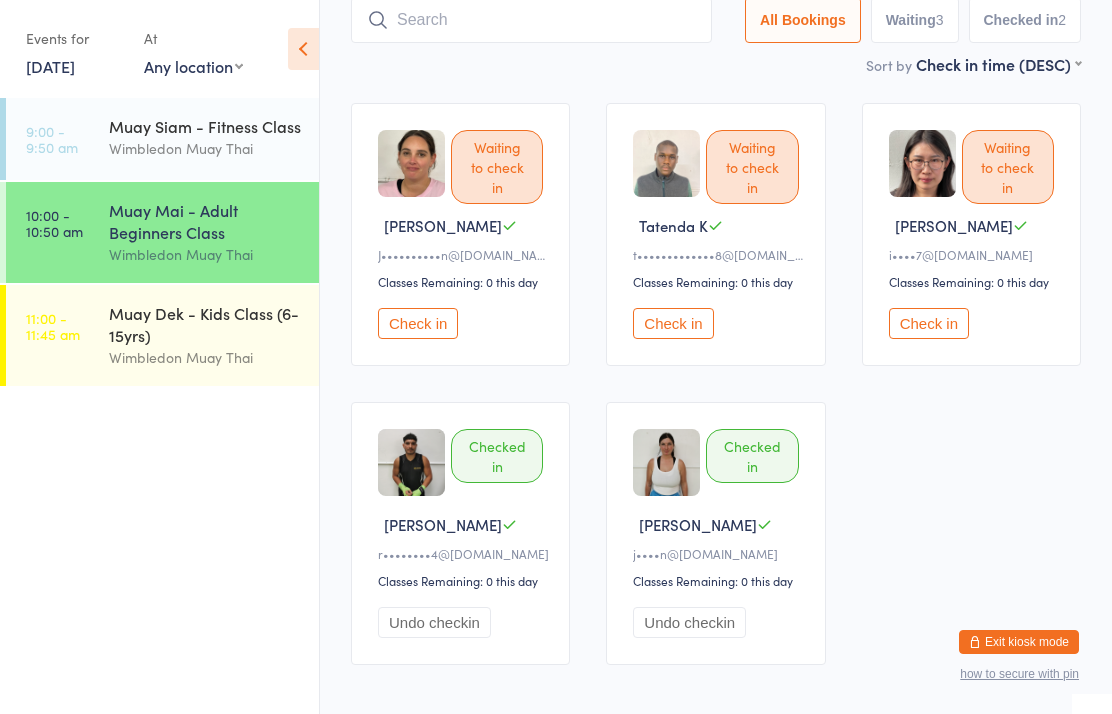 scroll, scrollTop: 134, scrollLeft: 0, axis: vertical 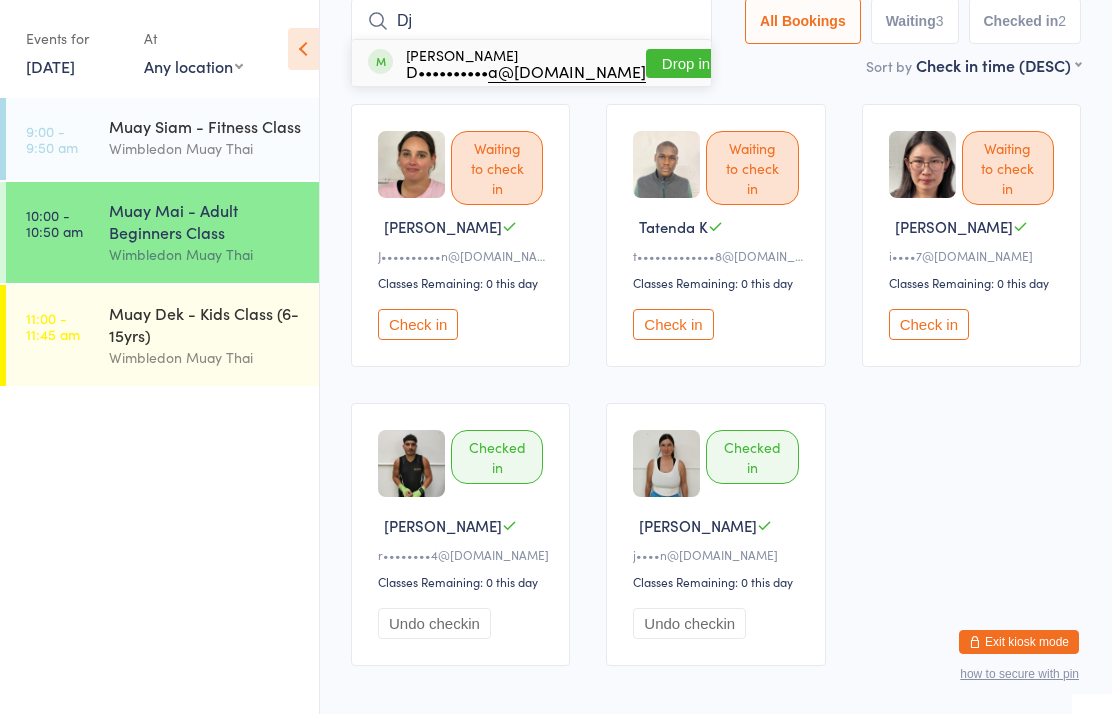 type on "Dj" 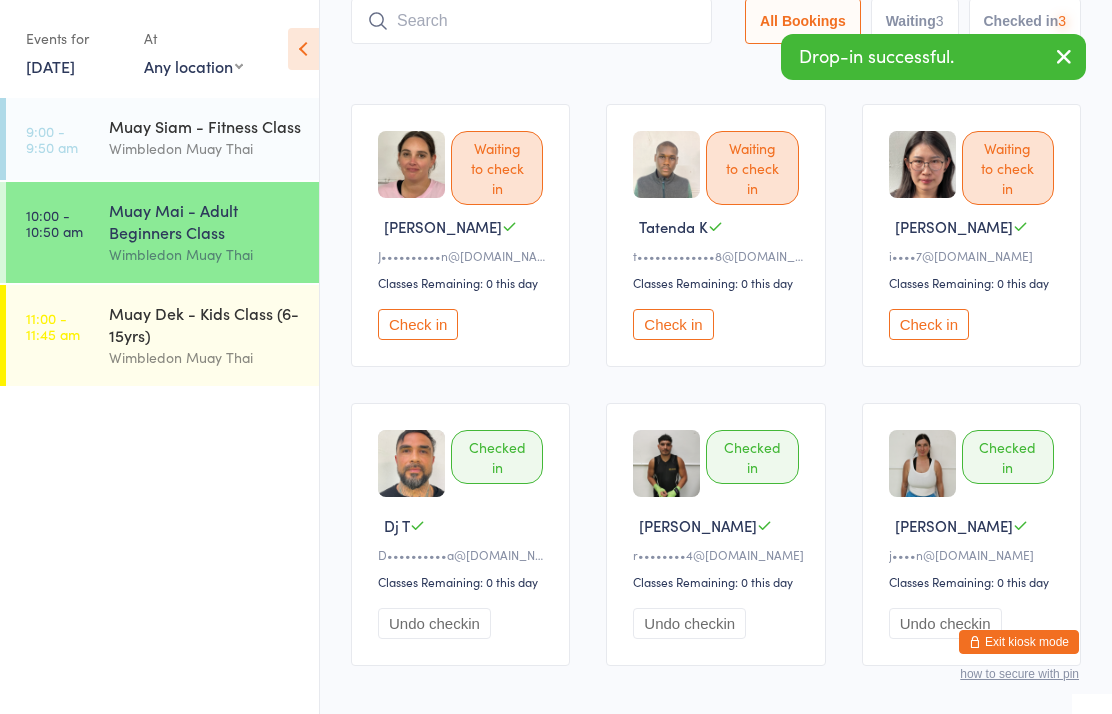 click on "Wimbledon Muay Thai" at bounding box center (205, 357) 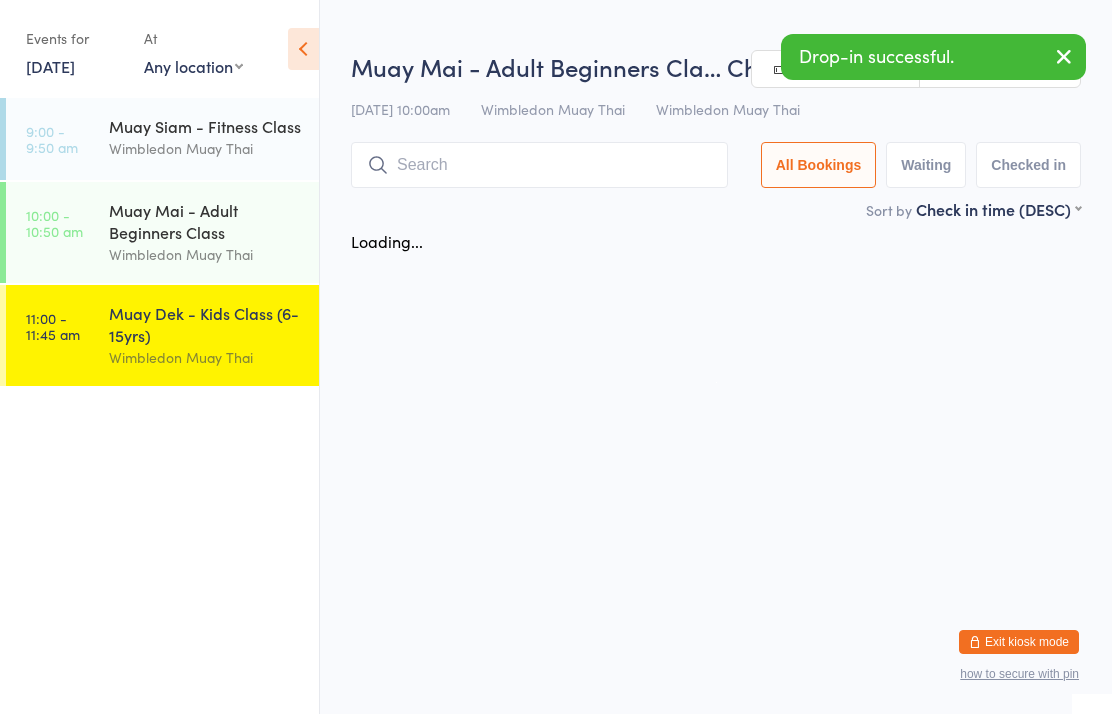 scroll, scrollTop: 0, scrollLeft: 0, axis: both 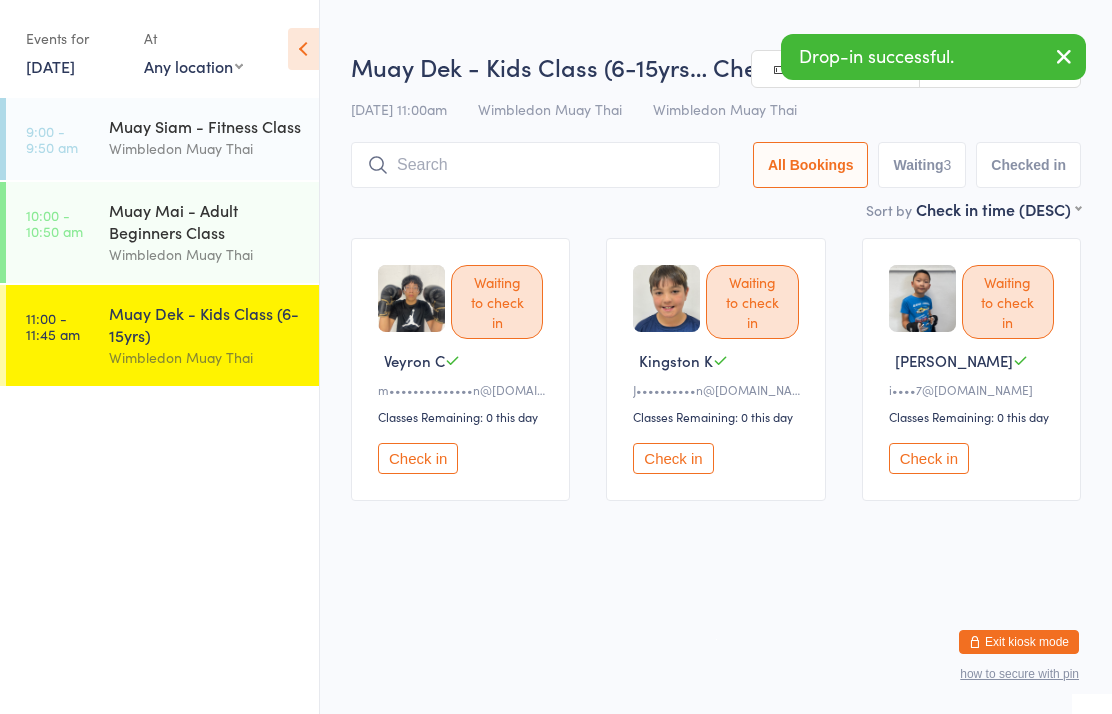 click at bounding box center (535, 165) 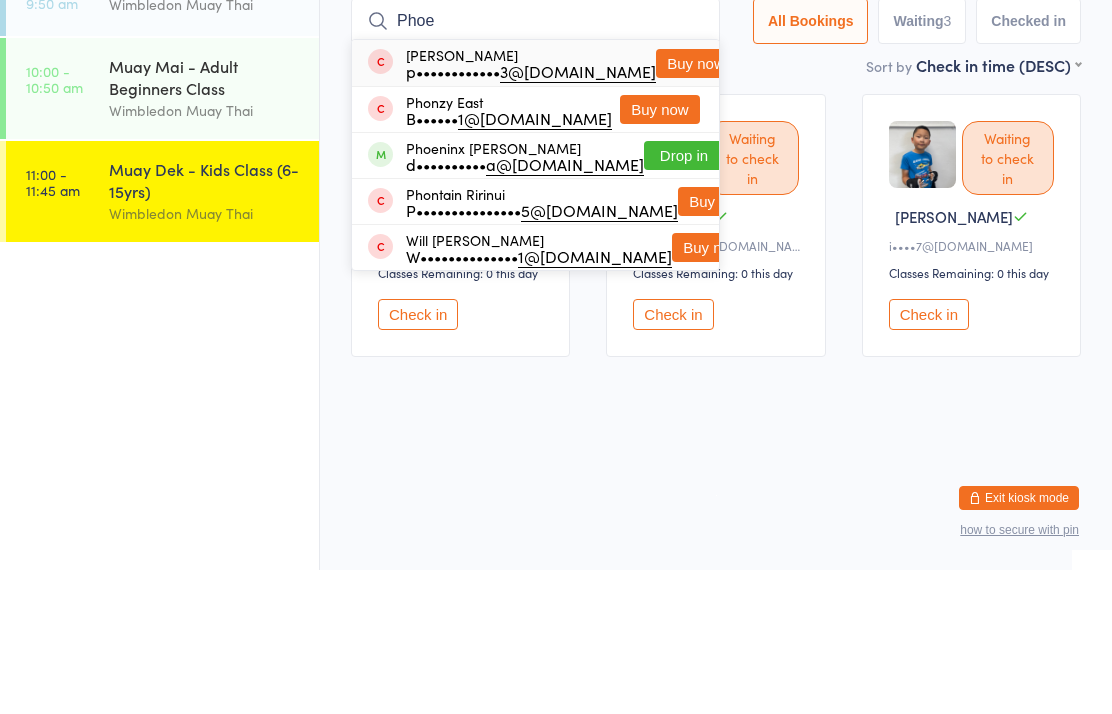 type on "Phoe" 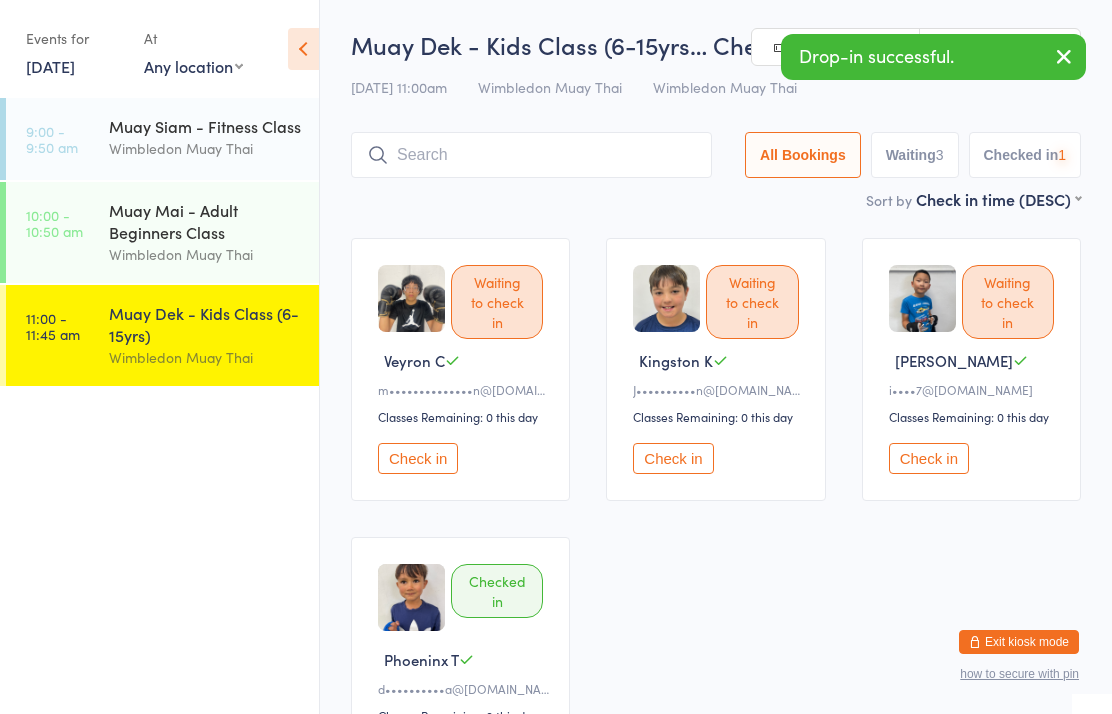 click at bounding box center (531, 155) 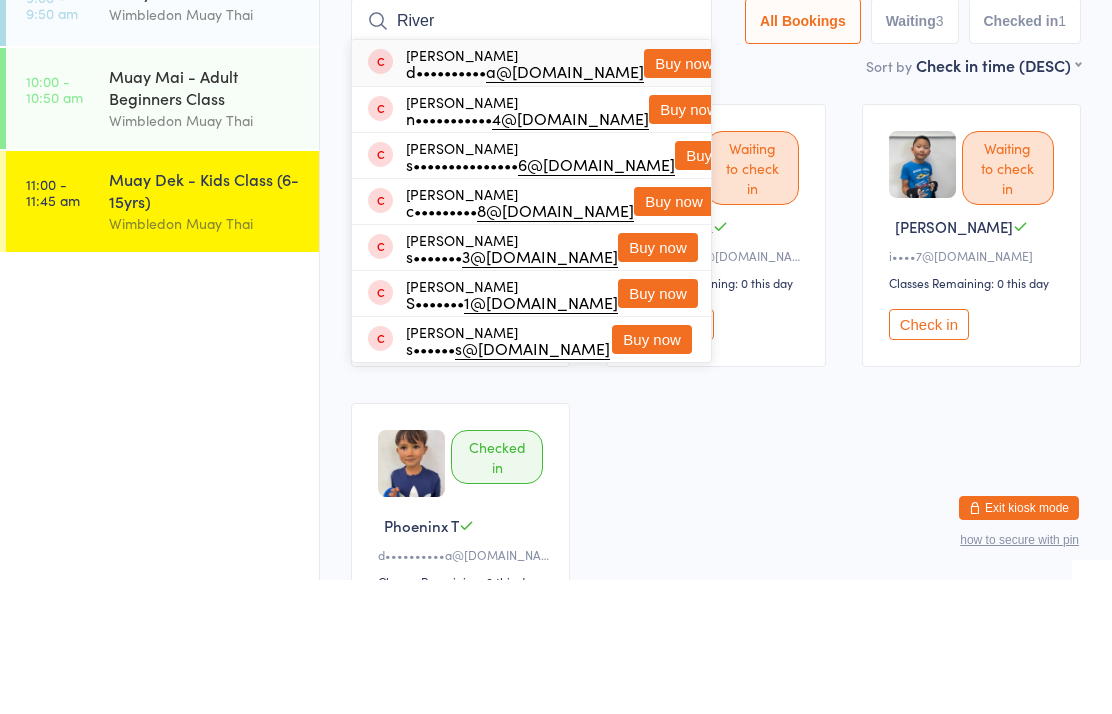 type on "River" 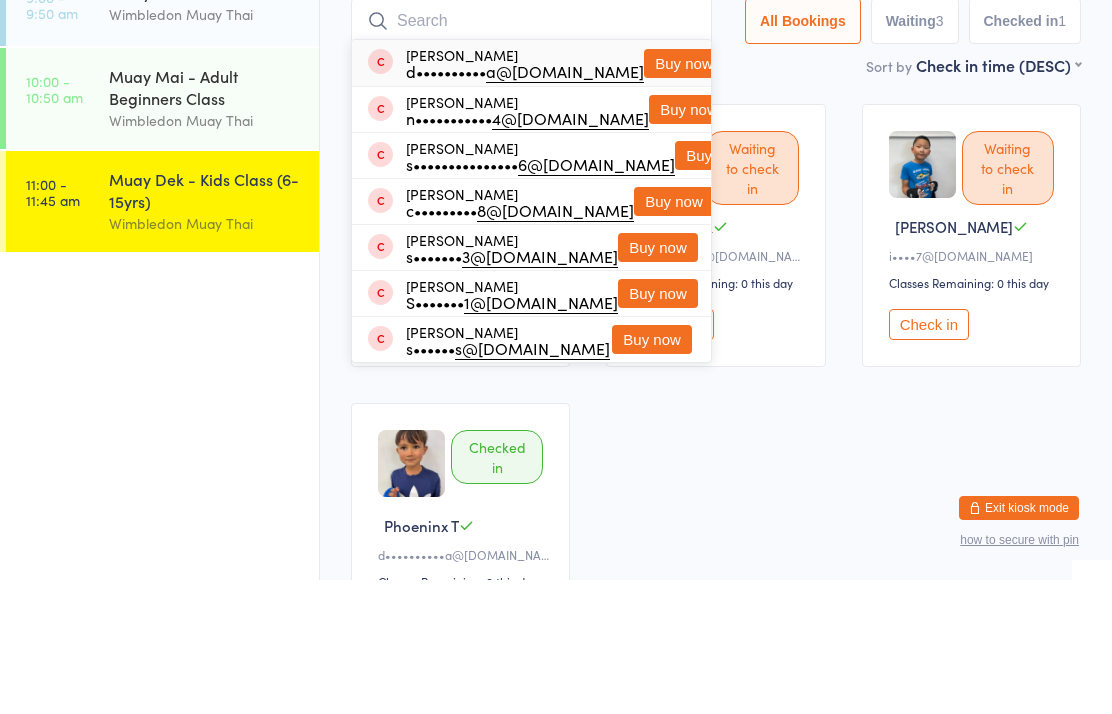 scroll, scrollTop: 134, scrollLeft: 0, axis: vertical 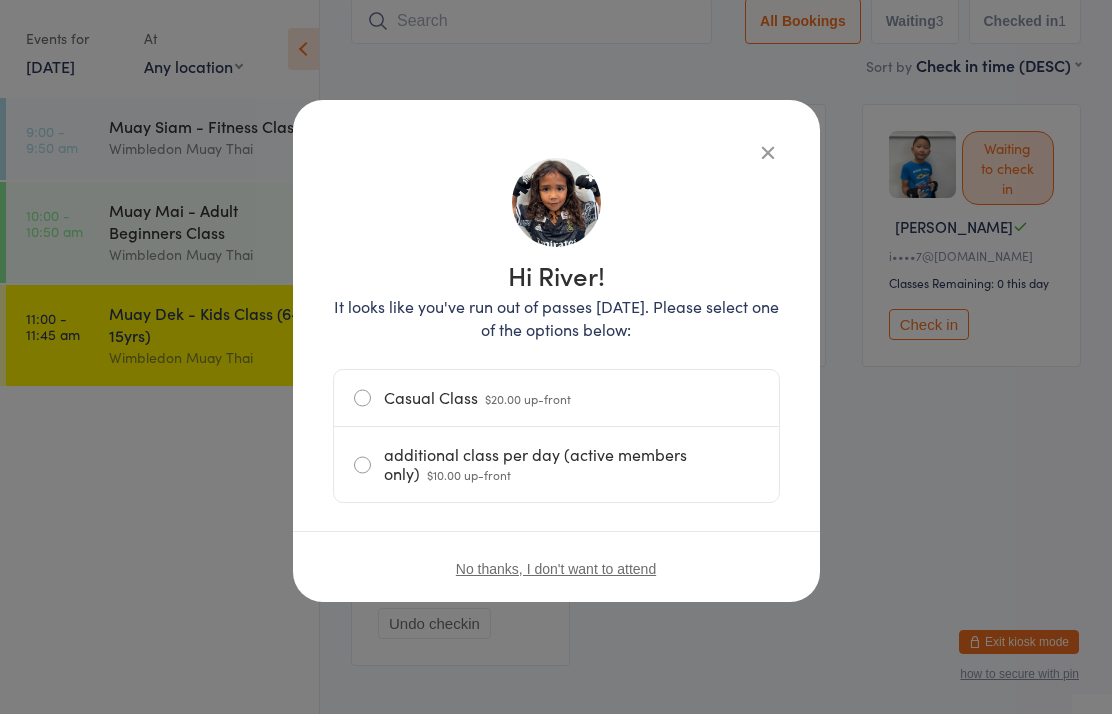 click on "Casual Class  $20.00 up-front" at bounding box center (556, 398) 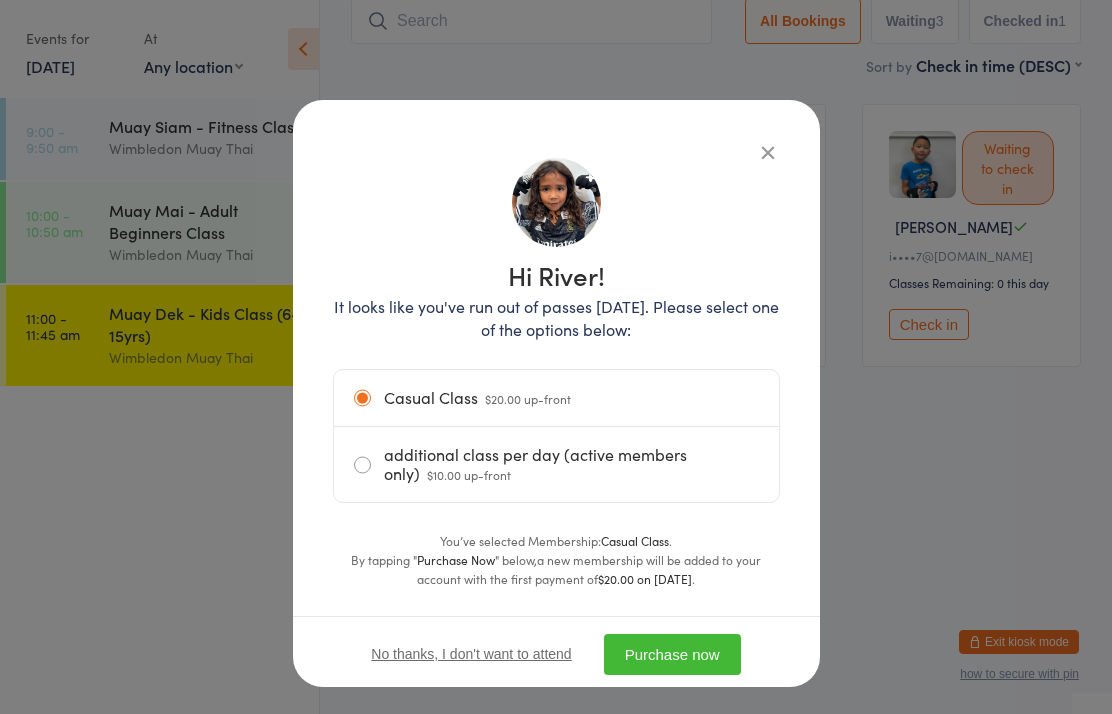 click on "Purchase now" at bounding box center (672, 654) 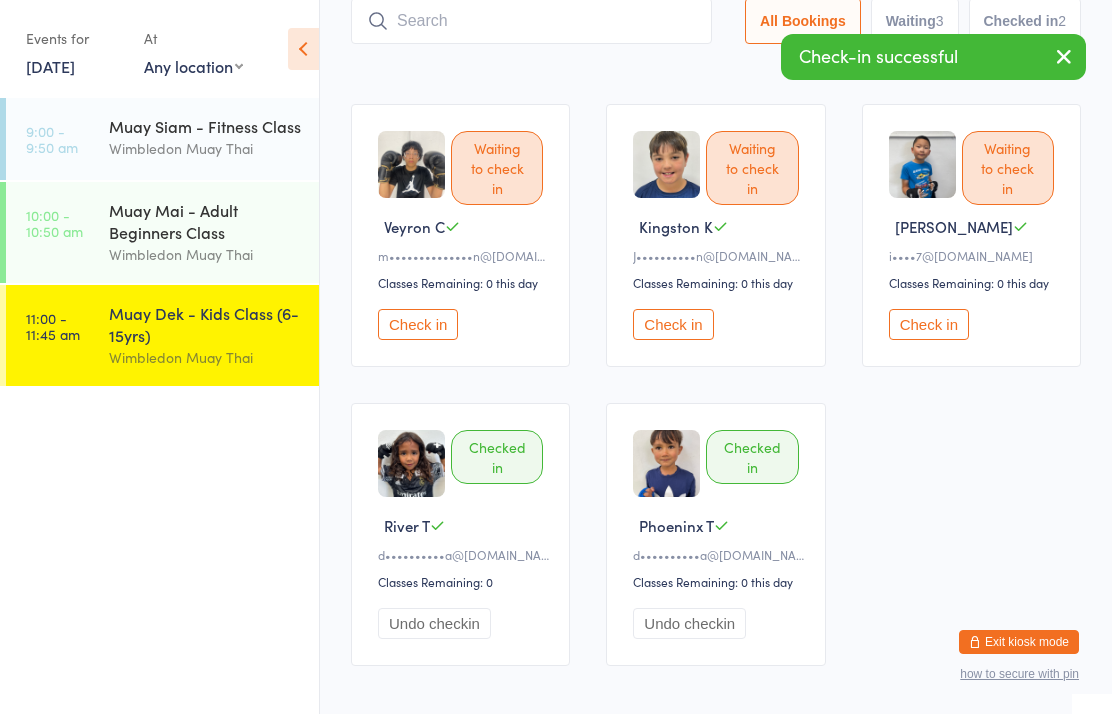 click at bounding box center [531, 21] 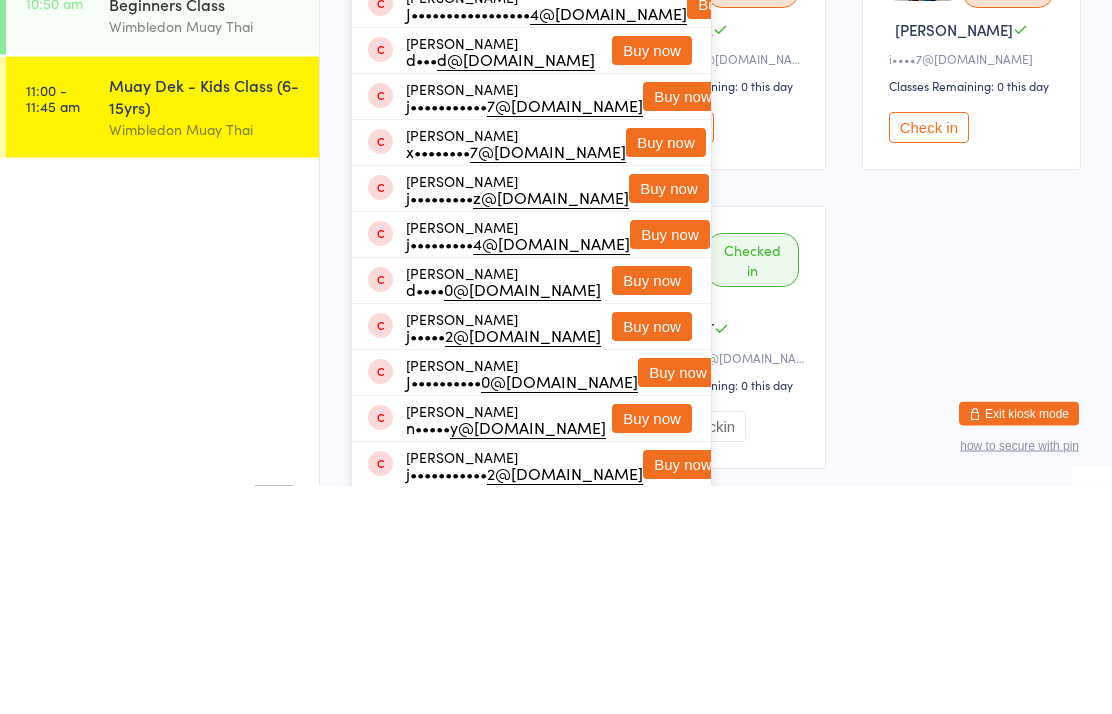 scroll, scrollTop: 0, scrollLeft: 0, axis: both 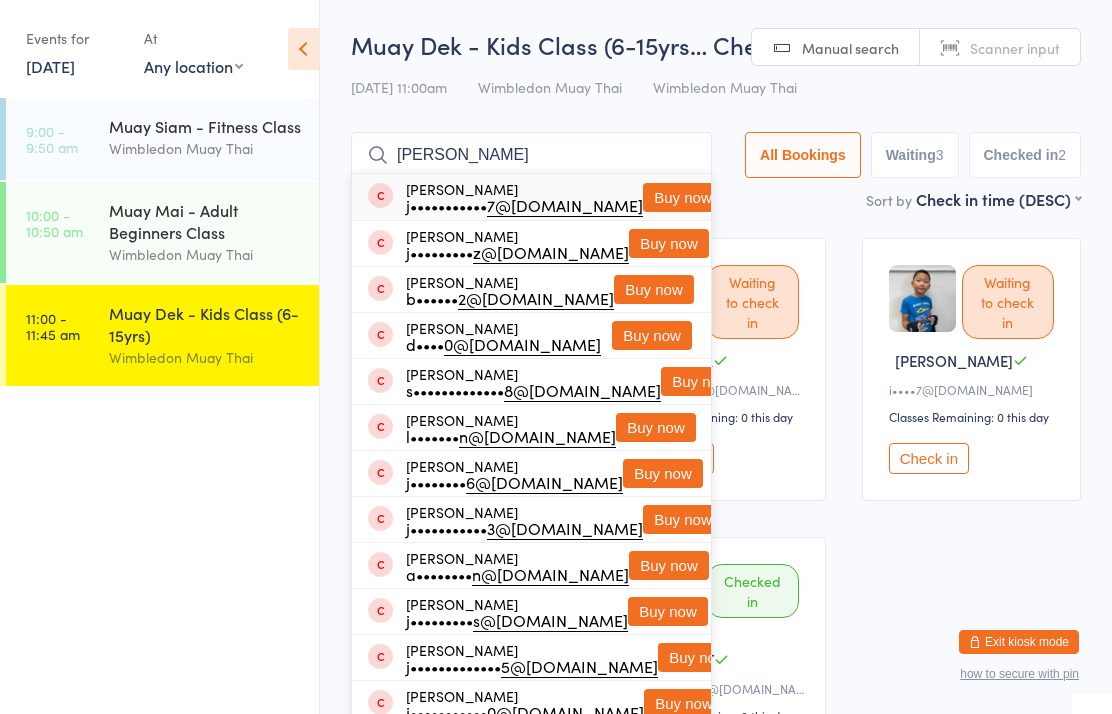 type on "J" 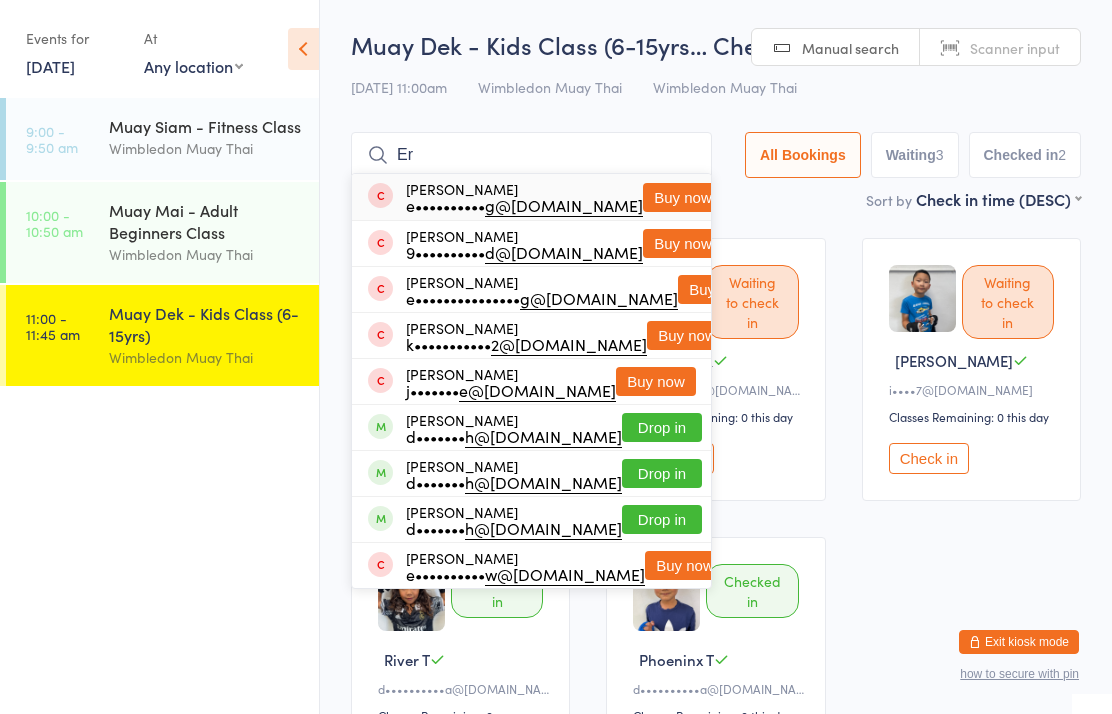 type on "E" 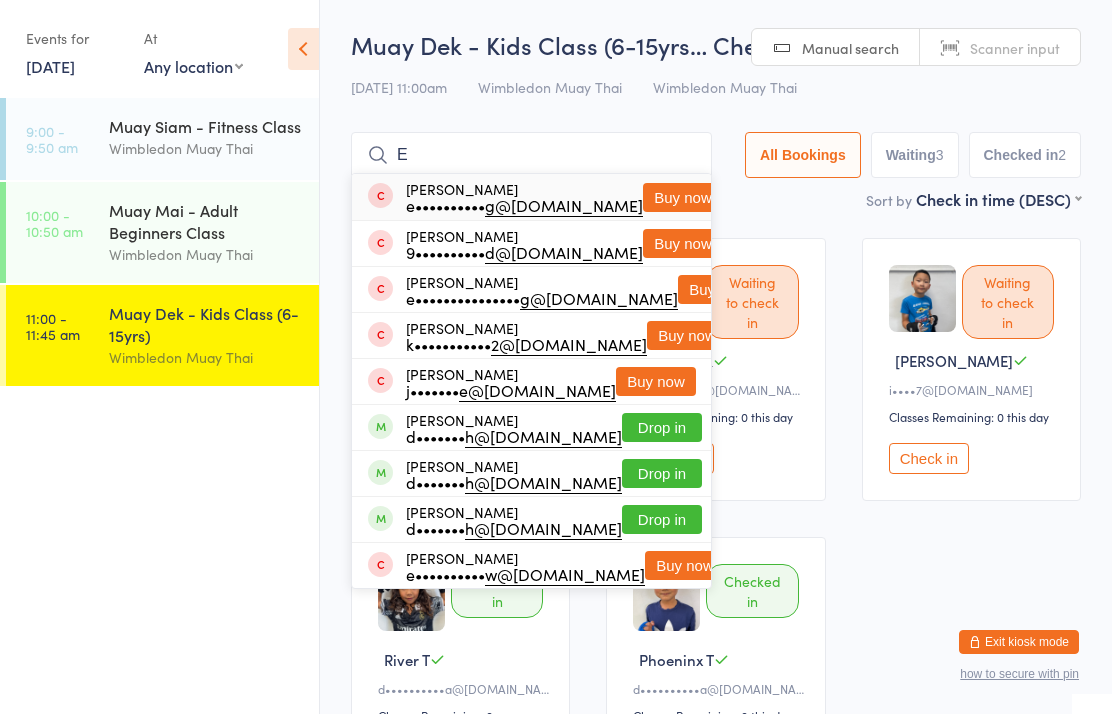 type 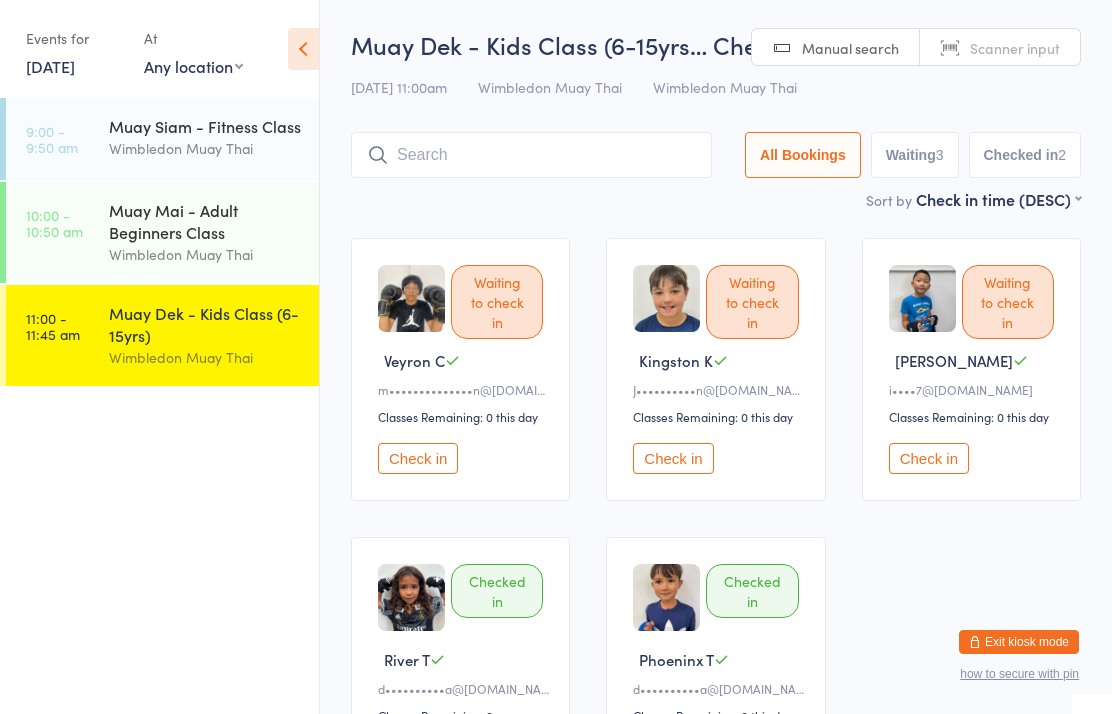 click on "Muay Mai - Adult Beginners Class" at bounding box center [205, 221] 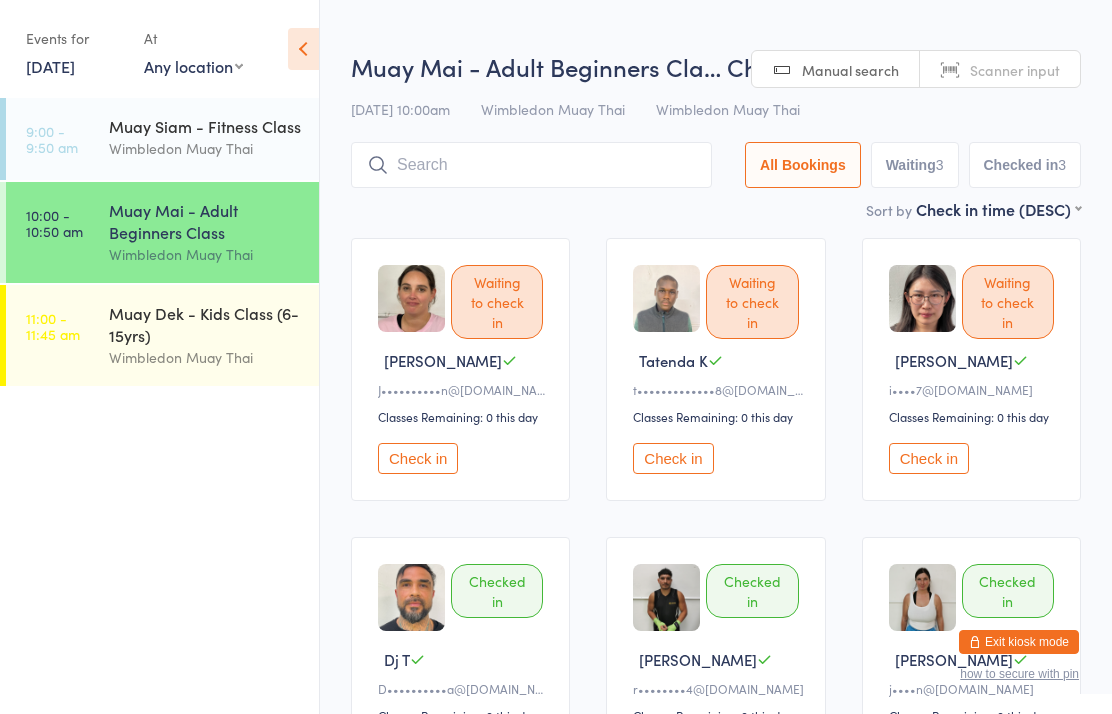click at bounding box center [531, 165] 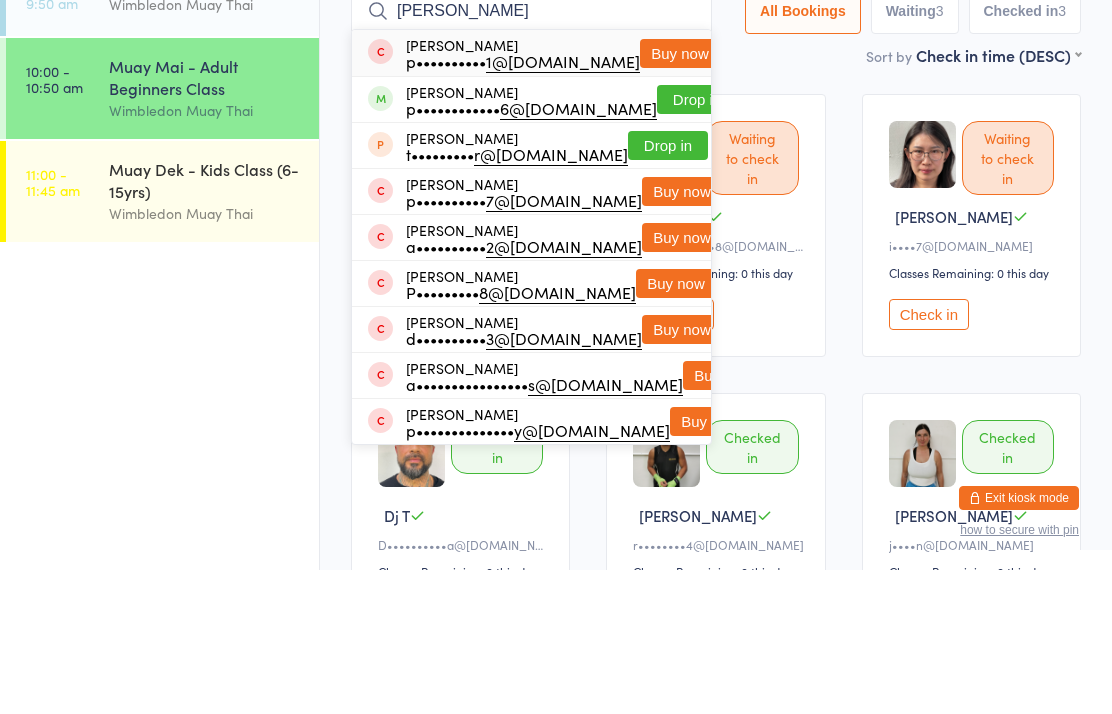 type on "[PERSON_NAME]" 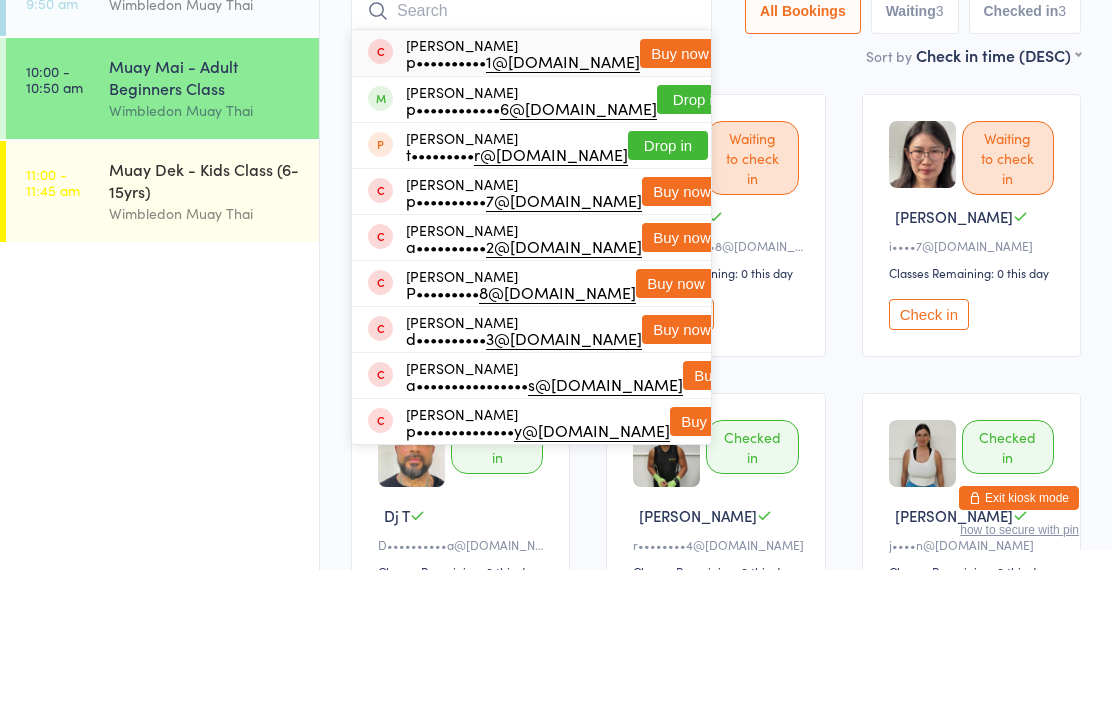 scroll, scrollTop: 144, scrollLeft: 0, axis: vertical 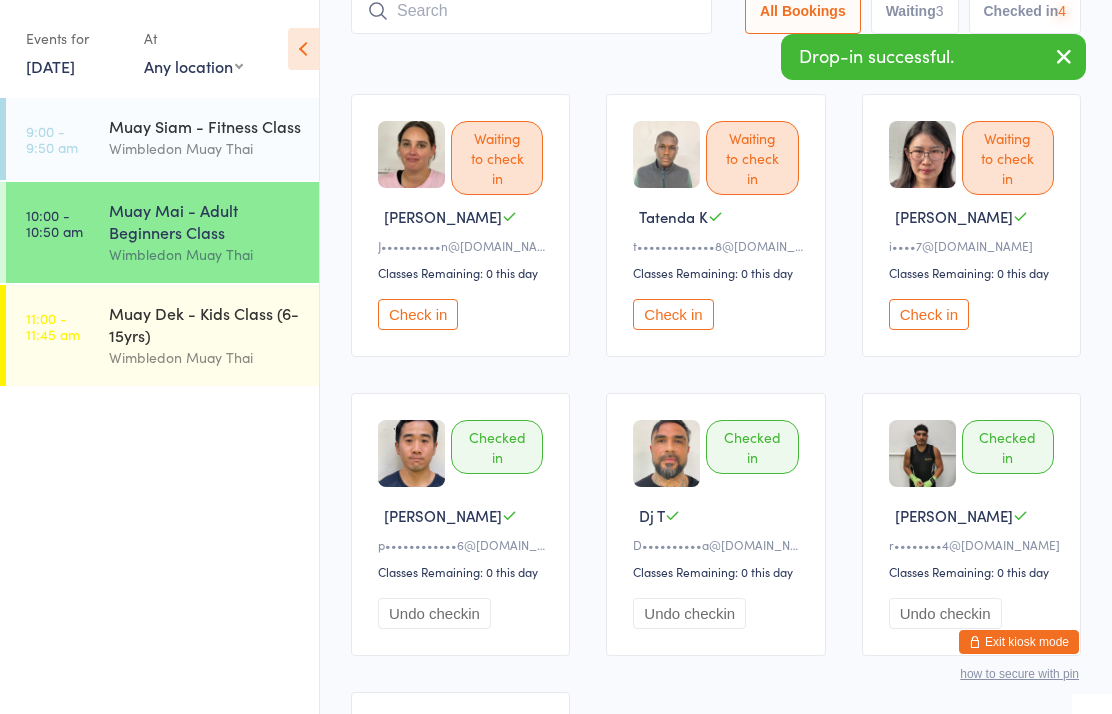 click at bounding box center [531, 11] 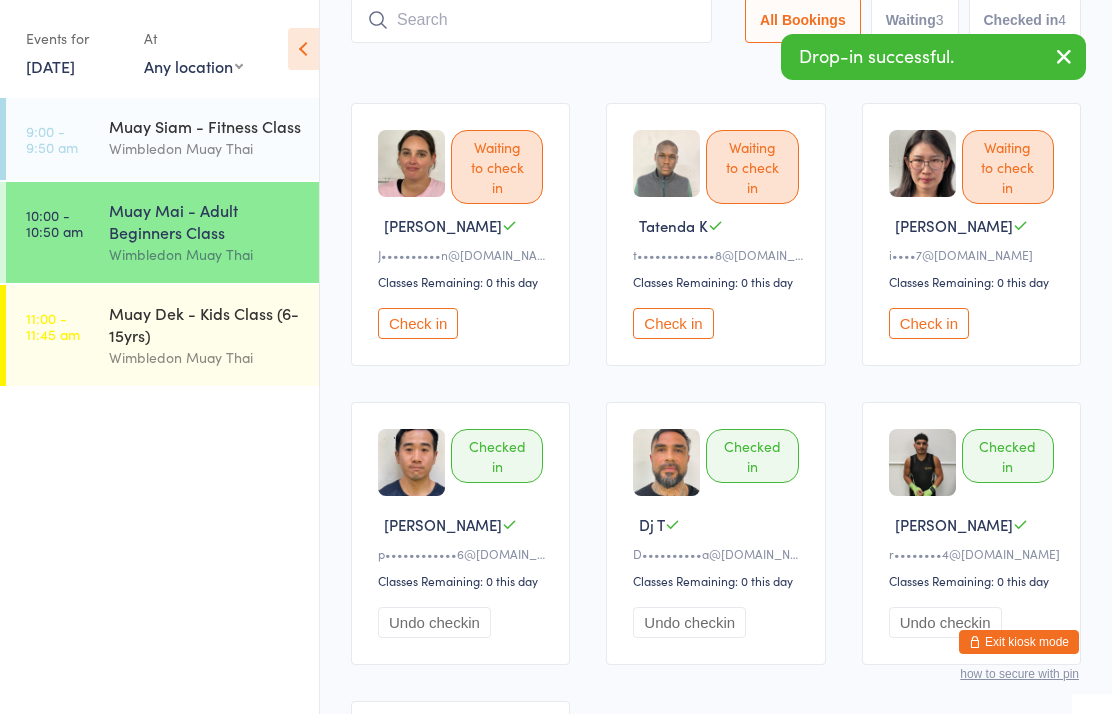 scroll, scrollTop: 134, scrollLeft: 0, axis: vertical 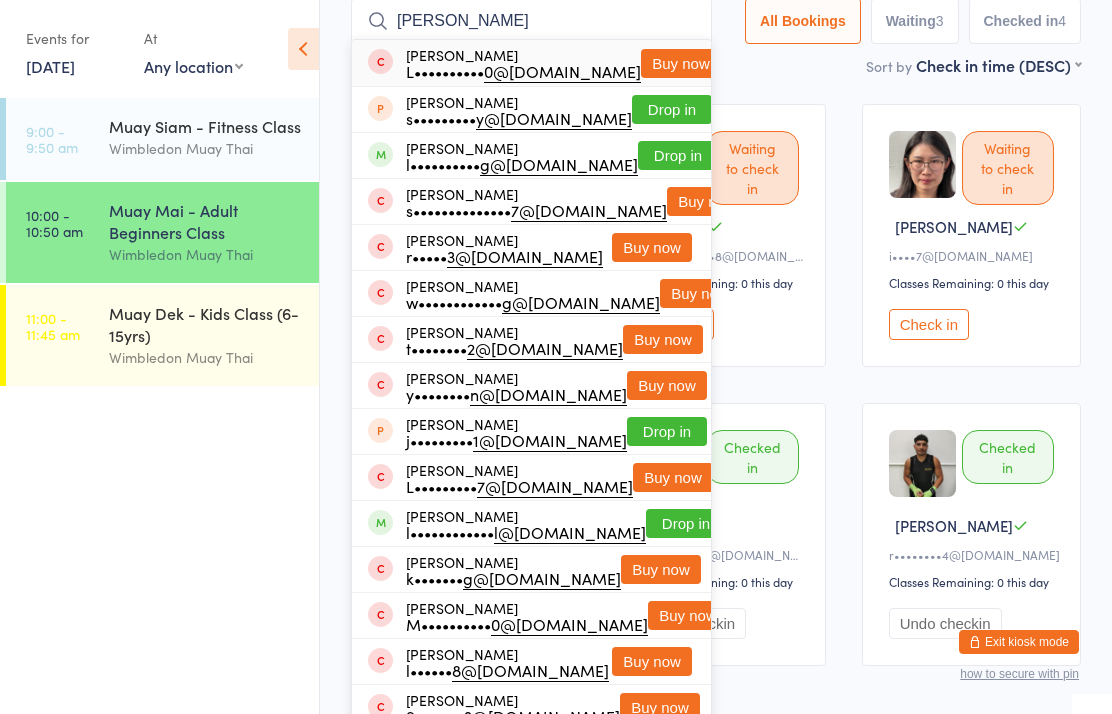 type on "[PERSON_NAME]" 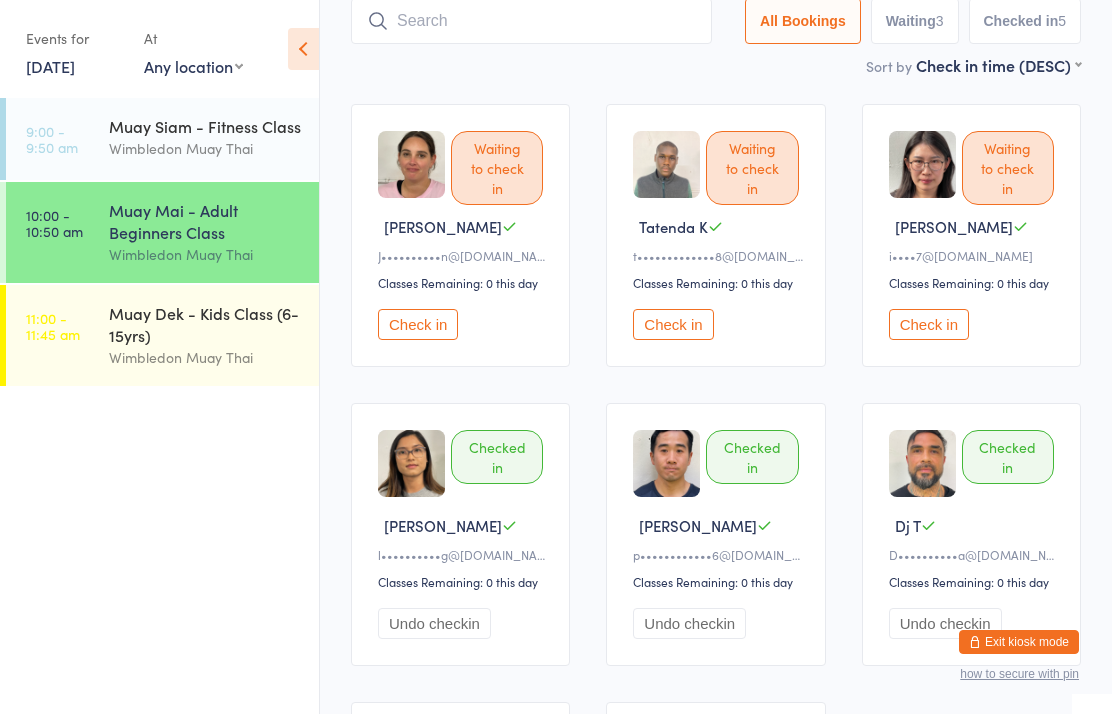 click at bounding box center (531, 21) 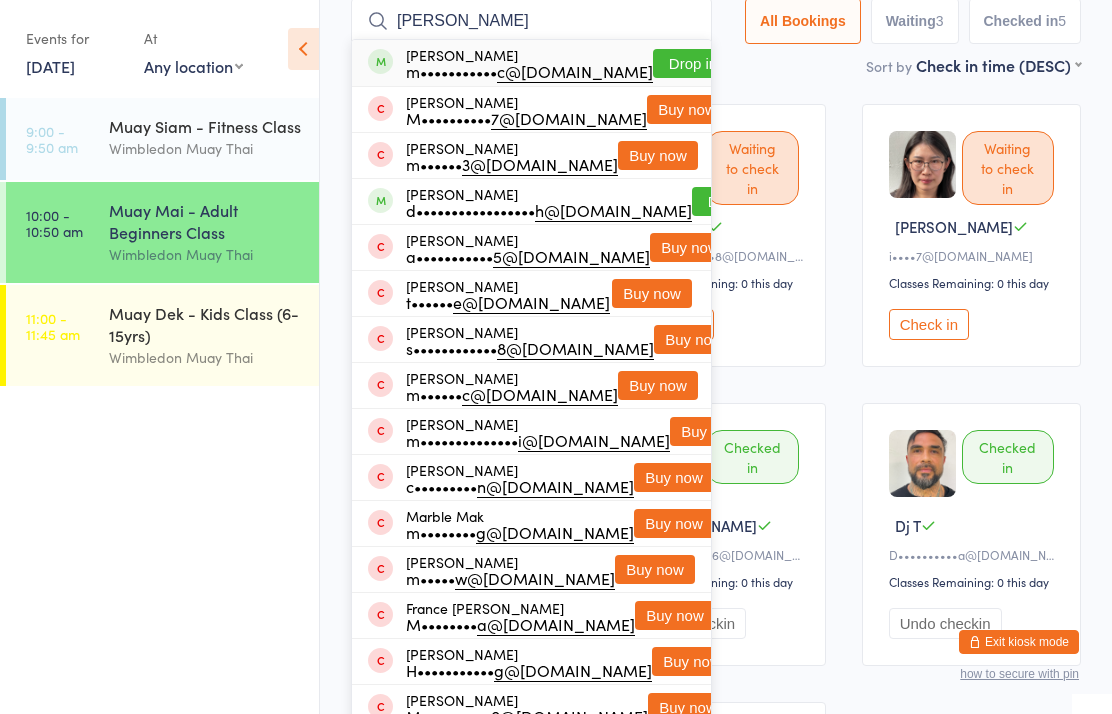 type on "[PERSON_NAME]" 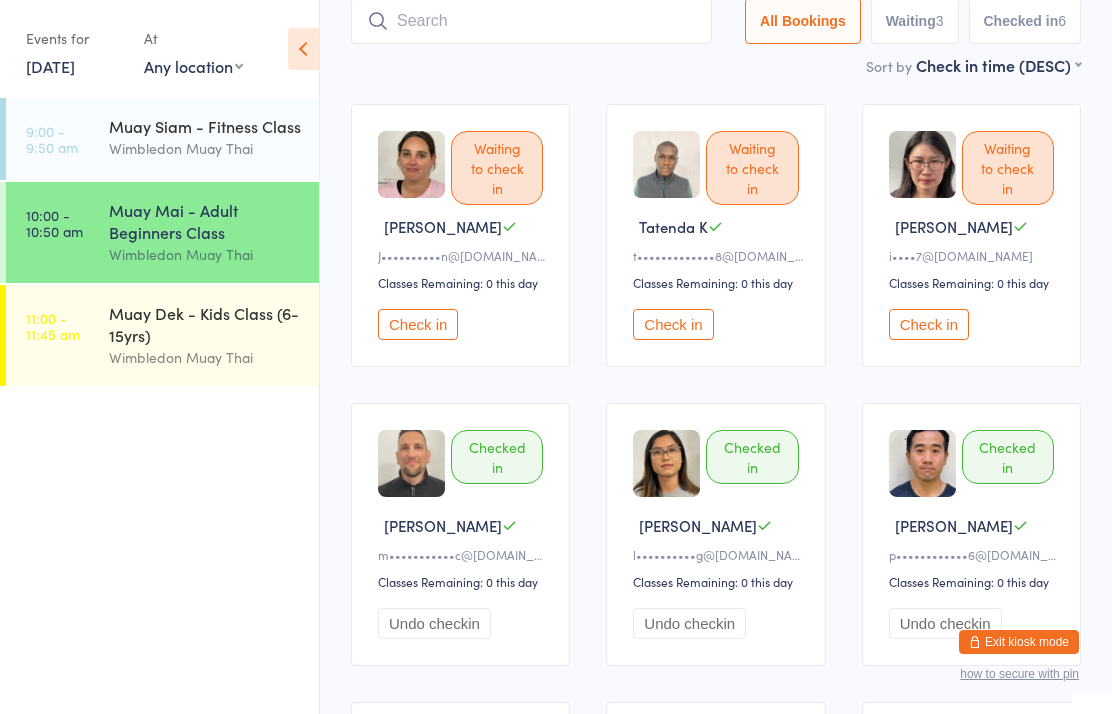 click on "Check in" at bounding box center (673, 324) 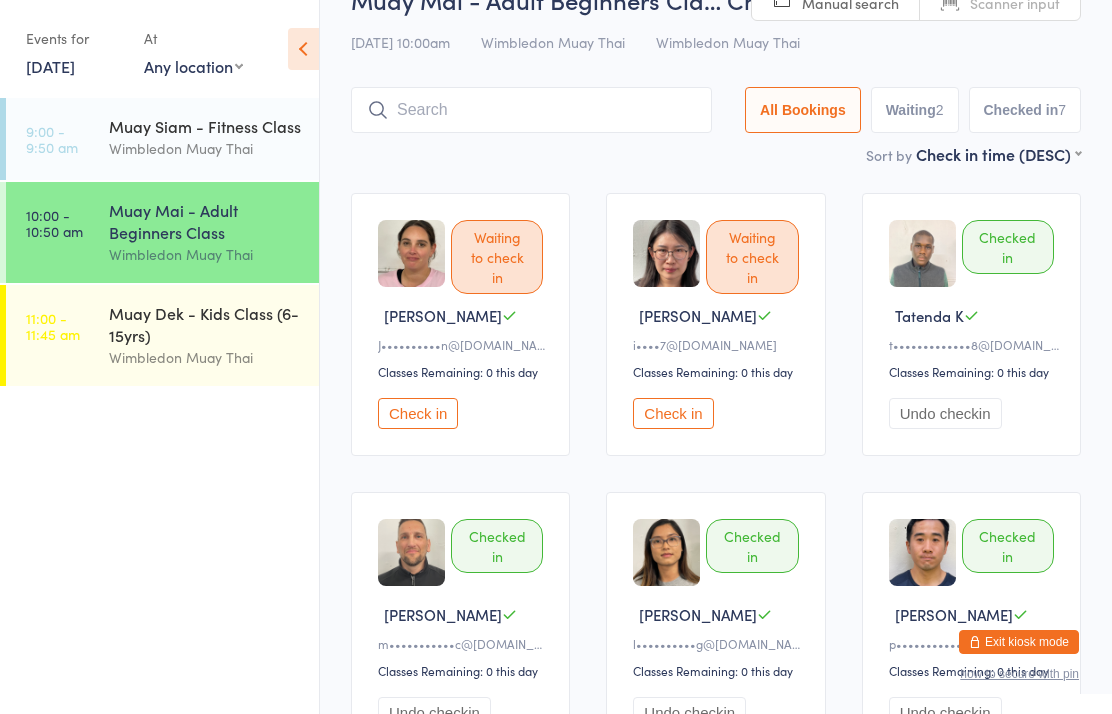 scroll, scrollTop: 0, scrollLeft: 0, axis: both 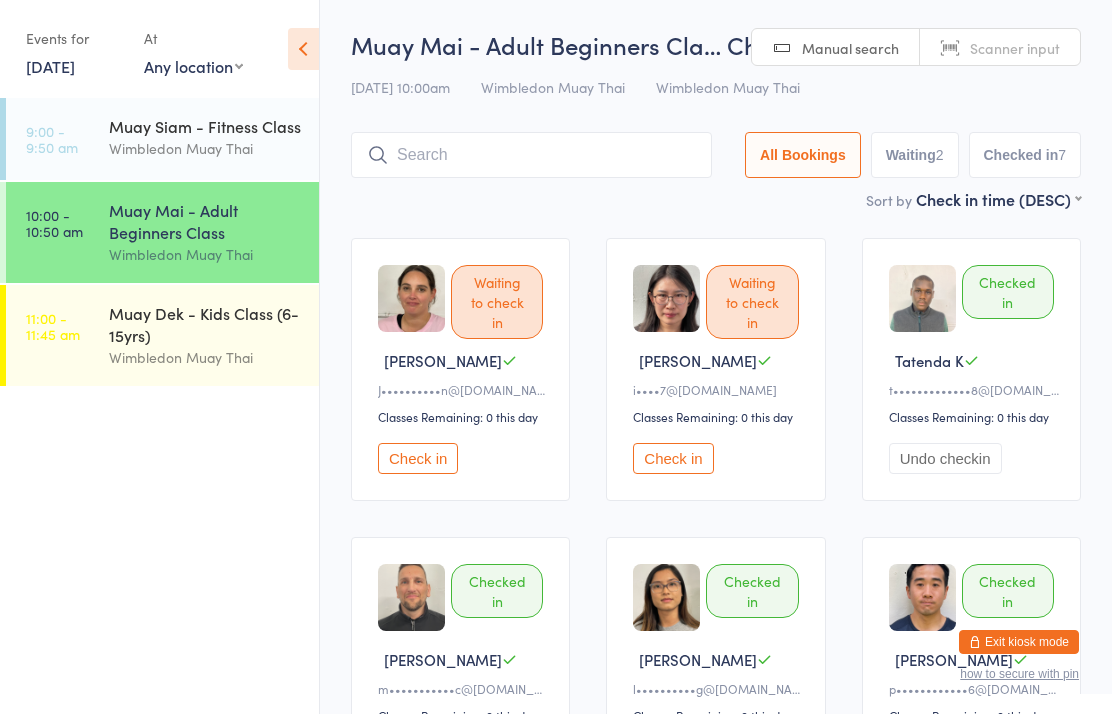 click on "Check in" at bounding box center (418, 458) 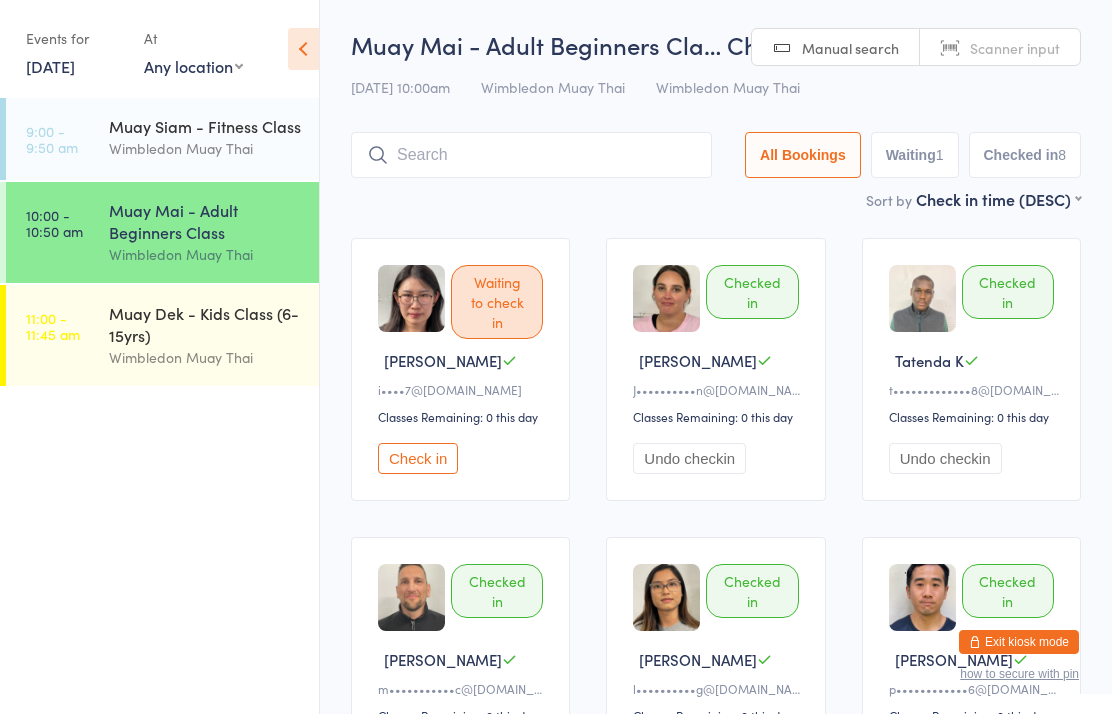 click at bounding box center (531, 155) 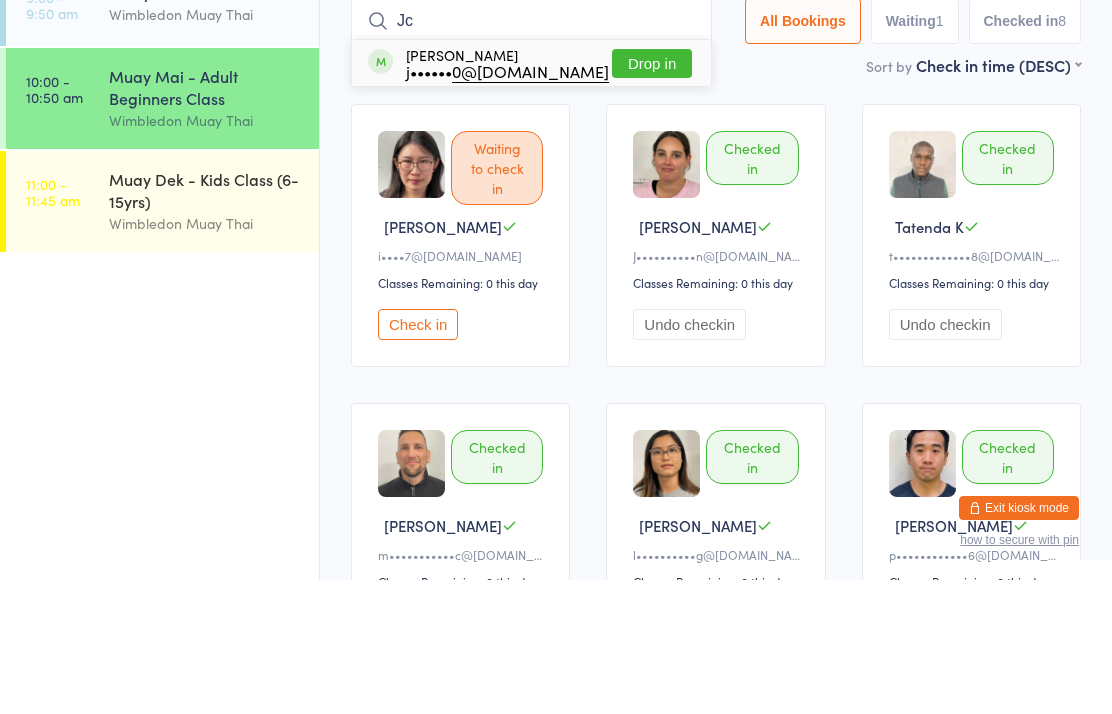 type on "Jc" 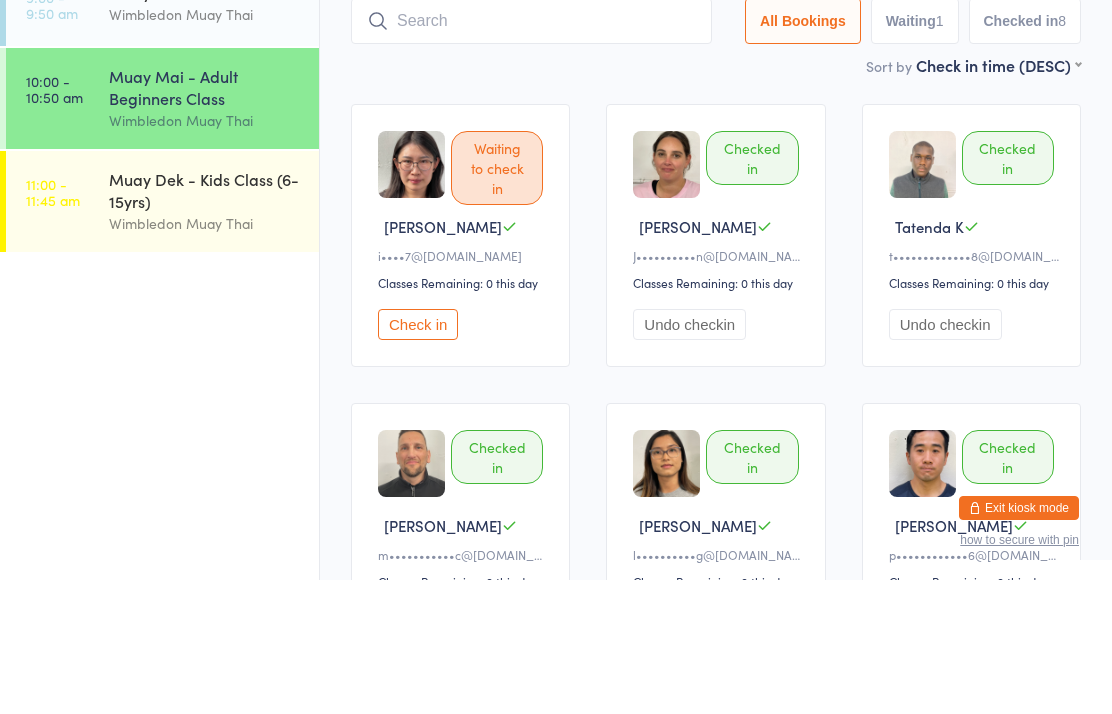 scroll, scrollTop: 134, scrollLeft: 0, axis: vertical 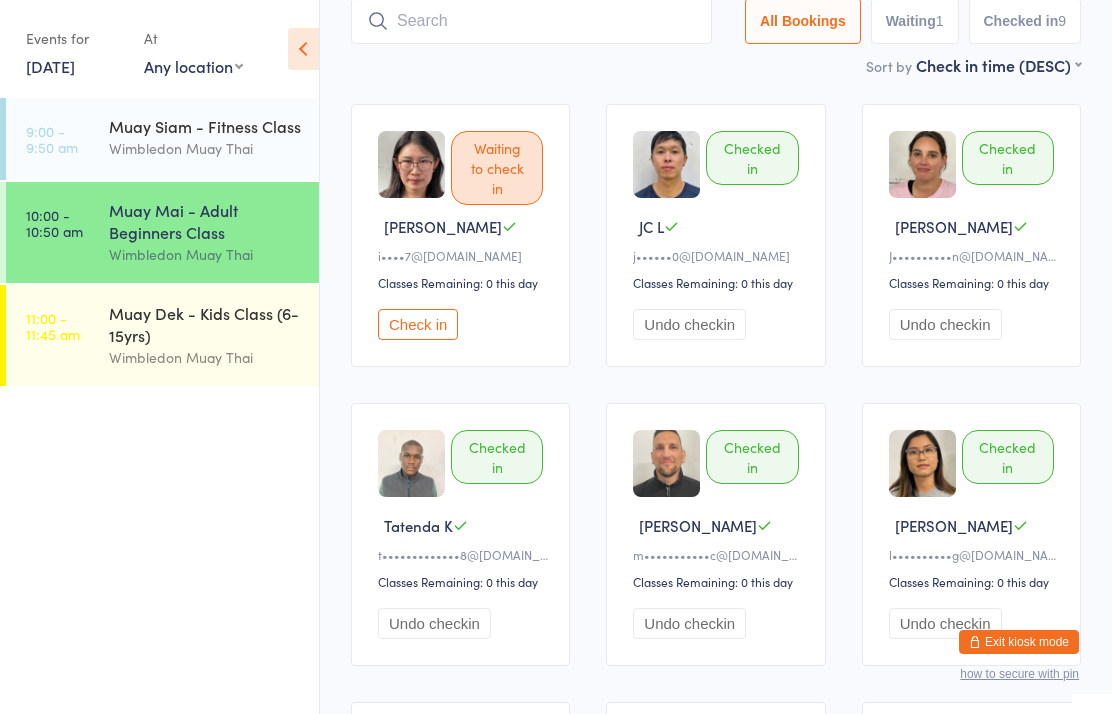 click at bounding box center (531, 21) 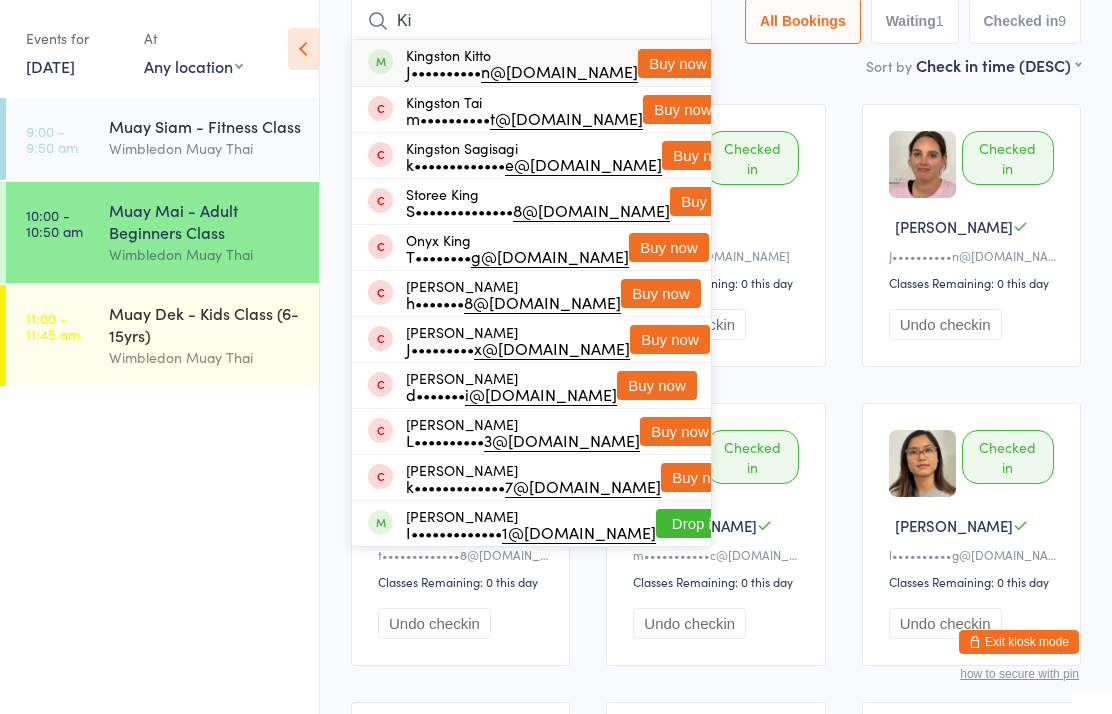 type on "K" 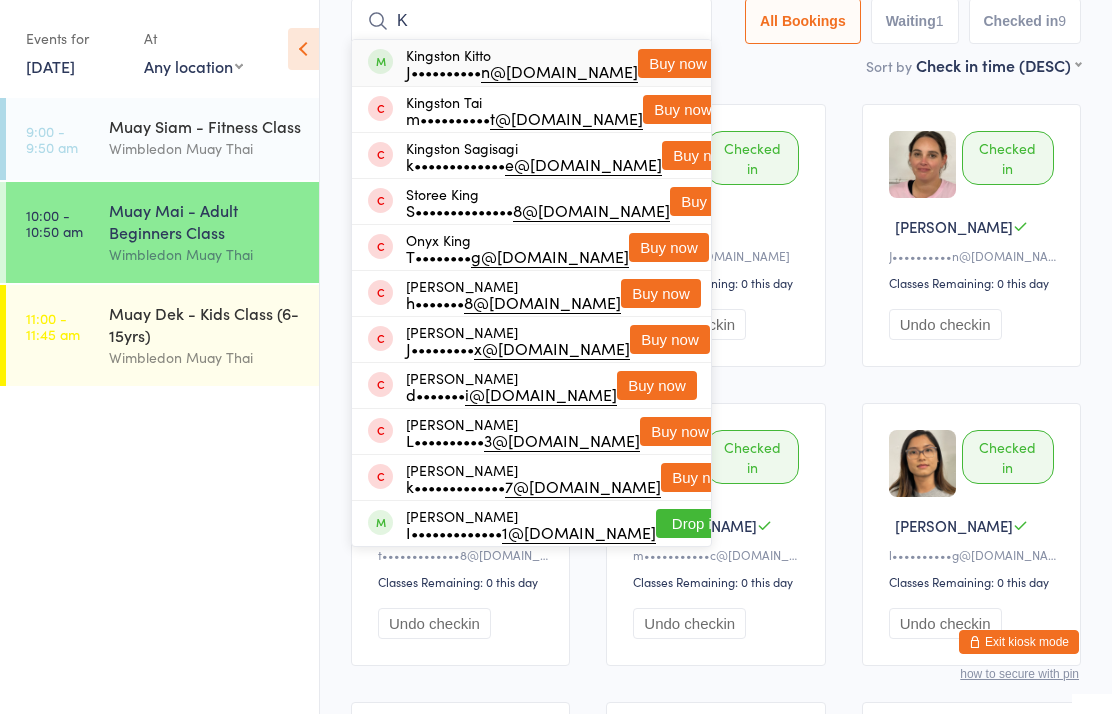type 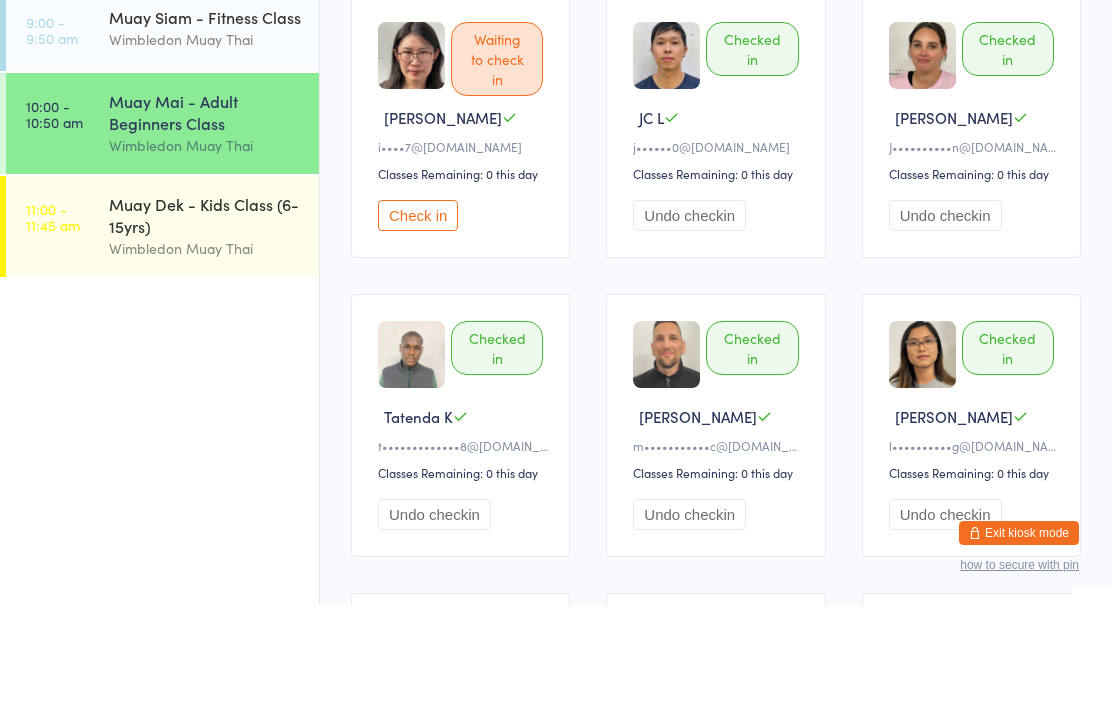 click on "Muay Dek - Kids Class (6-15yrs)" at bounding box center (205, 324) 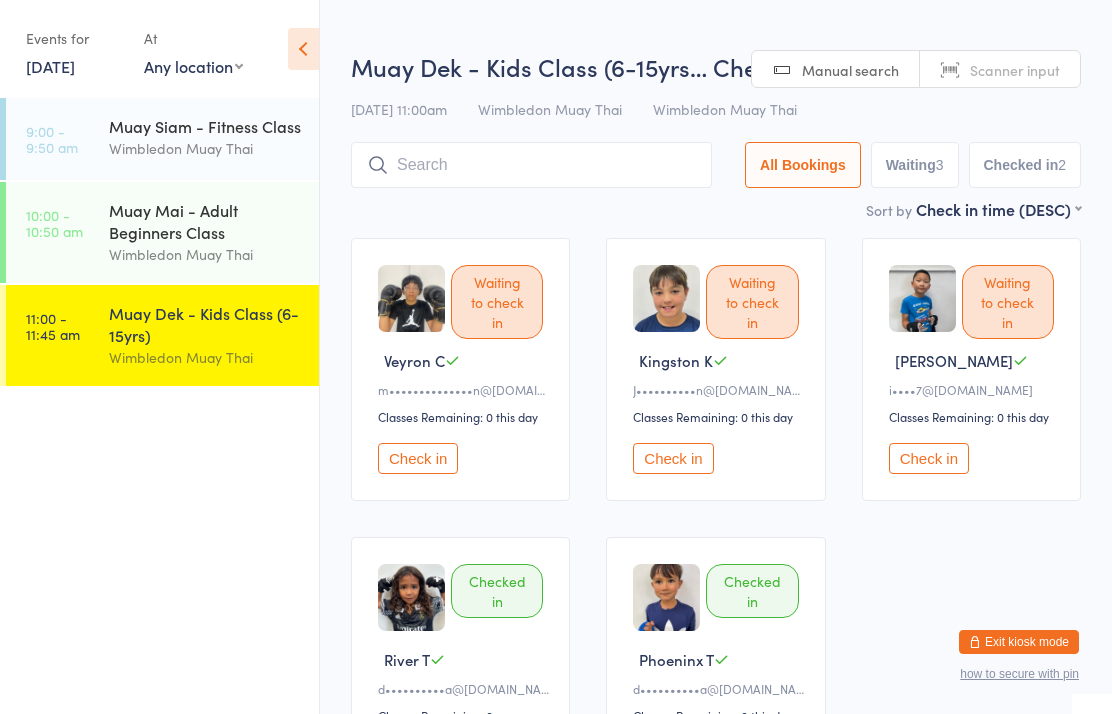click on "Check in" at bounding box center (673, 458) 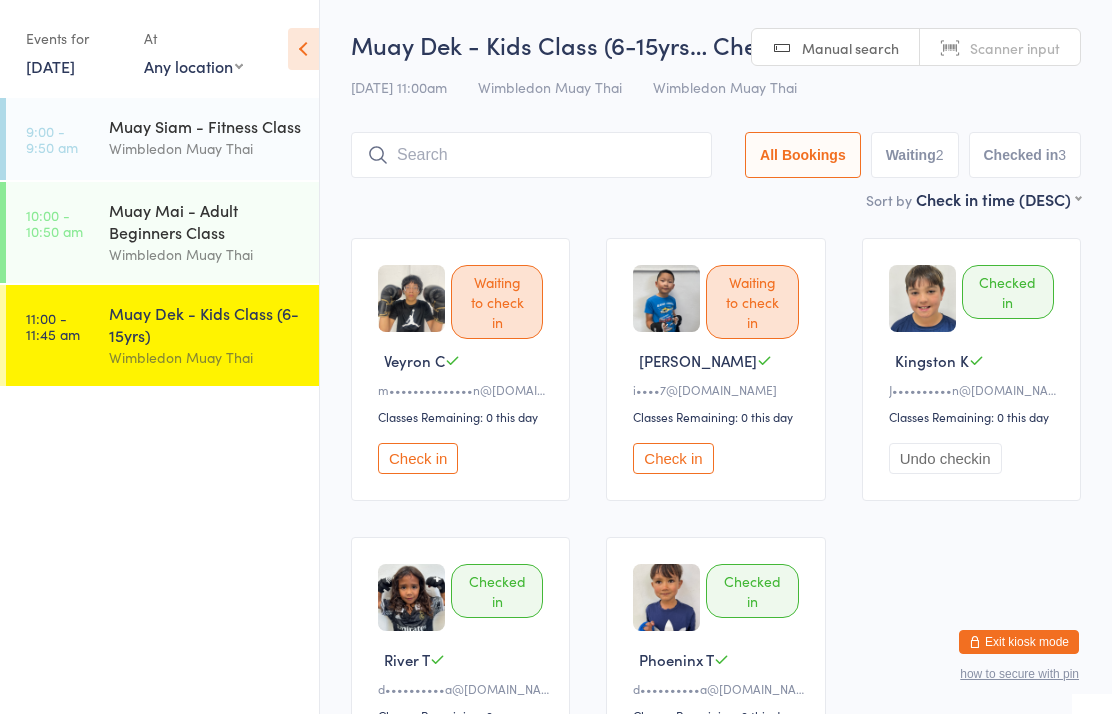 click on "Wimbledon Muay Thai" at bounding box center (205, 254) 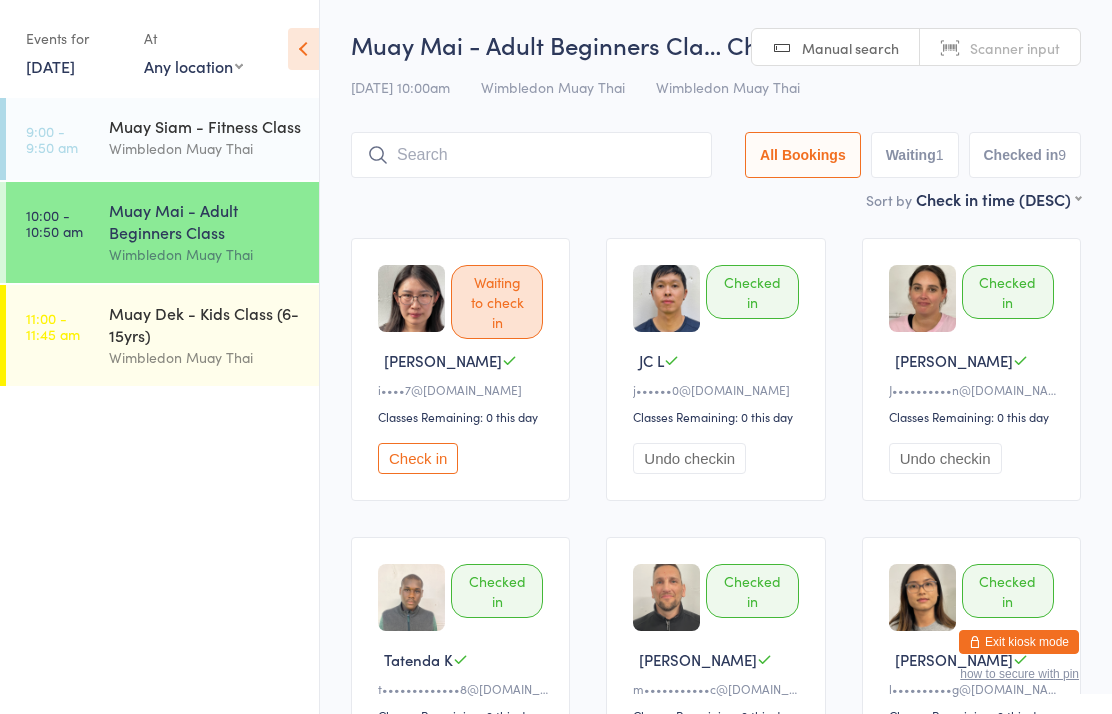 click on "Waiting to check in Iris Q  i•••• 7@[DOMAIN_NAME] Classes Remaining: 0 this day   Check in" at bounding box center [460, 369] 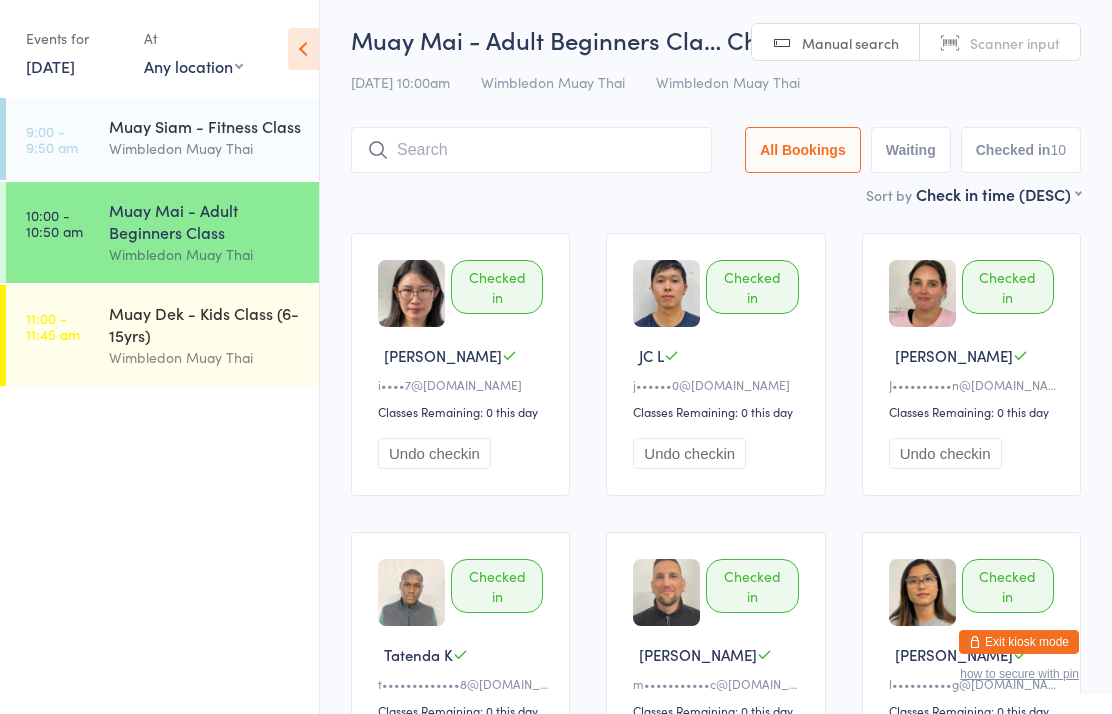 scroll, scrollTop: 0, scrollLeft: 0, axis: both 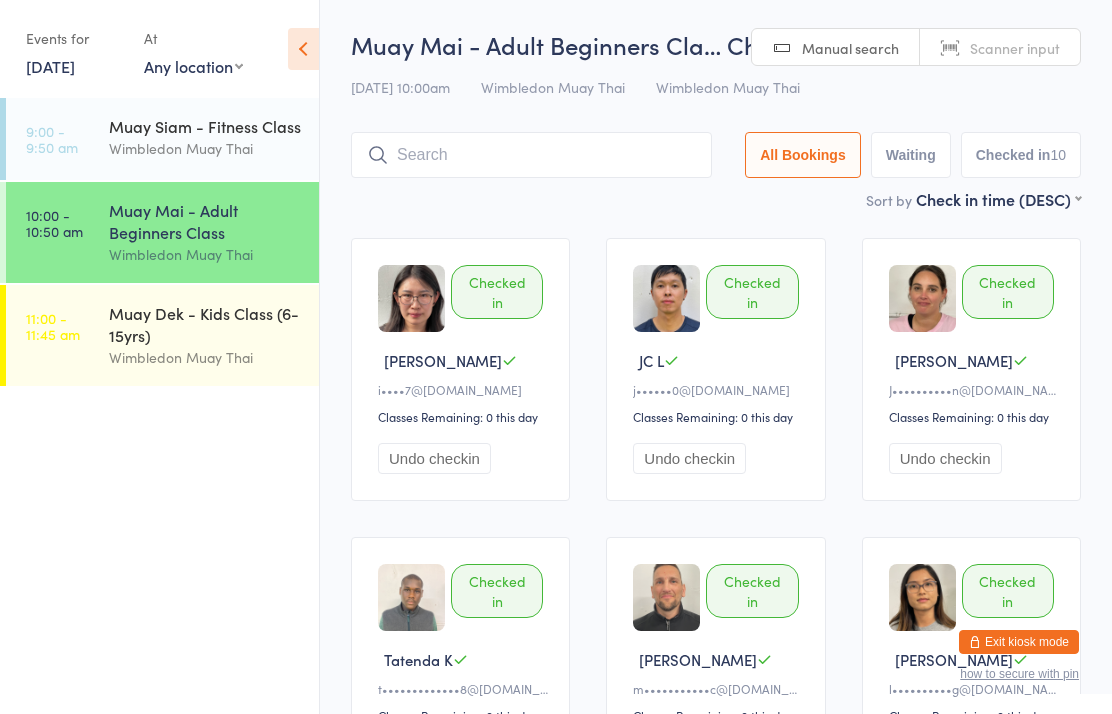 click at bounding box center [531, 155] 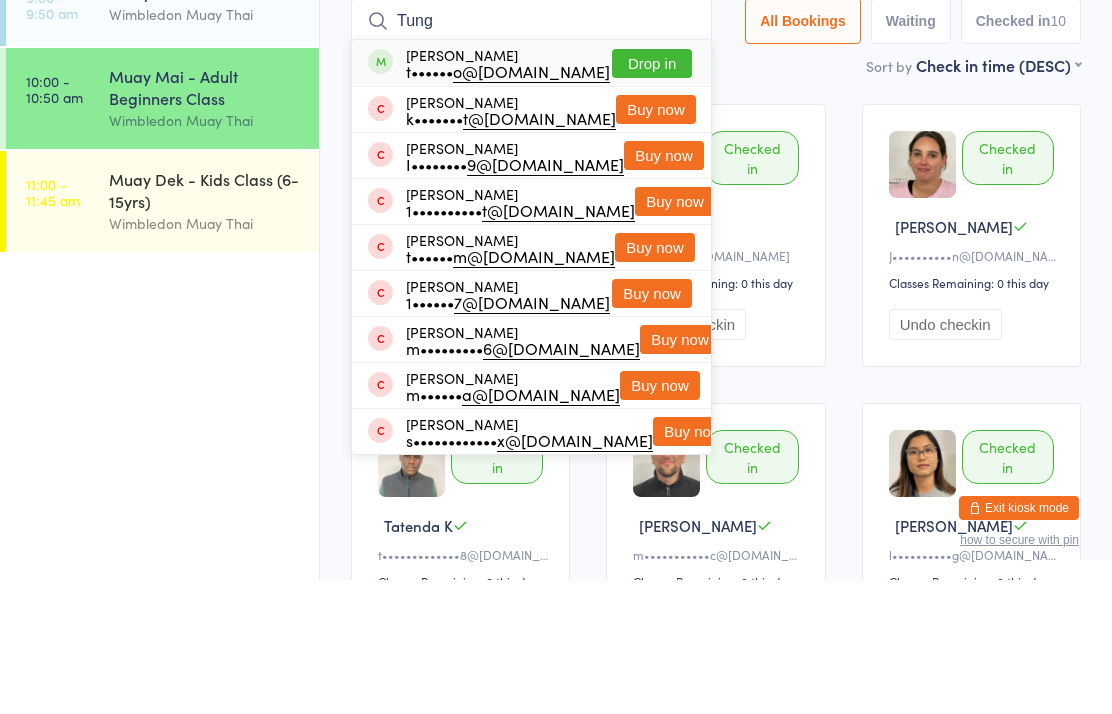 type on "Tung" 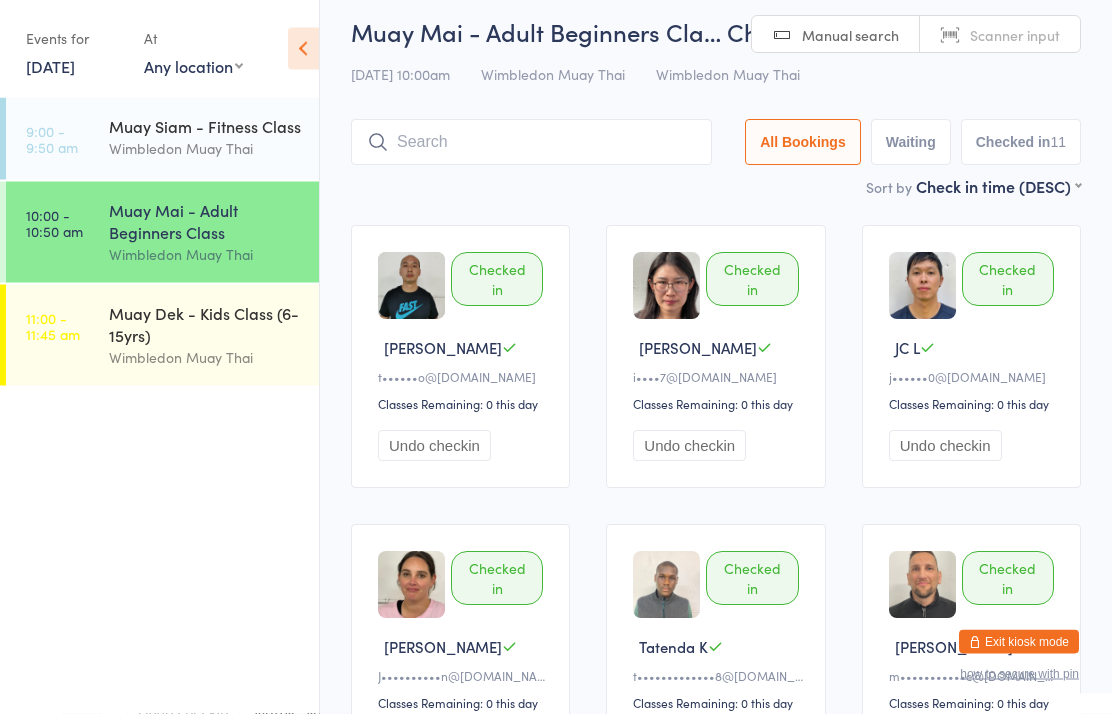 scroll, scrollTop: 0, scrollLeft: 0, axis: both 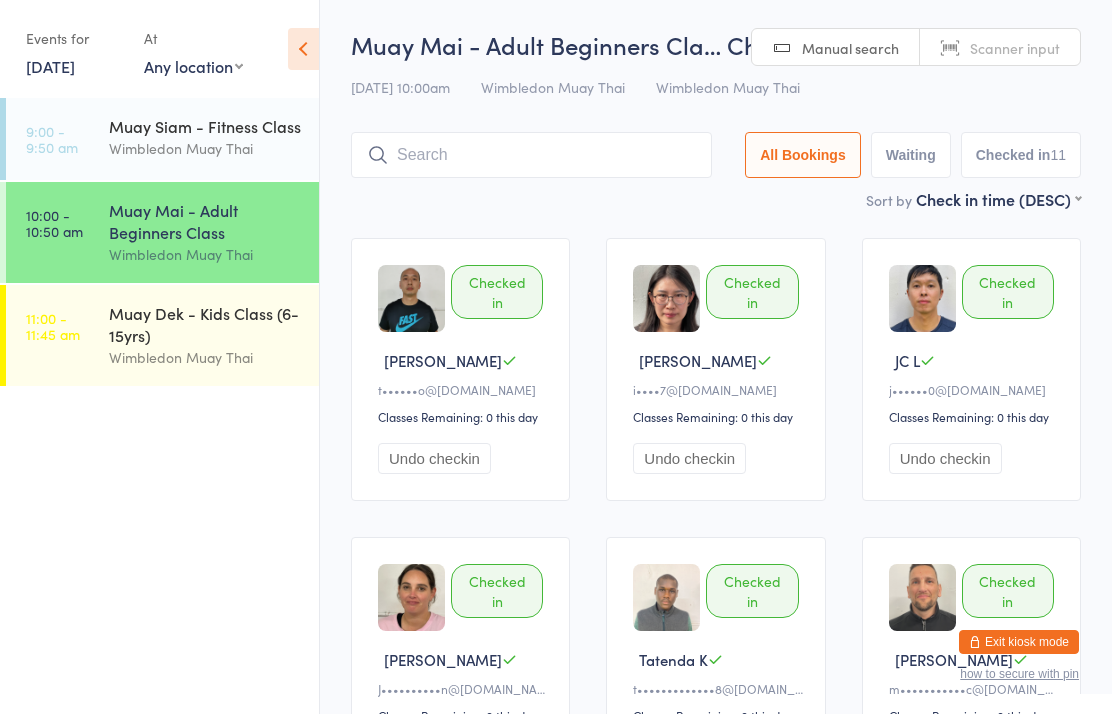 click at bounding box center (531, 155) 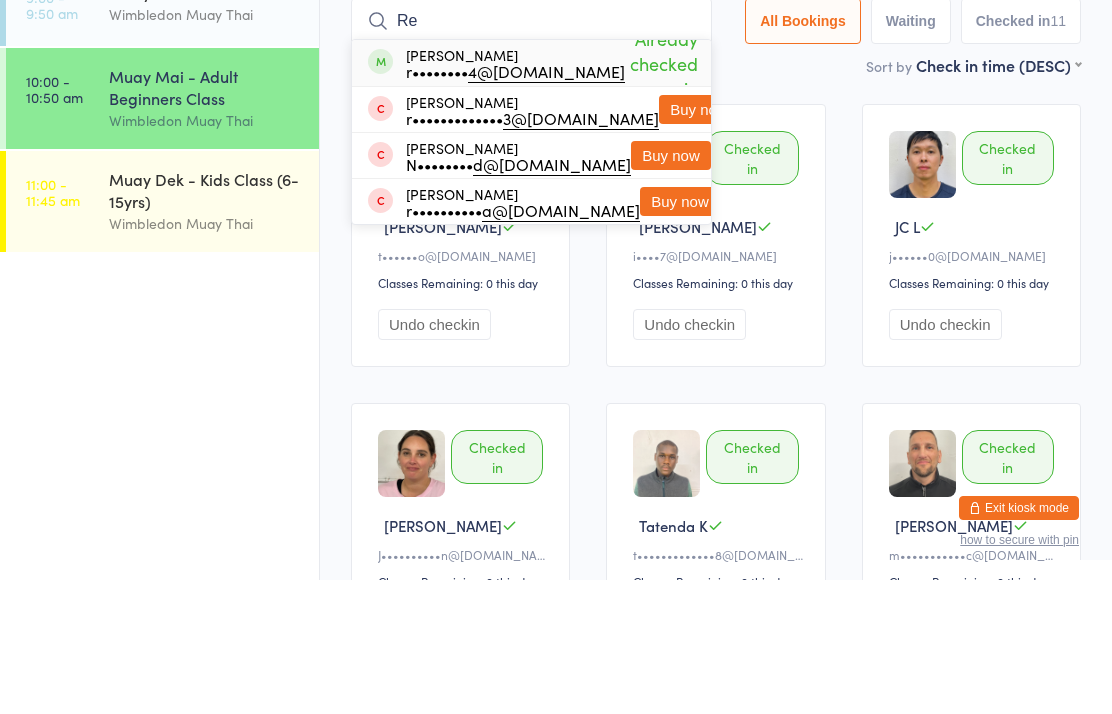 type on "R" 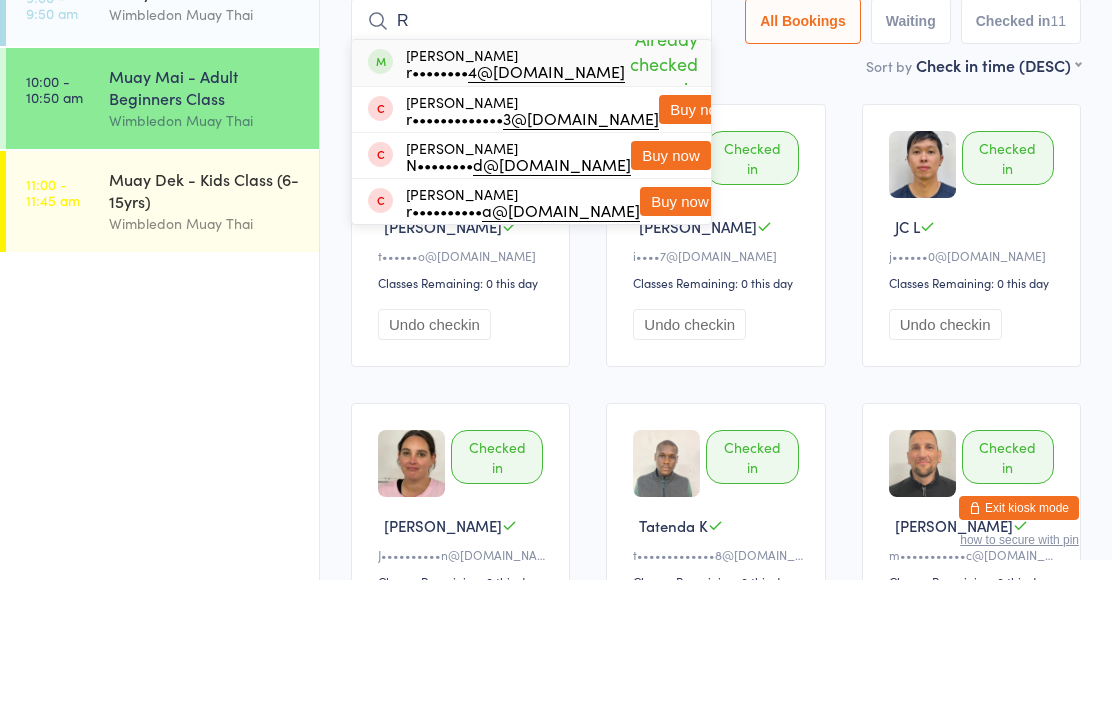 type 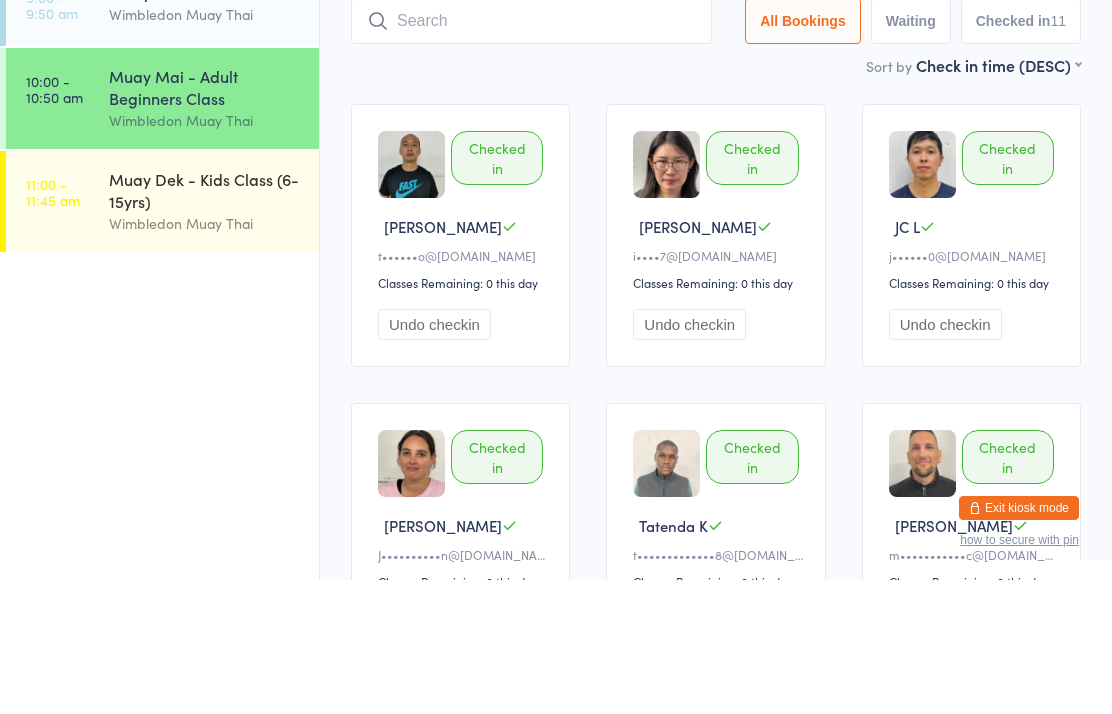 click on "Sort by   Check in time (DESC) First name (ASC) First name (DESC) Last name (ASC) Last name (DESC) Check in time (ASC) Check in time (DESC)" at bounding box center (716, 199) 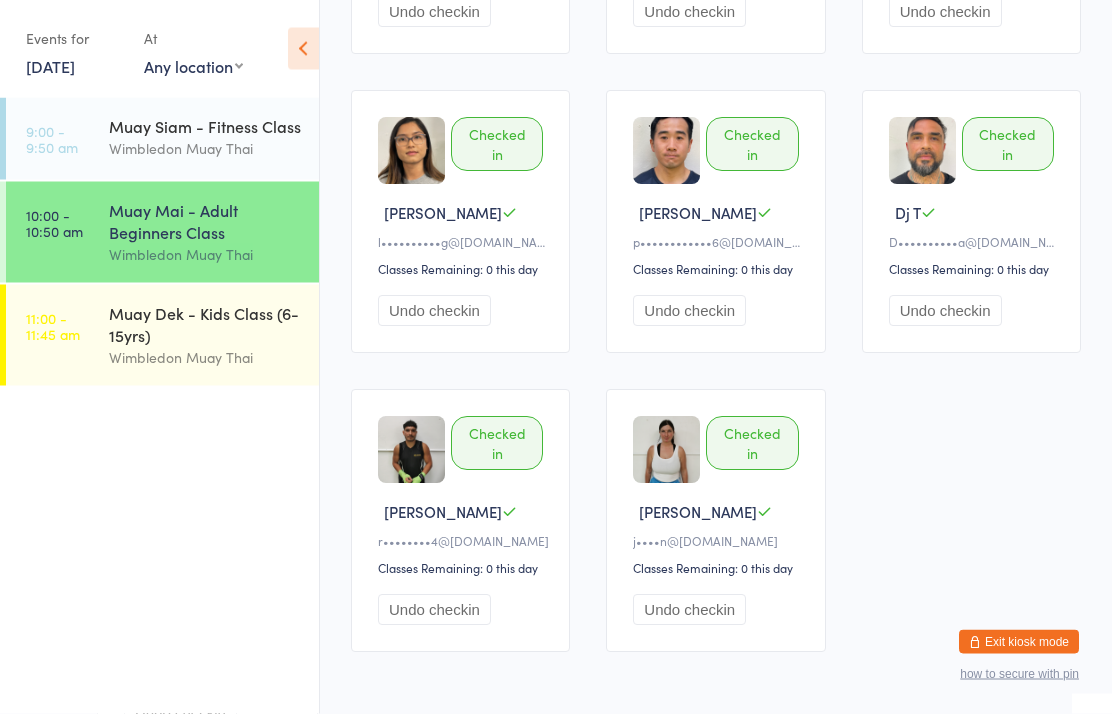 scroll, scrollTop: 749, scrollLeft: 0, axis: vertical 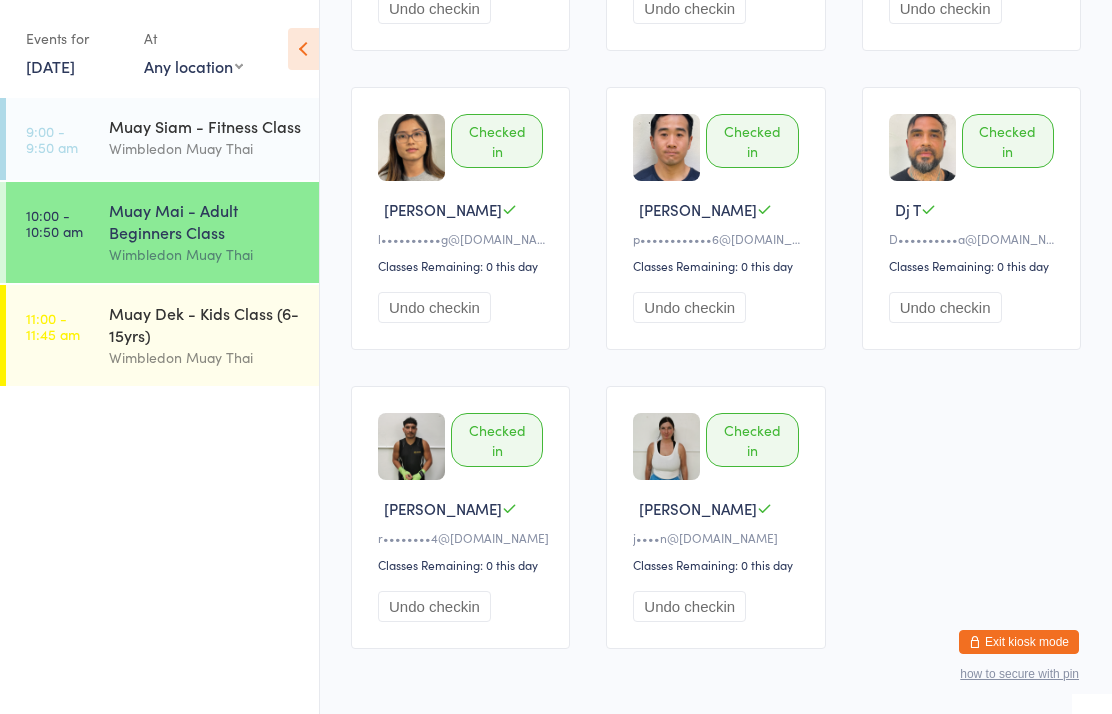 click on "11:00 - 11:45 am Muay Dek - Kids Class (6-15yrs) Wimbledon Muay Thai" at bounding box center [162, 335] 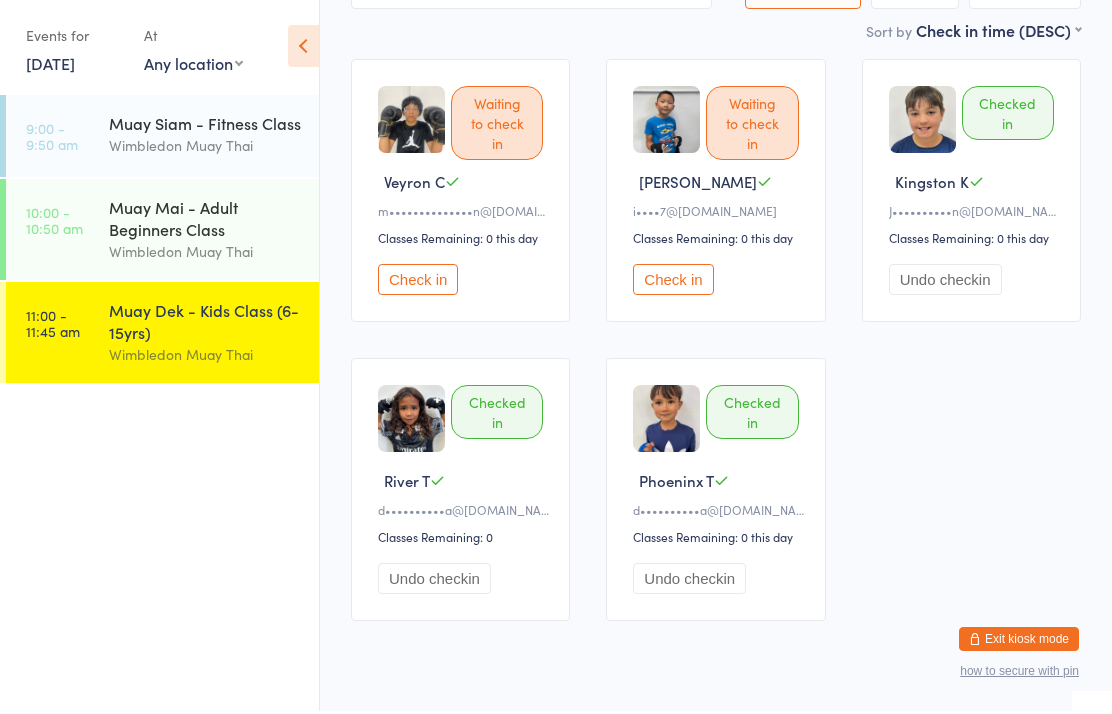 scroll, scrollTop: 0, scrollLeft: 0, axis: both 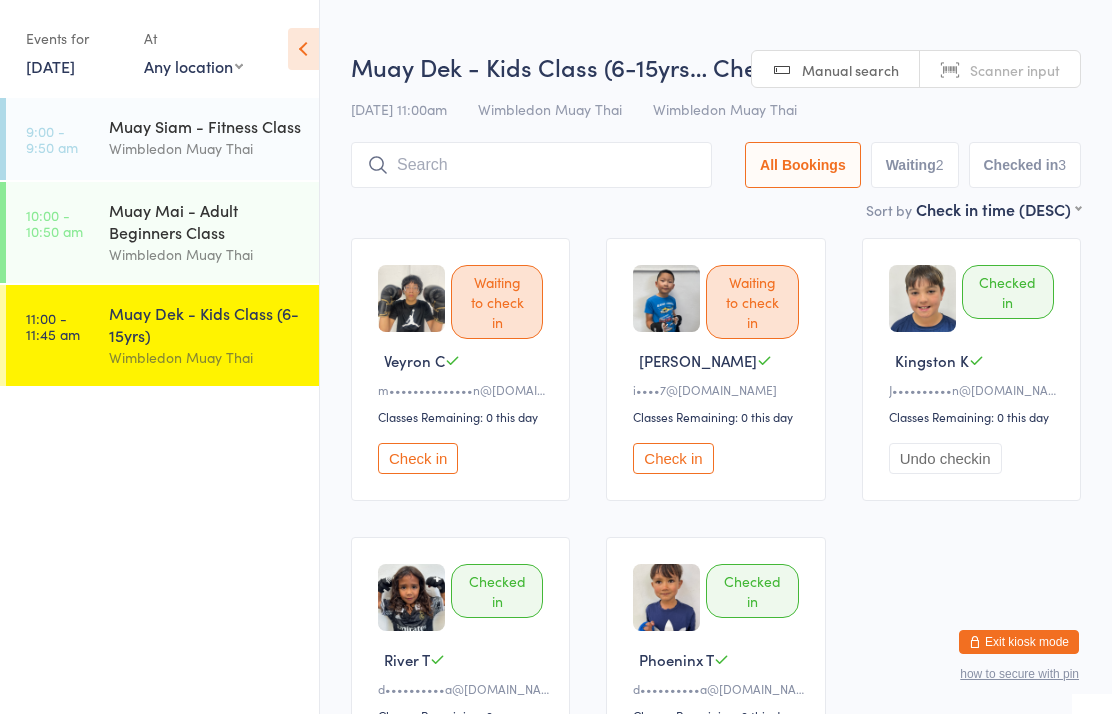 click on "Muay Mai - Adult Beginners Class" at bounding box center (205, 221) 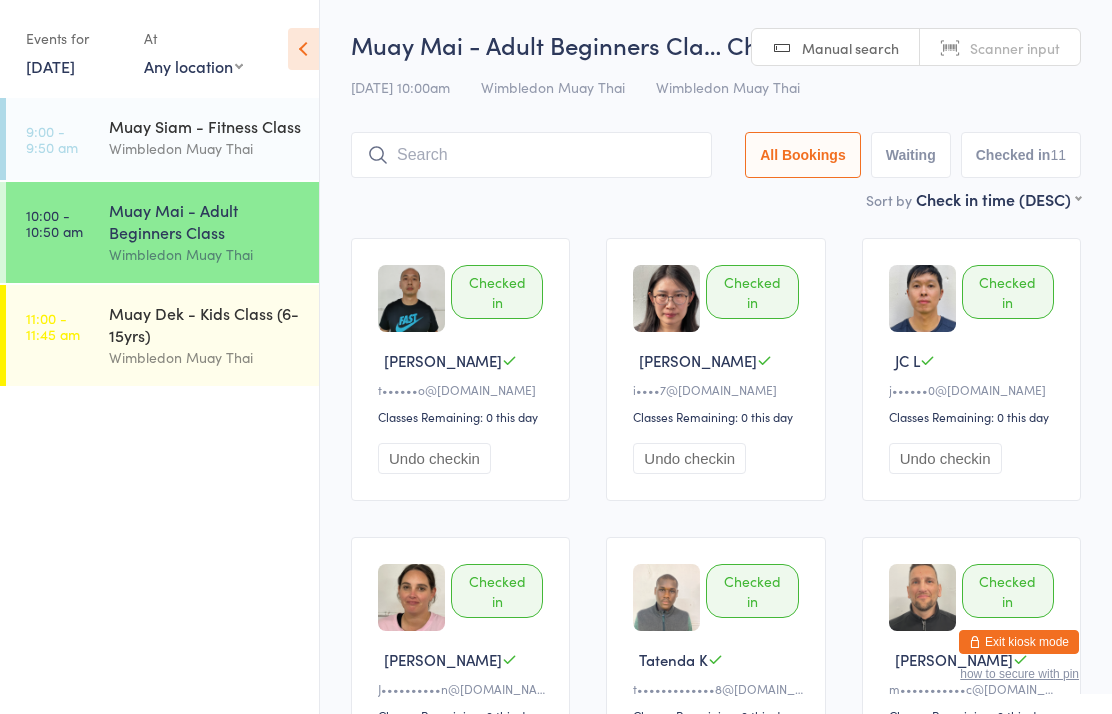 click on "Muay Siam - Fitness Class" at bounding box center (205, 126) 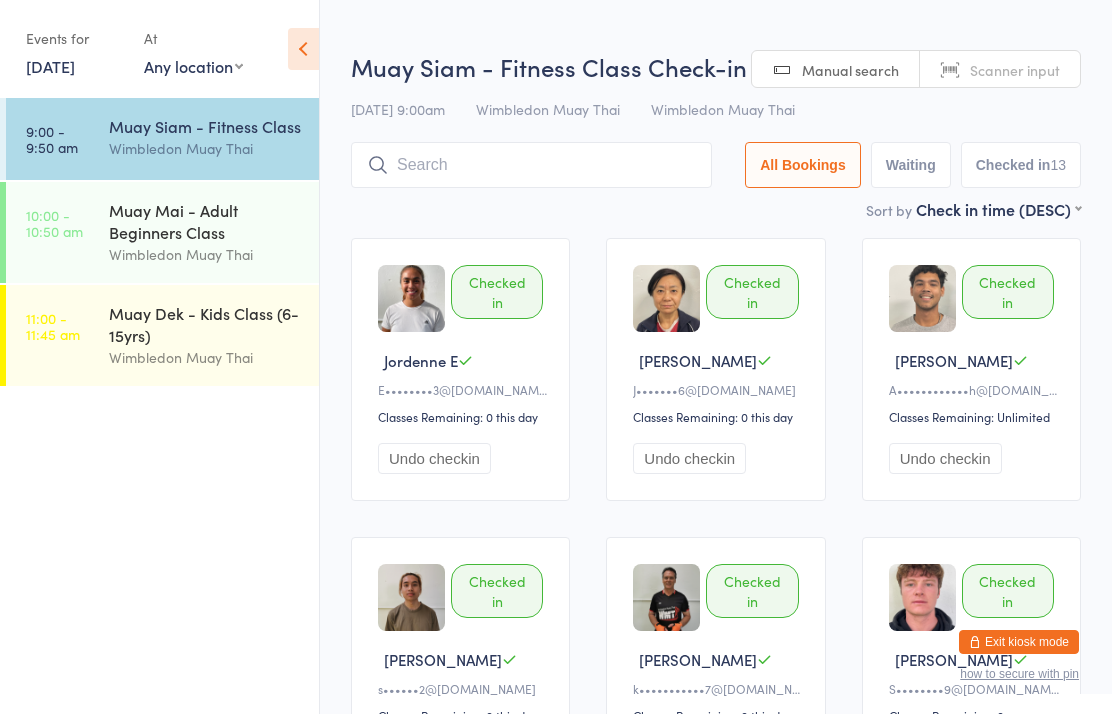 click on "Muay Mai - Adult Beginners Class" at bounding box center (205, 221) 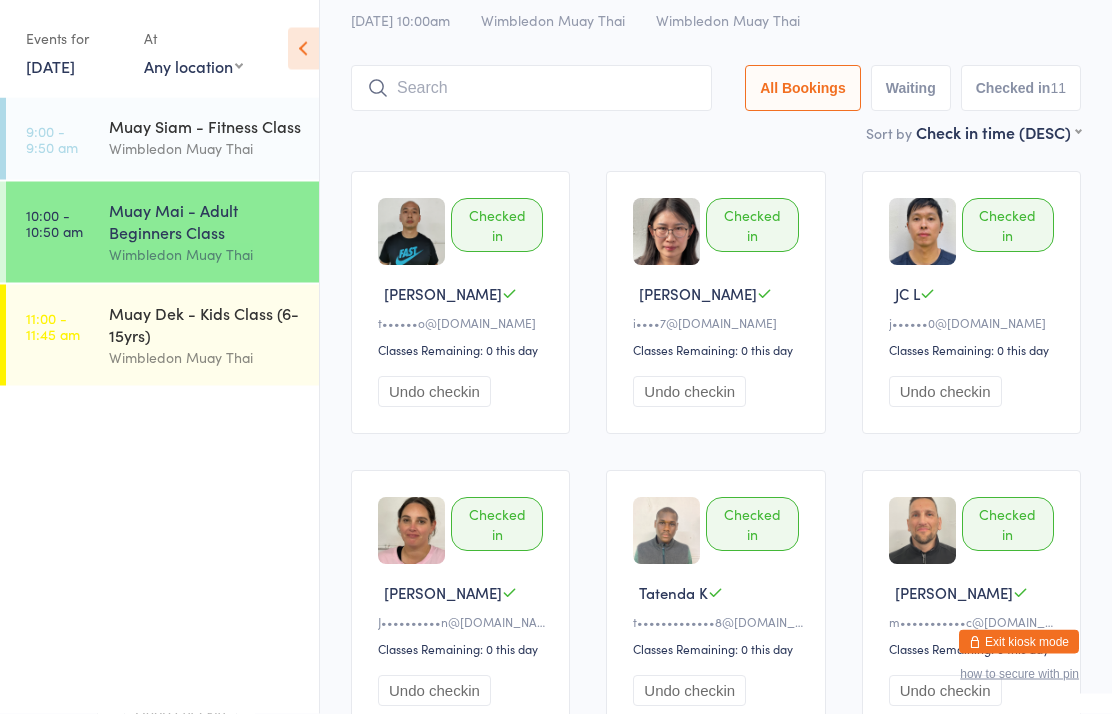 scroll, scrollTop: 0, scrollLeft: 0, axis: both 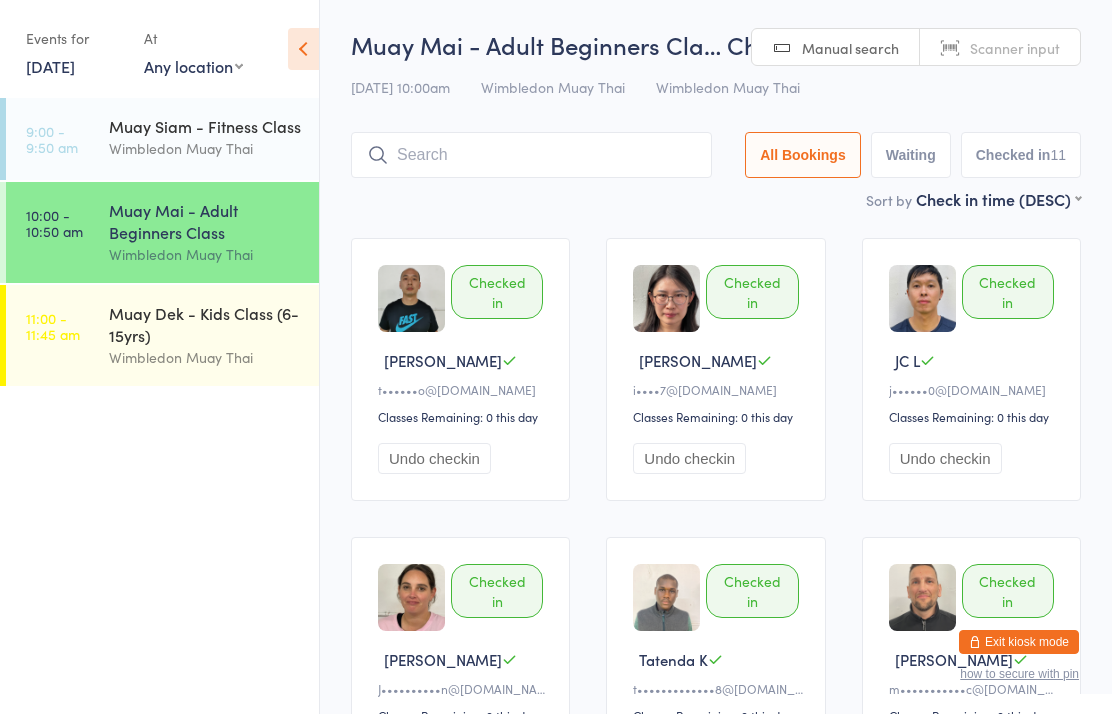 click at bounding box center [531, 155] 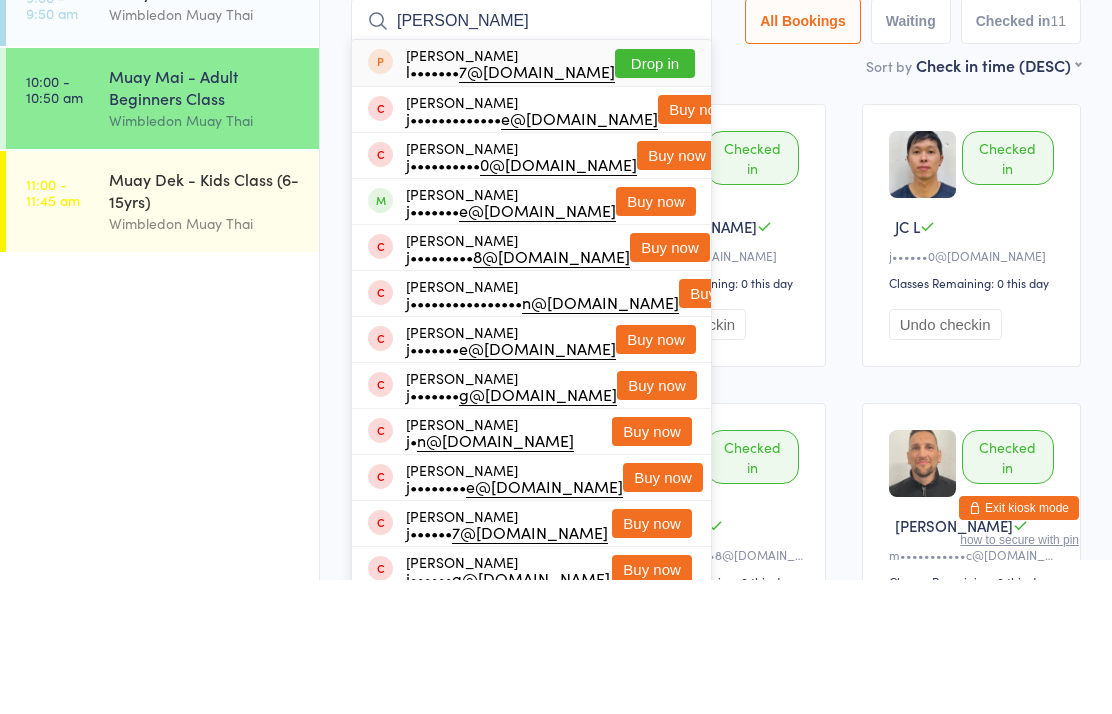 type on "[PERSON_NAME]" 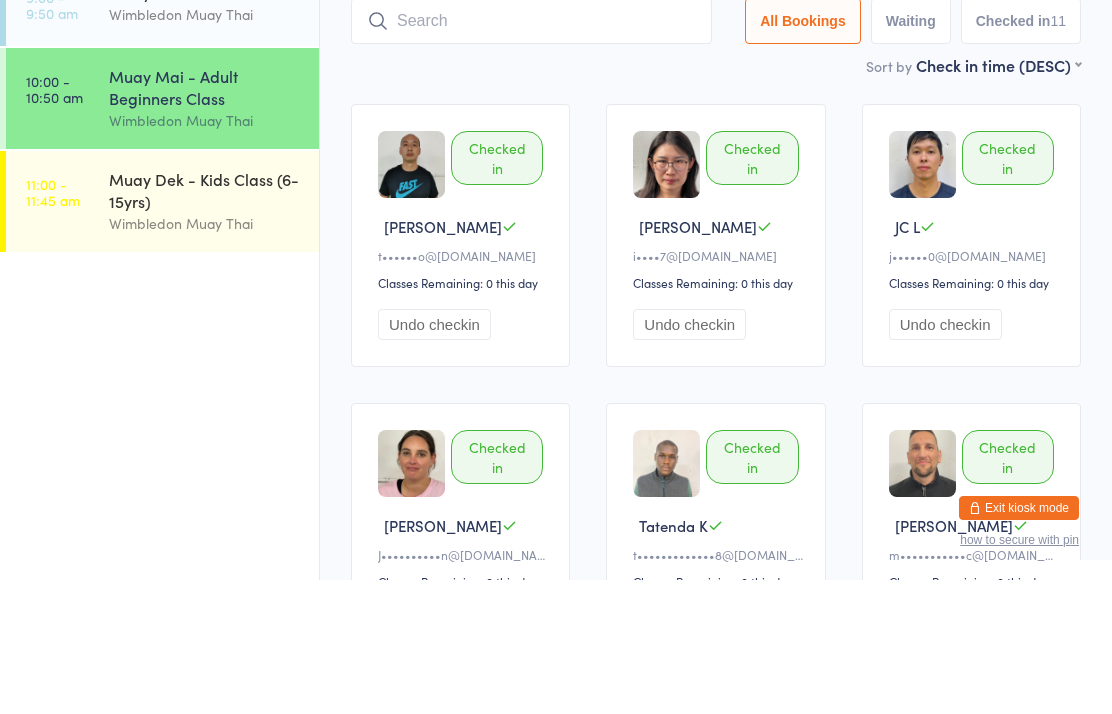 scroll, scrollTop: 134, scrollLeft: 0, axis: vertical 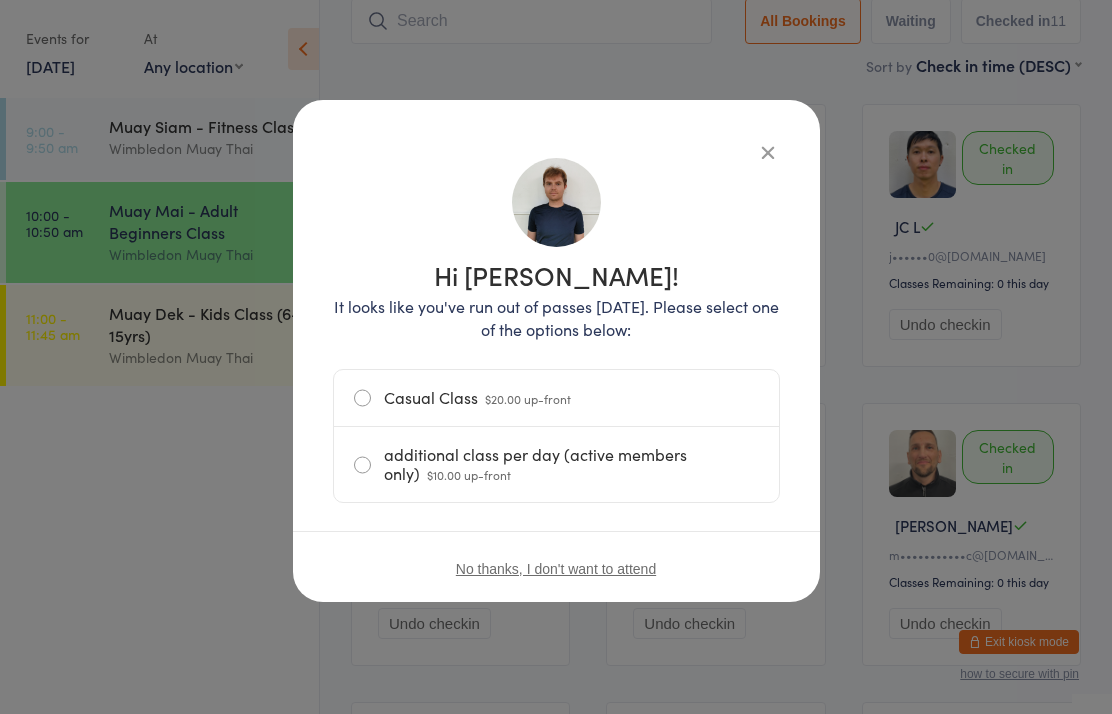 click on "additional class per day (active members only)  $10.00 up-front" at bounding box center (556, 464) 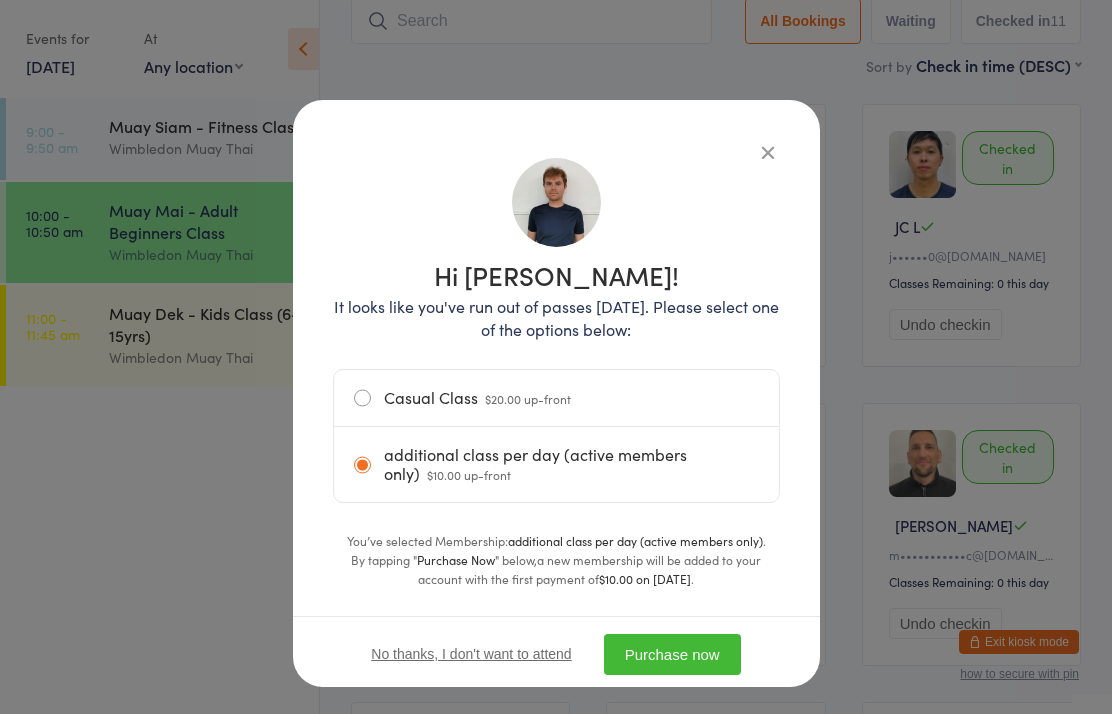 click on "Purchase now" at bounding box center [672, 654] 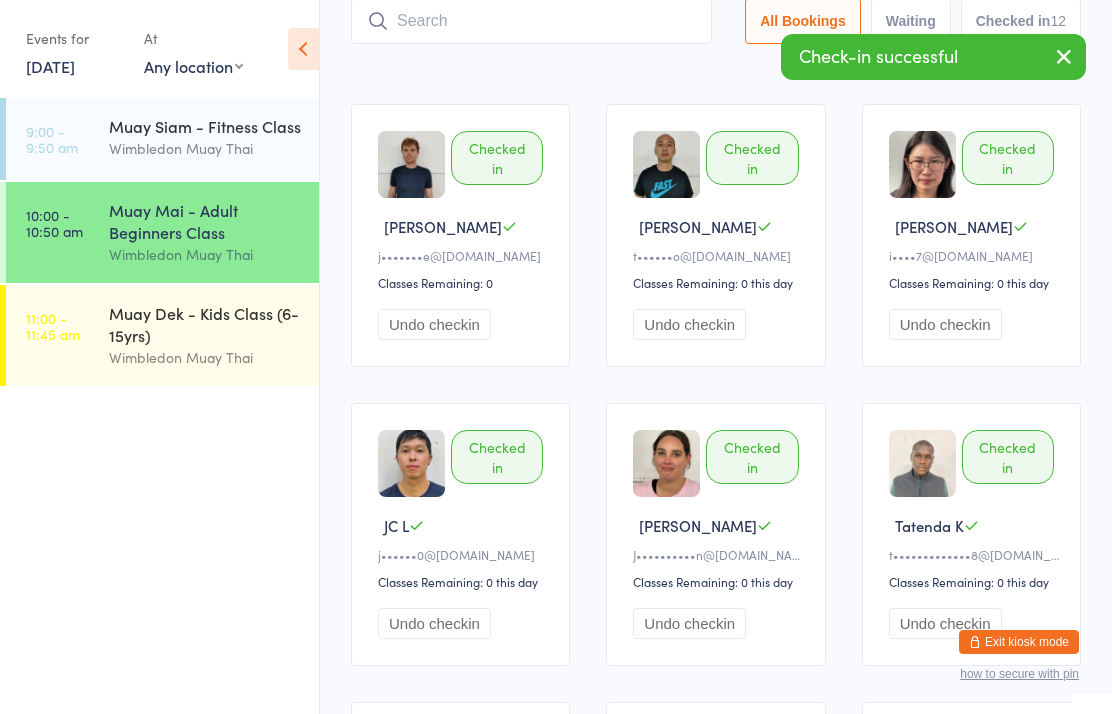 click at bounding box center [531, 21] 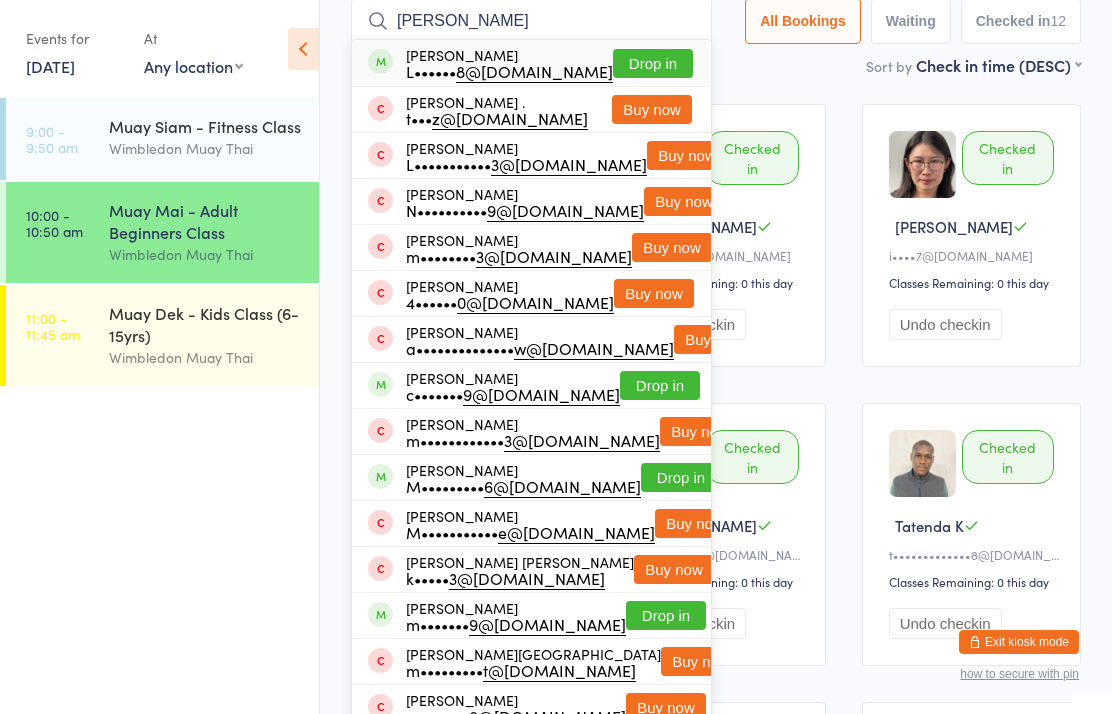 type on "[PERSON_NAME]" 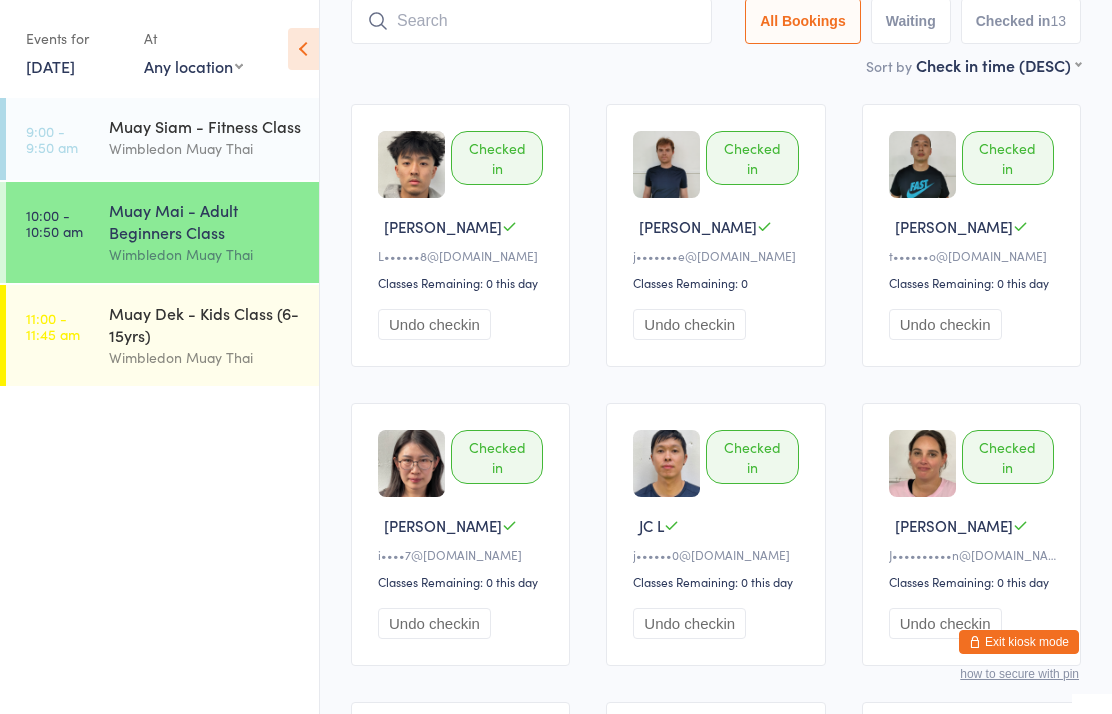click on "10:00 - 10:50 am Muay Mai - Adult Beginners Class Wimbledon Muay Thai" at bounding box center (162, 232) 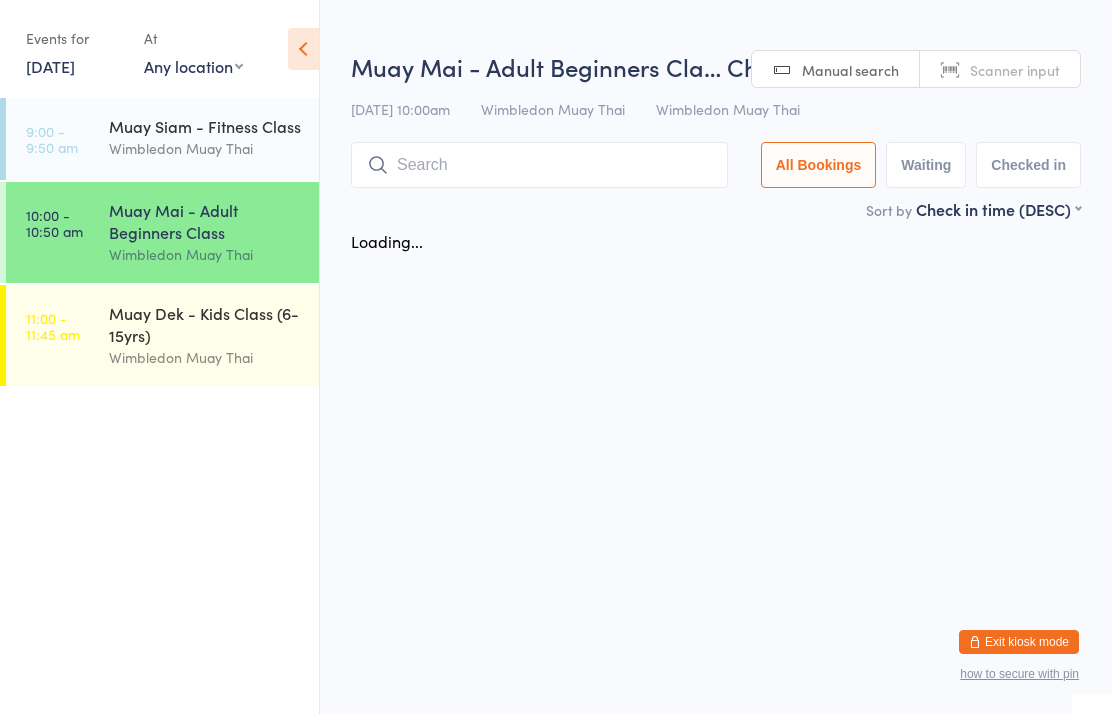 scroll, scrollTop: 0, scrollLeft: 0, axis: both 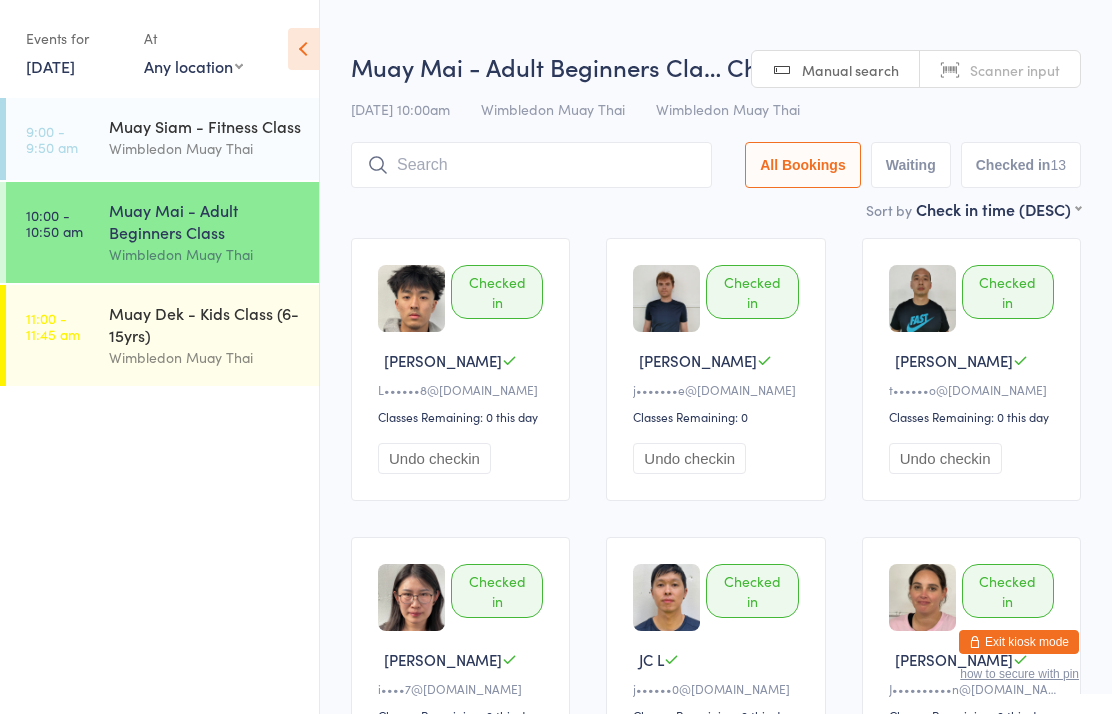 click on "Wimbledon Muay Thai" at bounding box center [205, 357] 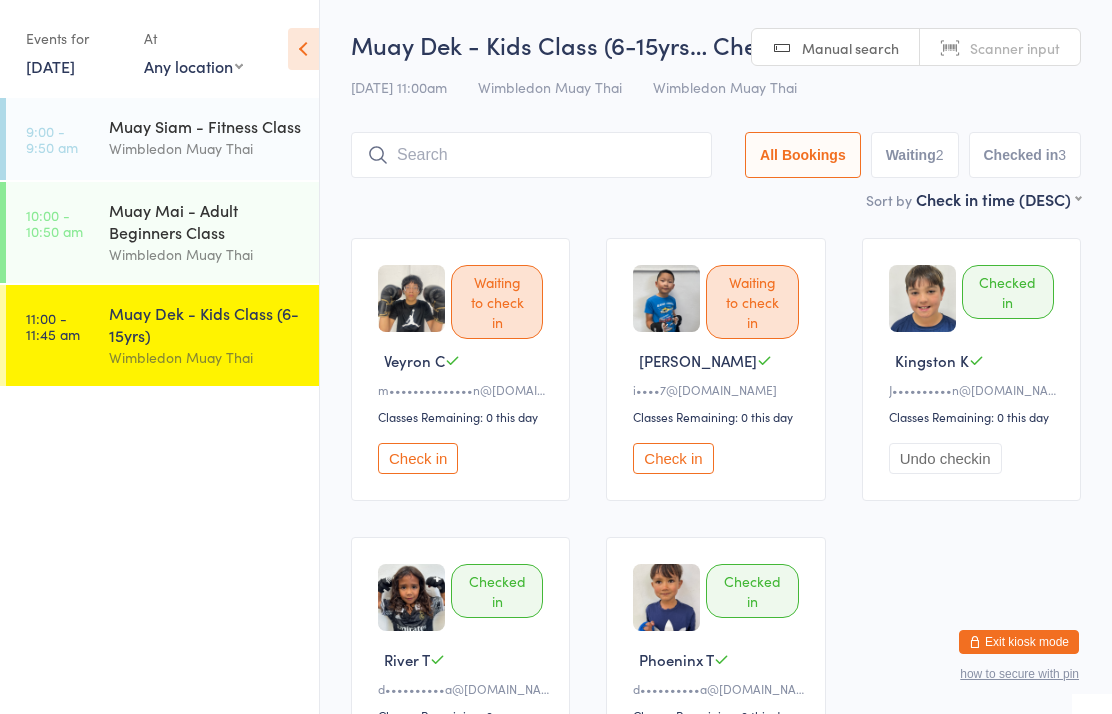 click on "Check in" at bounding box center [418, 458] 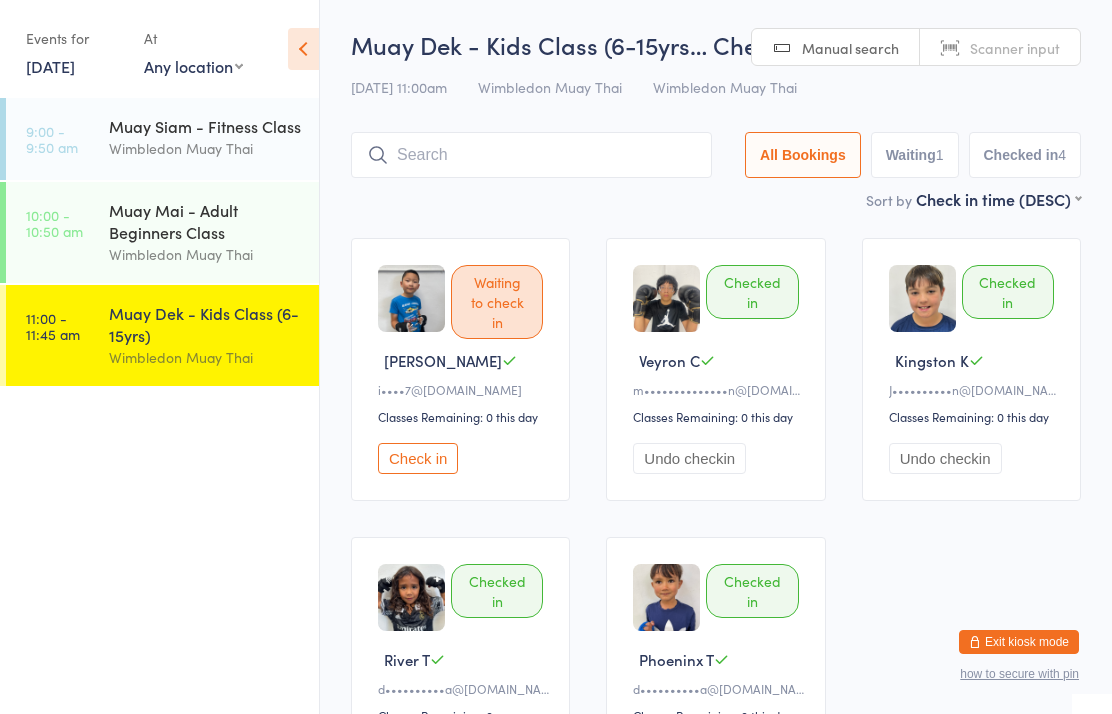 click on "Muay Dek - Kids Class (6-15yrs… Check-in [DATE] 11:00am  Wimbledon Muay Thai  Wimbledon Muay Thai  Manual search Scanner input All Bookings Waiting  1 Checked in  4" at bounding box center (716, 108) 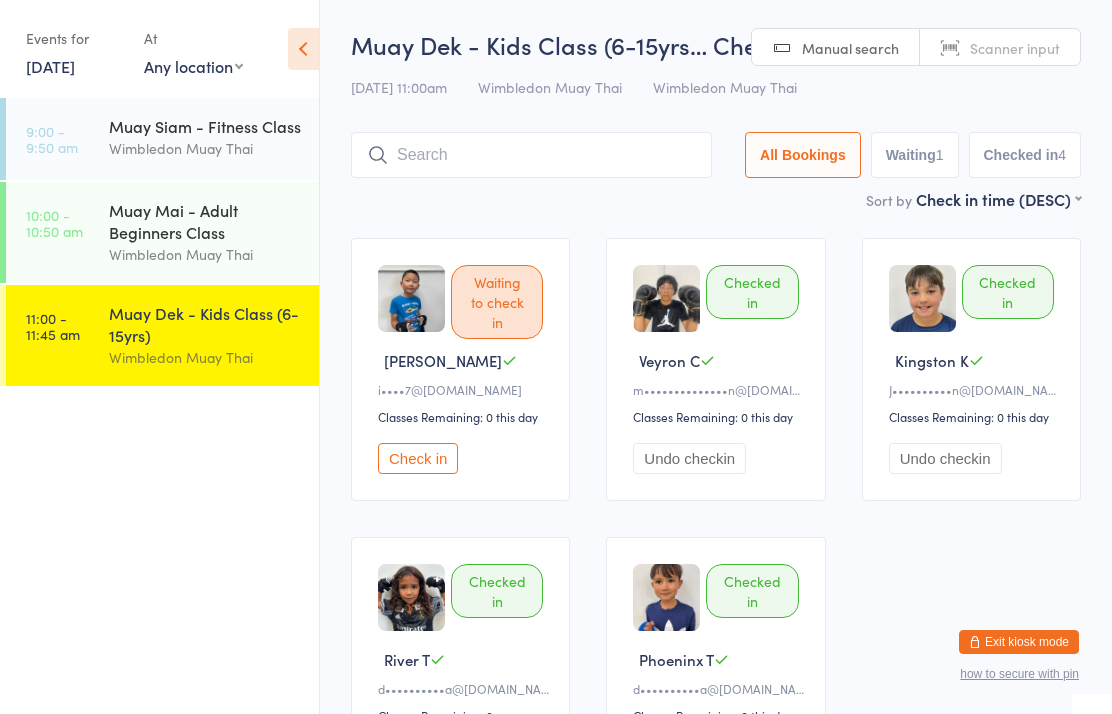 click at bounding box center (531, 155) 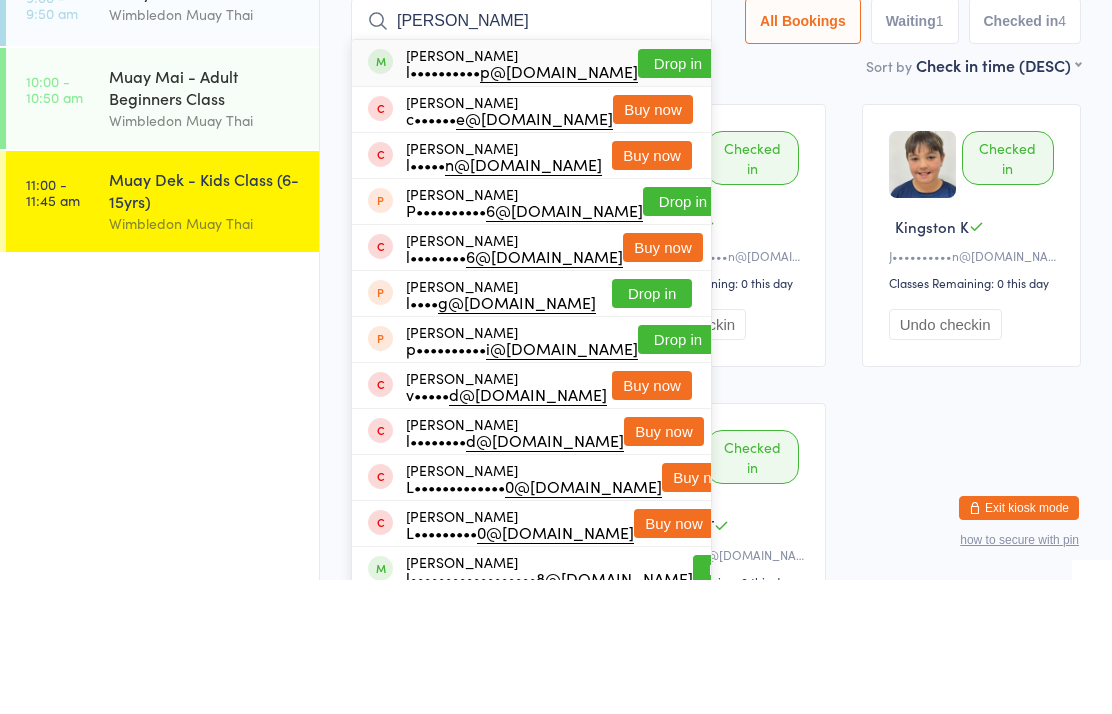 type on "[PERSON_NAME]" 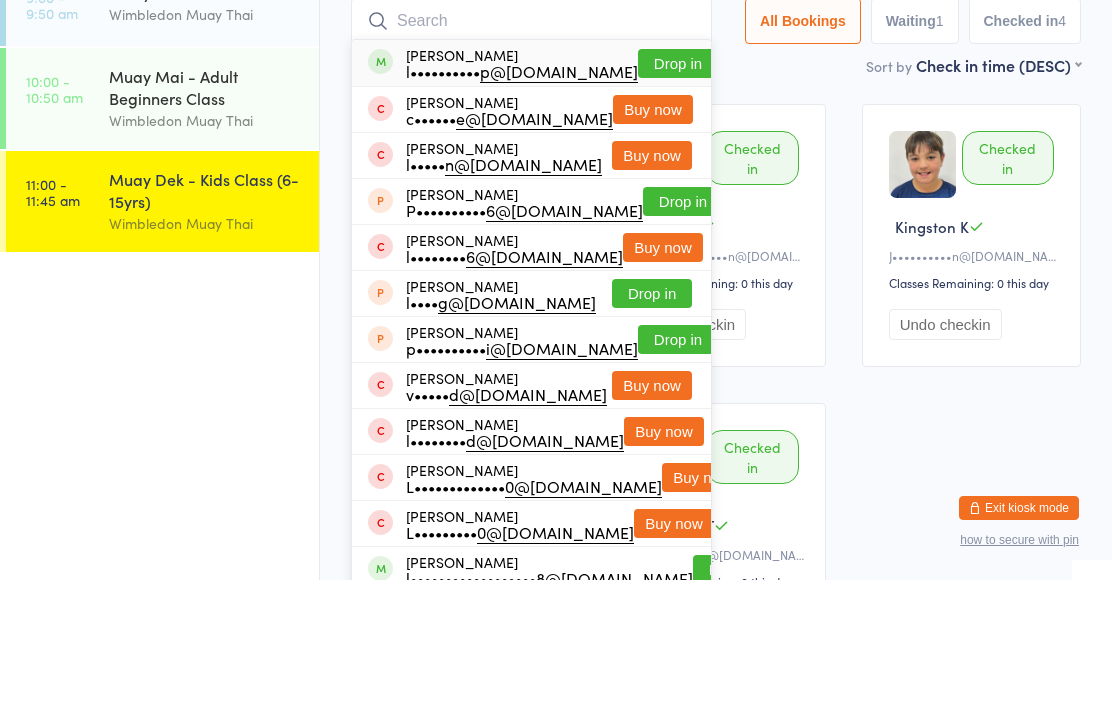 scroll, scrollTop: 134, scrollLeft: 0, axis: vertical 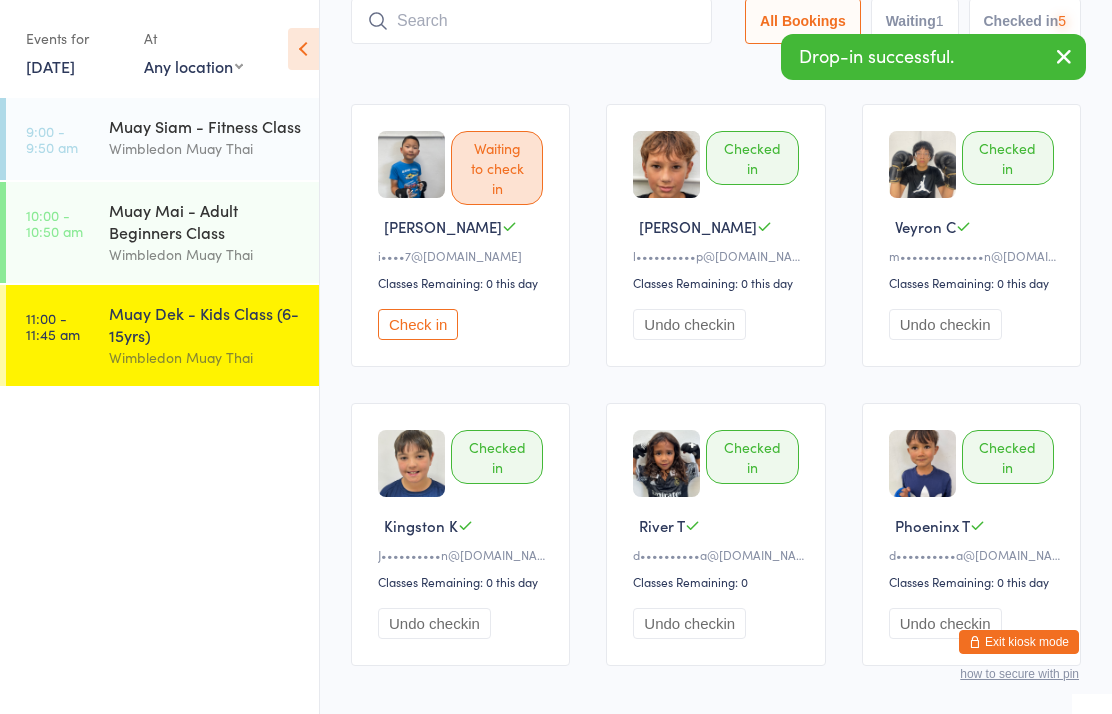 click at bounding box center (531, 21) 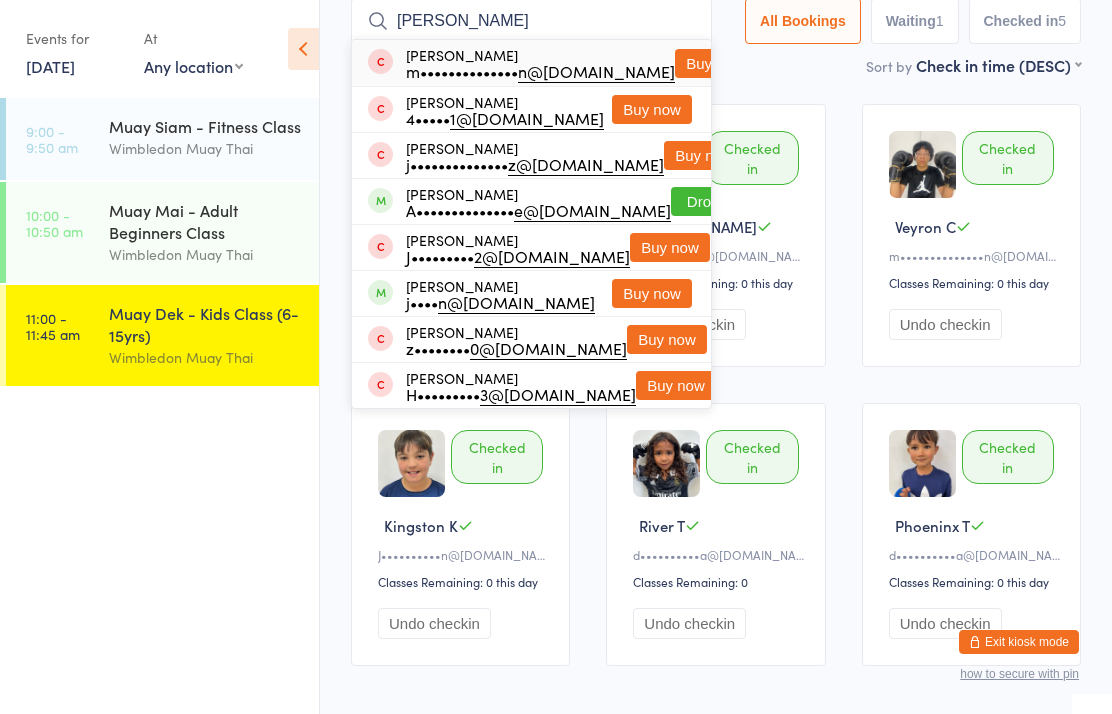 type on "[PERSON_NAME]" 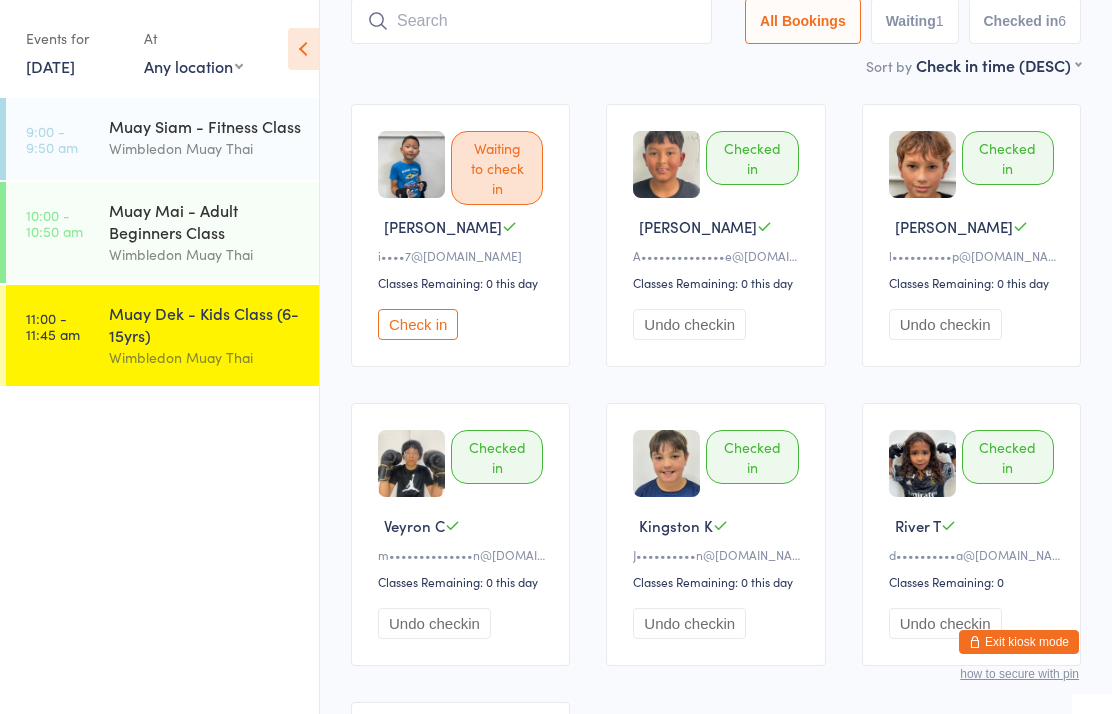 click at bounding box center (531, 21) 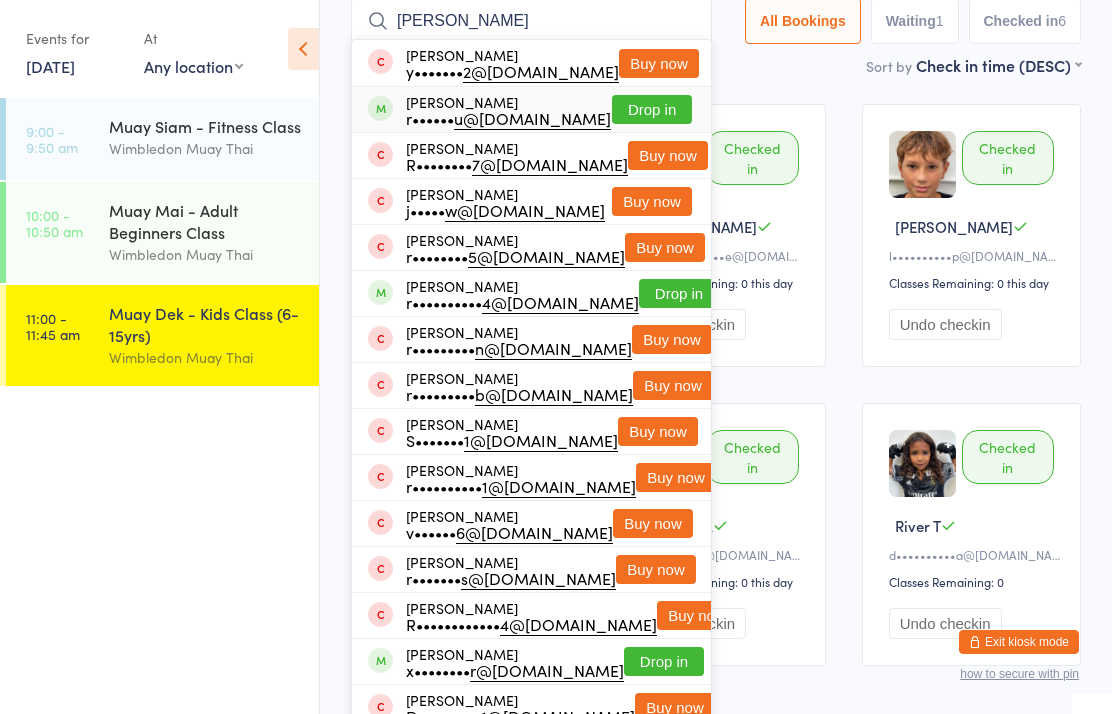 type on "[PERSON_NAME]" 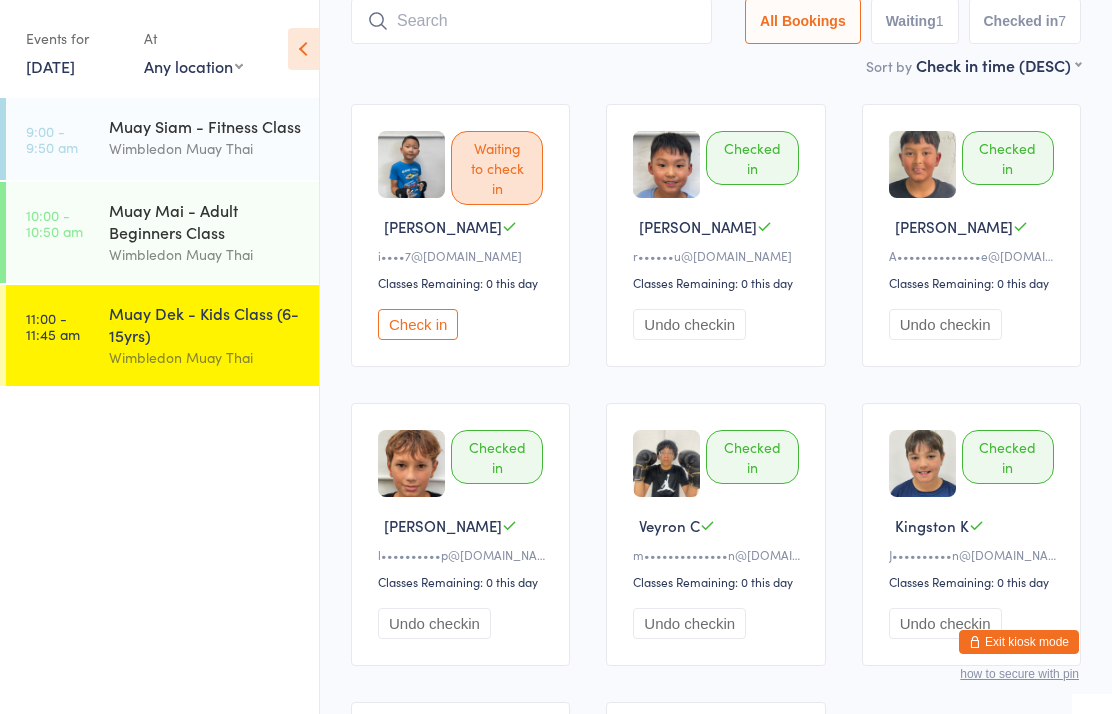 click at bounding box center (531, 21) 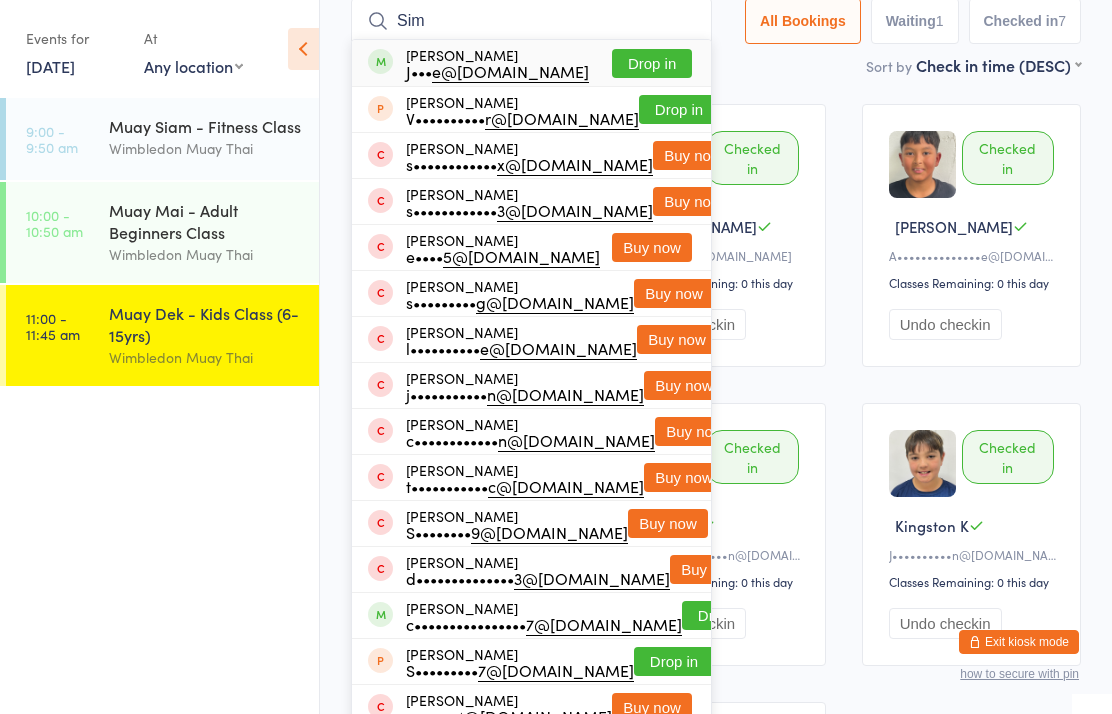 type on "Sim" 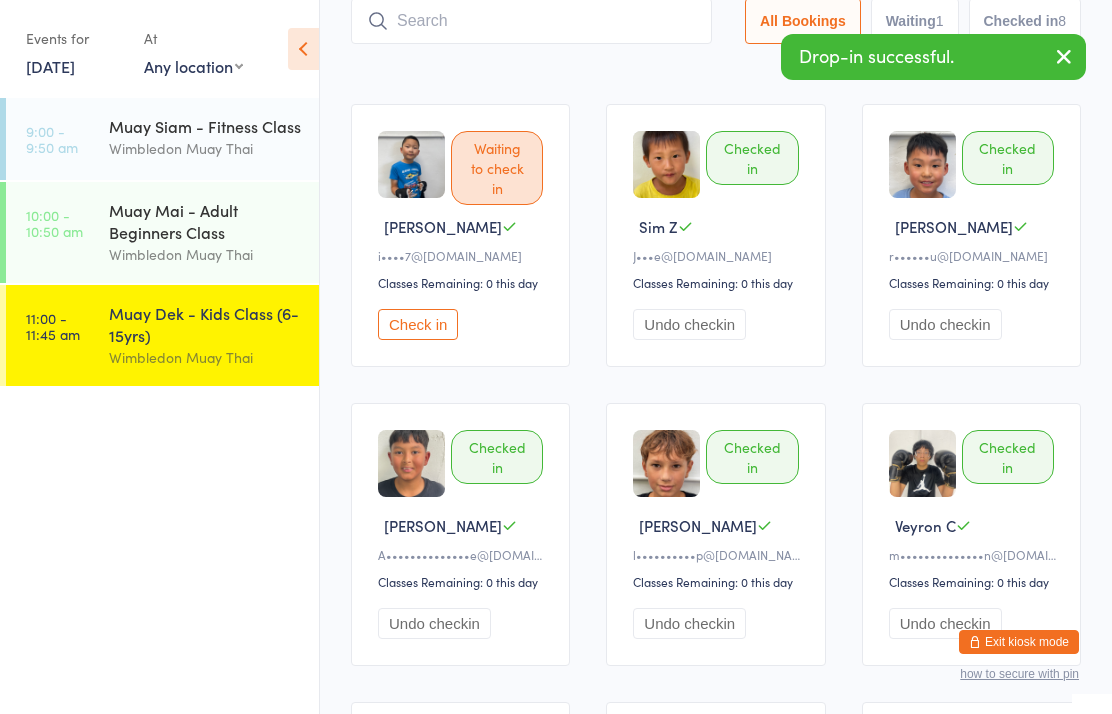 click at bounding box center (531, 21) 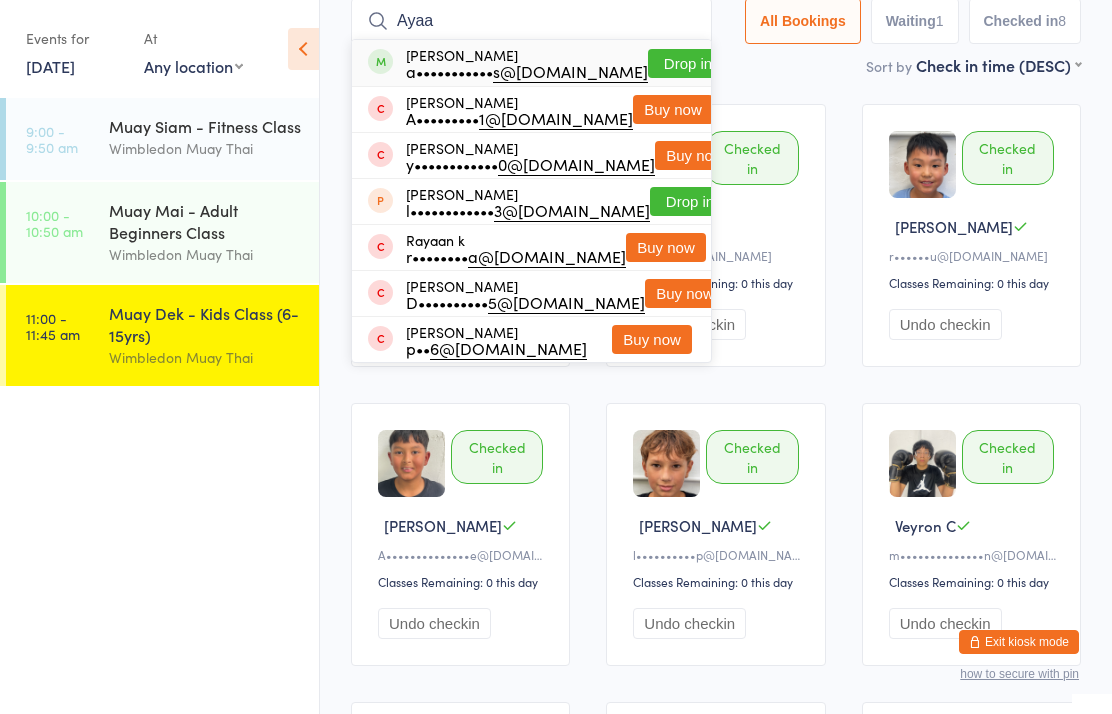 type on "Ayaa" 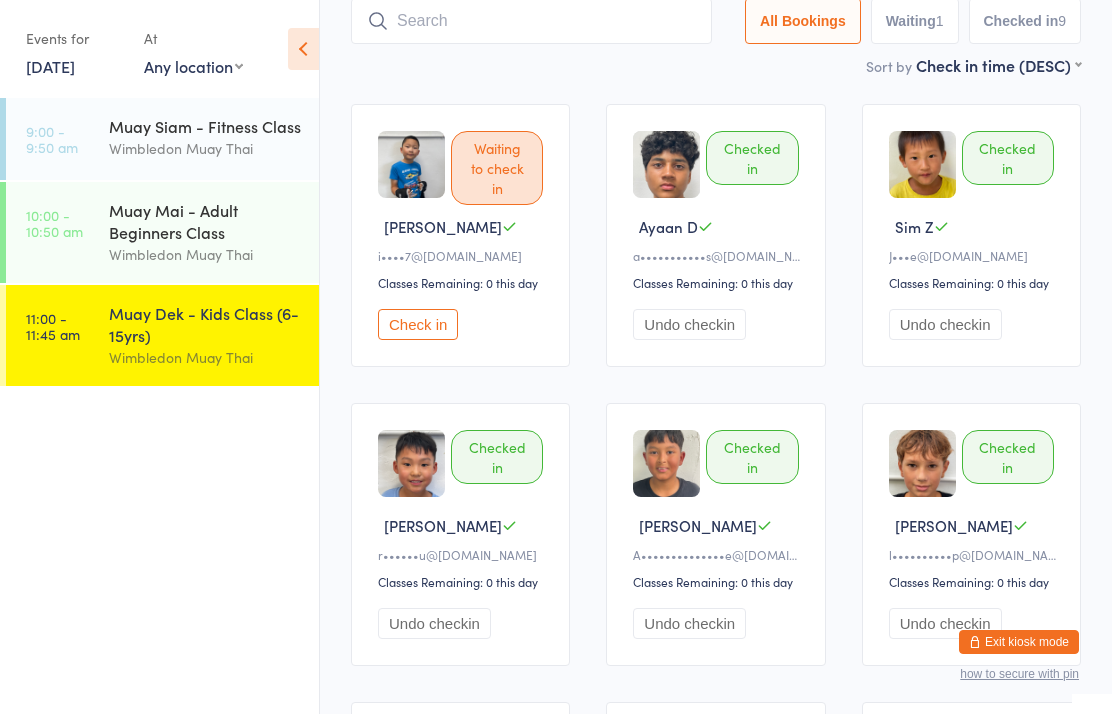 click at bounding box center (531, 21) 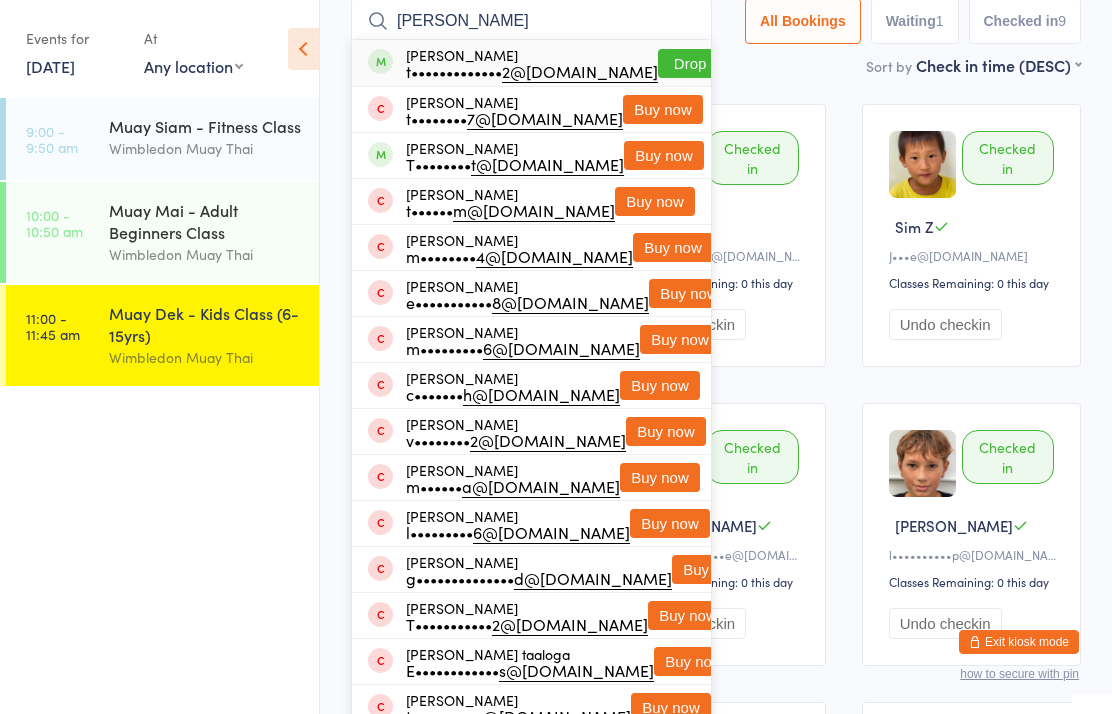type on "[PERSON_NAME]" 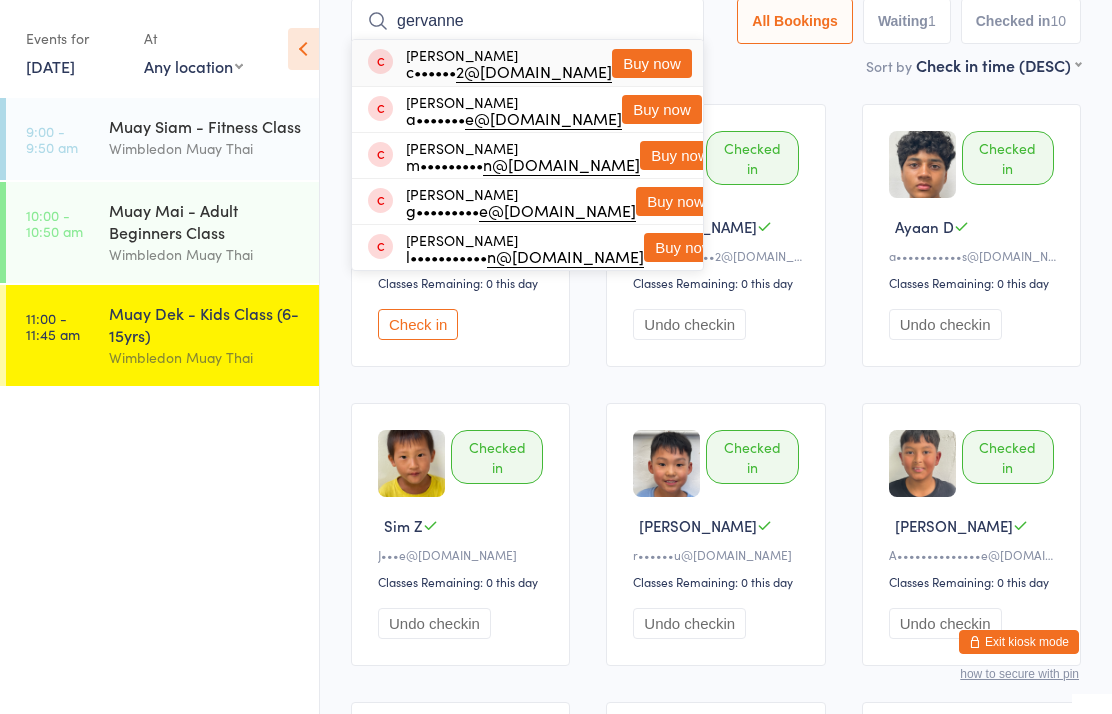 type on "gervanne" 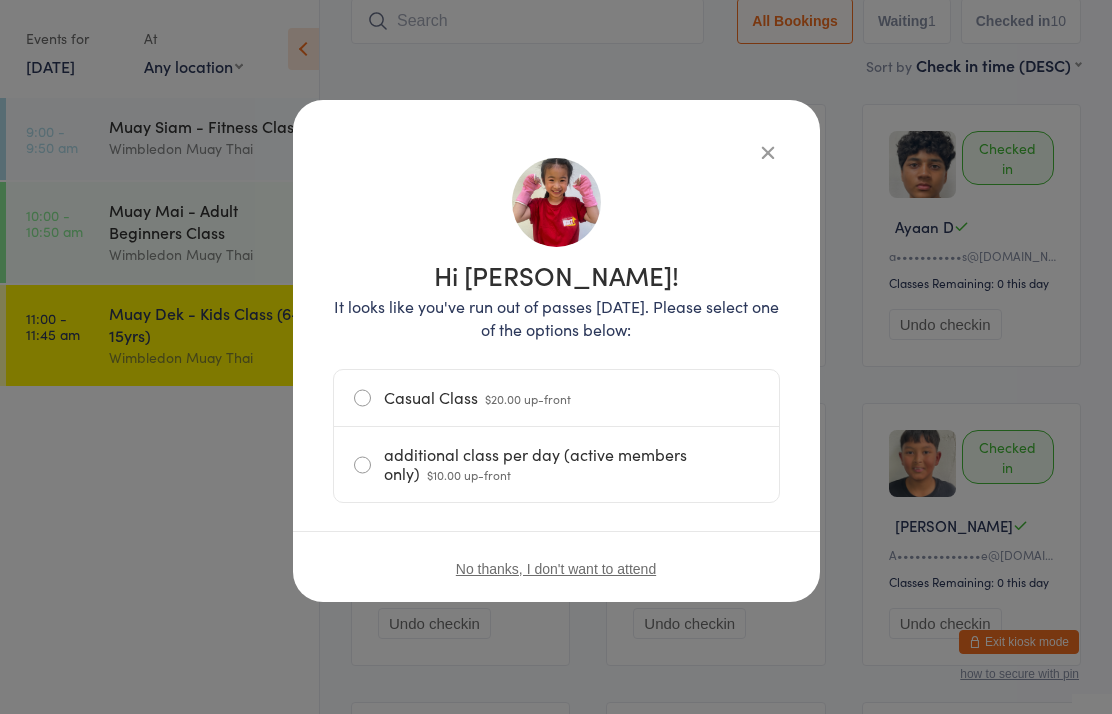click on "Casual Class  $20.00 up-front" at bounding box center [556, 398] 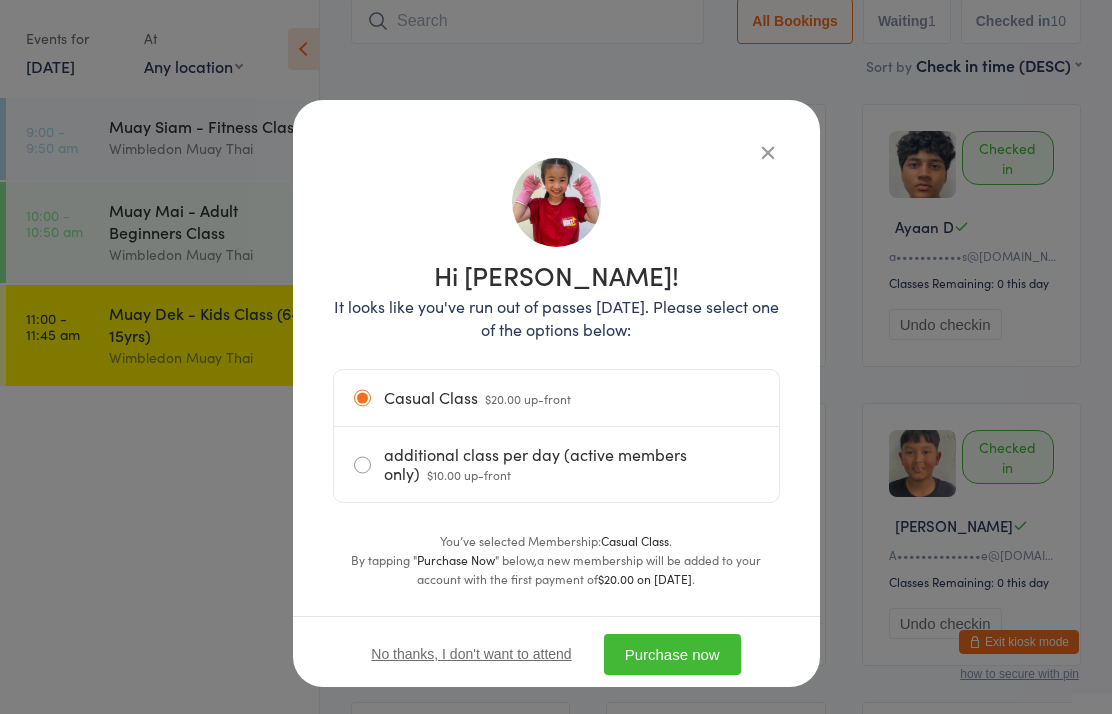 click on "Purchase now" at bounding box center (672, 654) 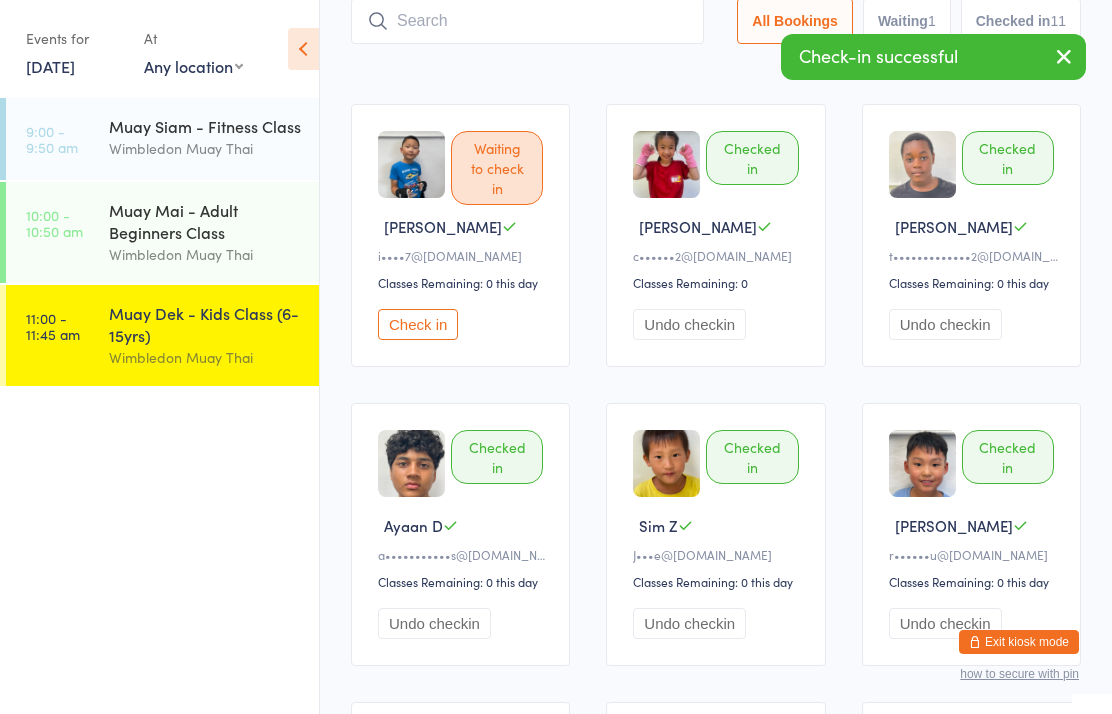 click at bounding box center [527, 21] 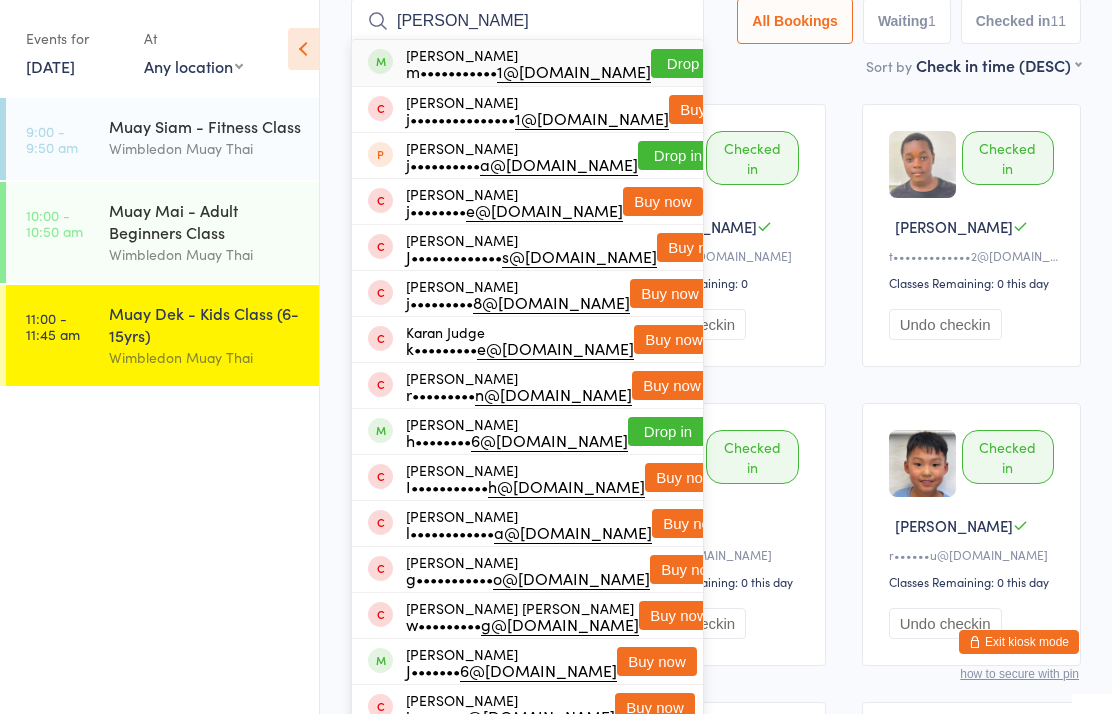 type on "[PERSON_NAME]" 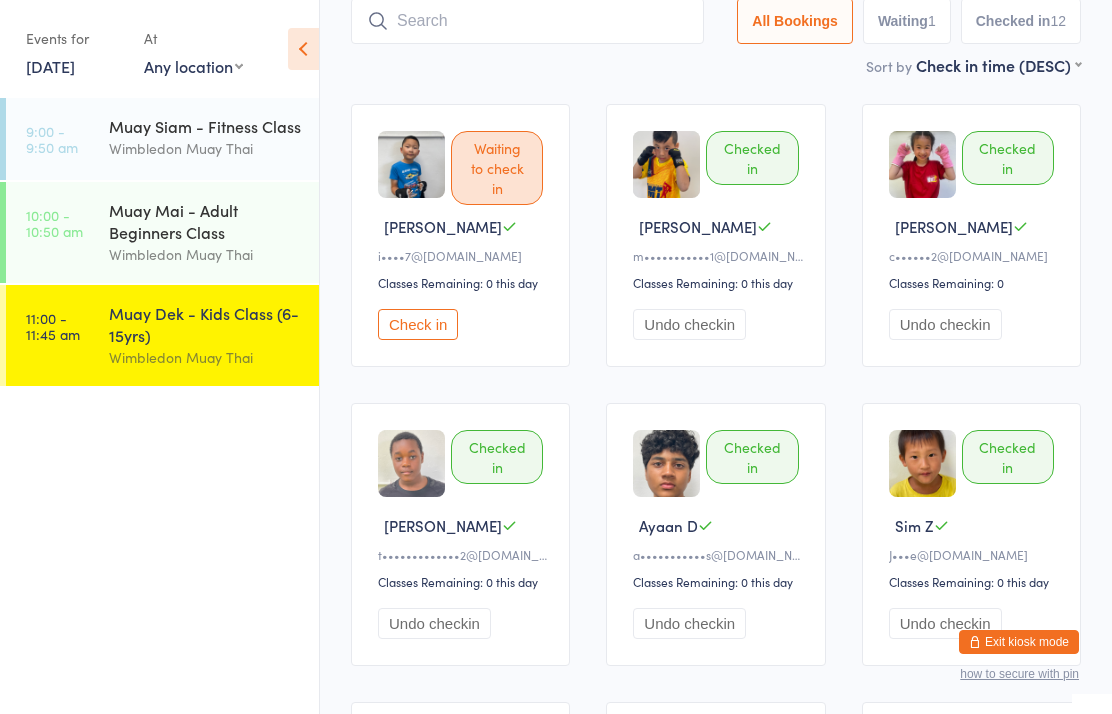 click at bounding box center [527, 21] 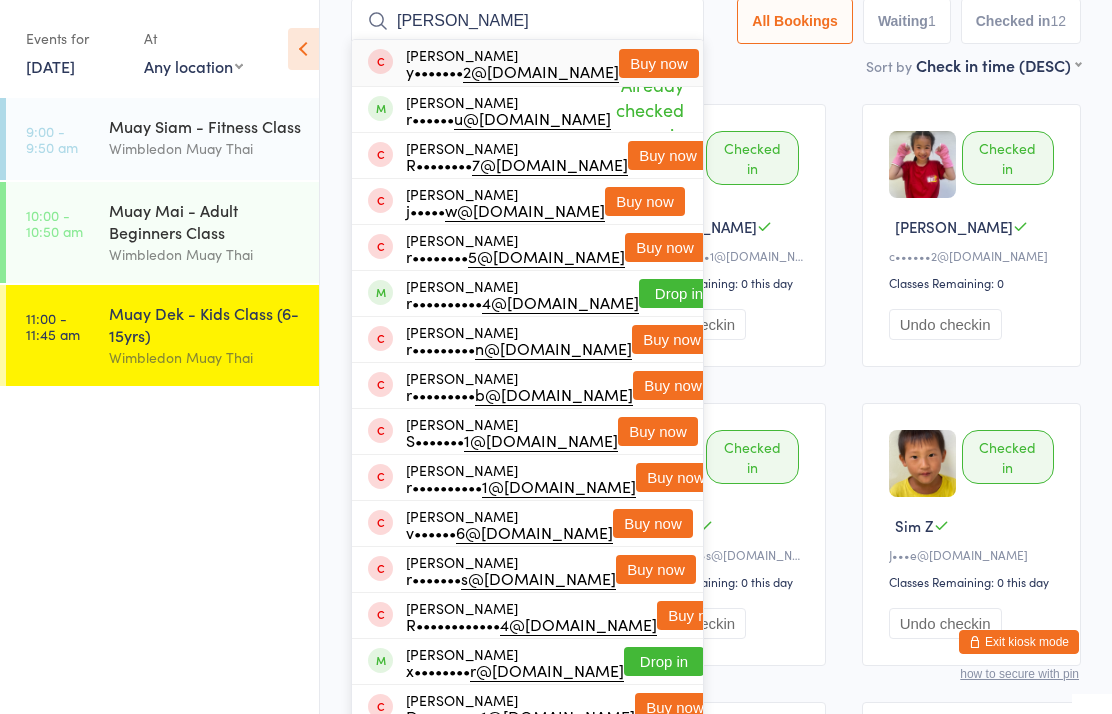 type on "[PERSON_NAME]" 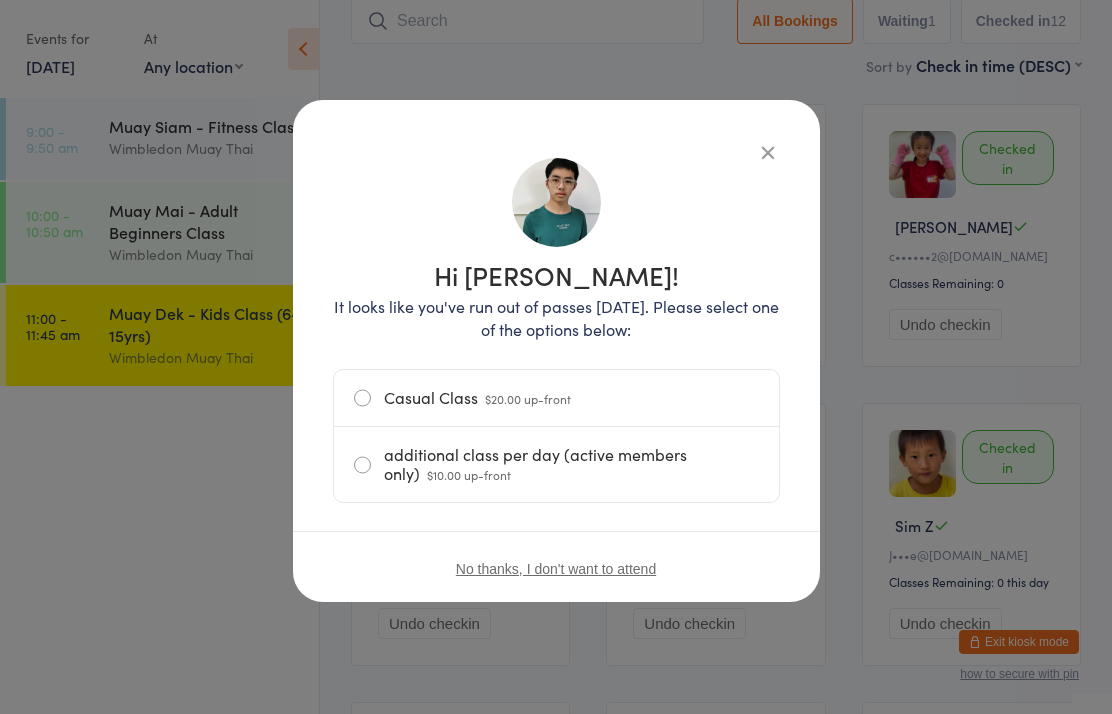 click on "Casual Class  $20.00 up-front" at bounding box center [556, 398] 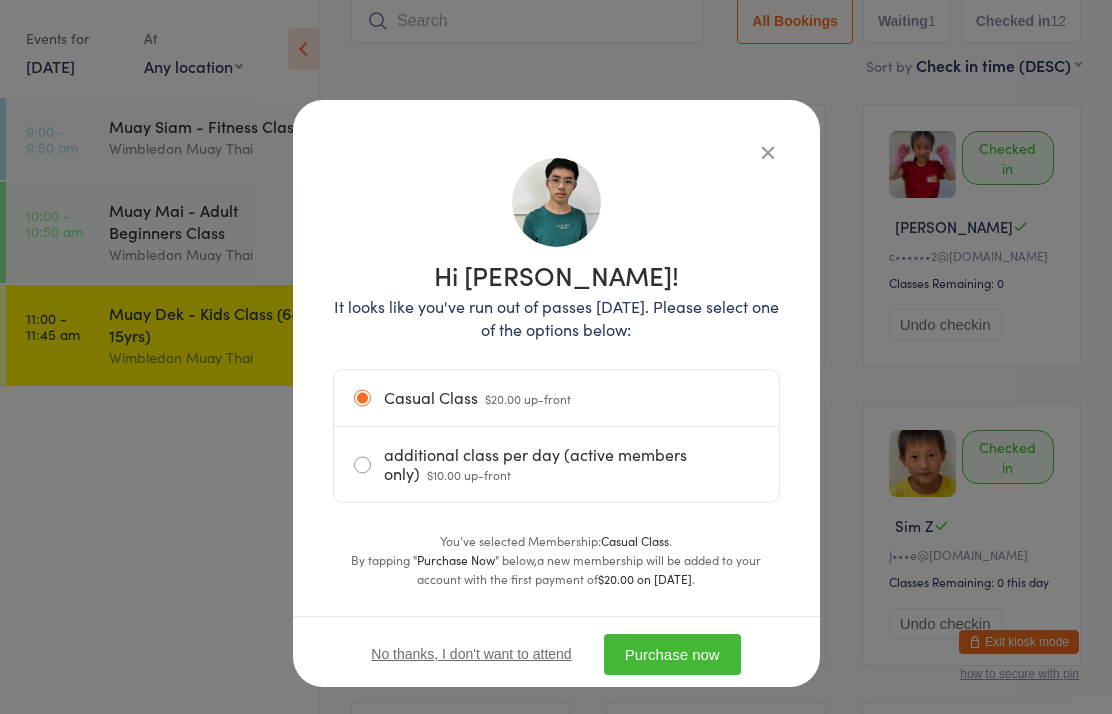 click on "Purchase now" at bounding box center [672, 654] 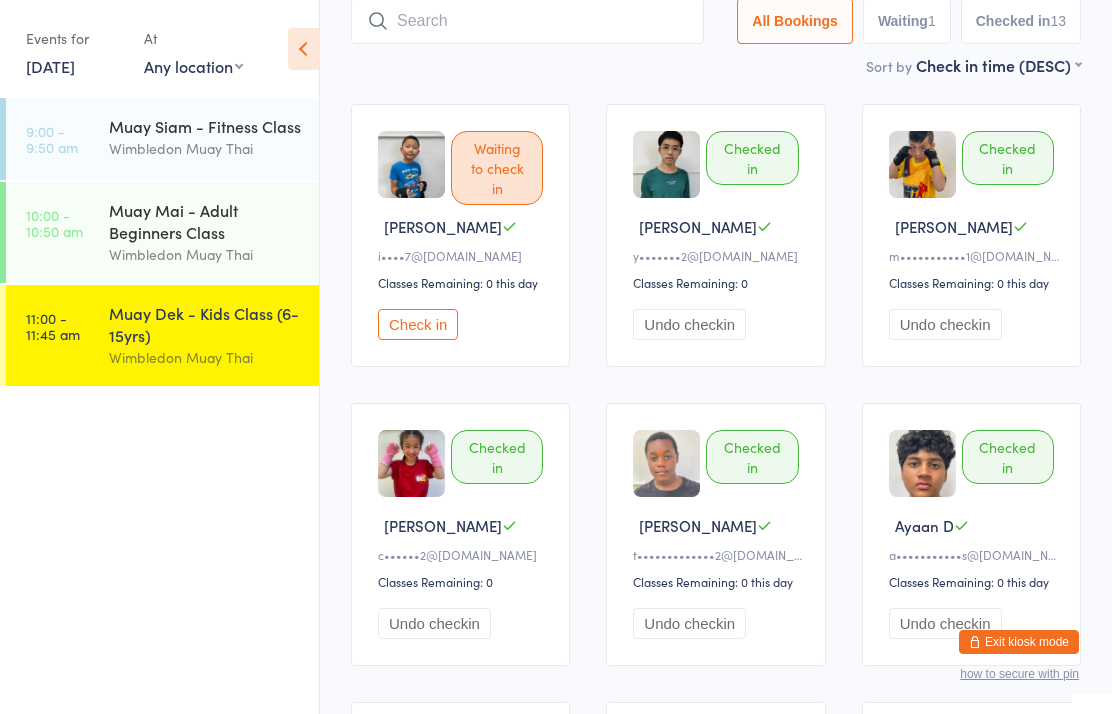 click at bounding box center [527, 21] 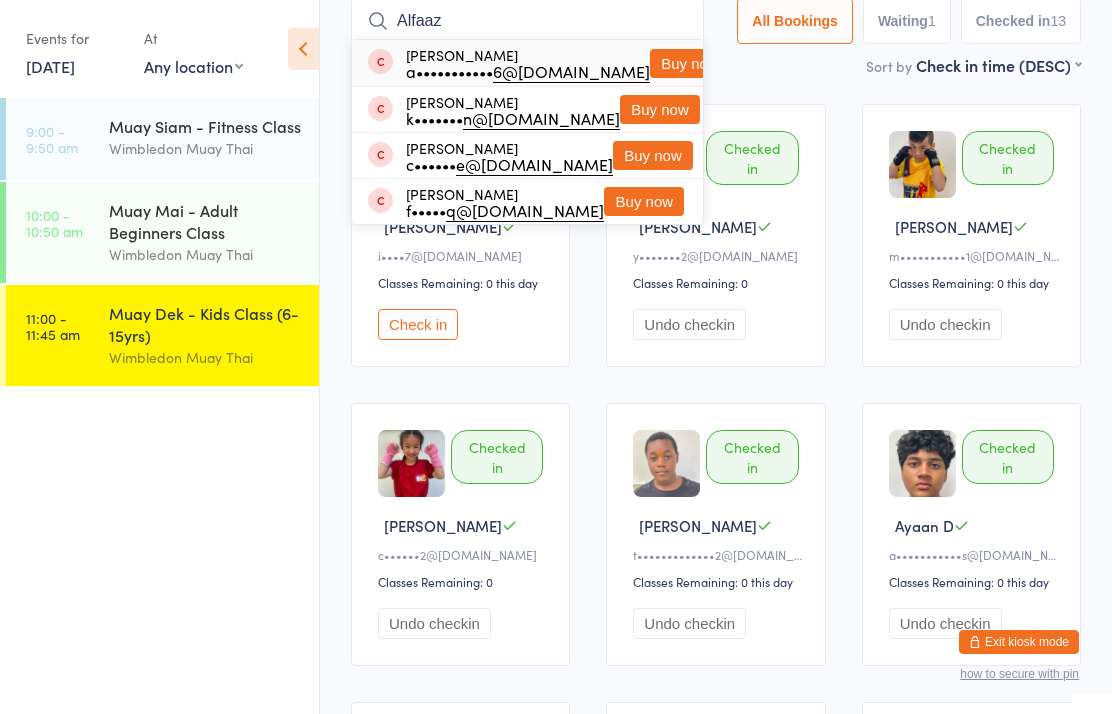 type on "Alfaaz" 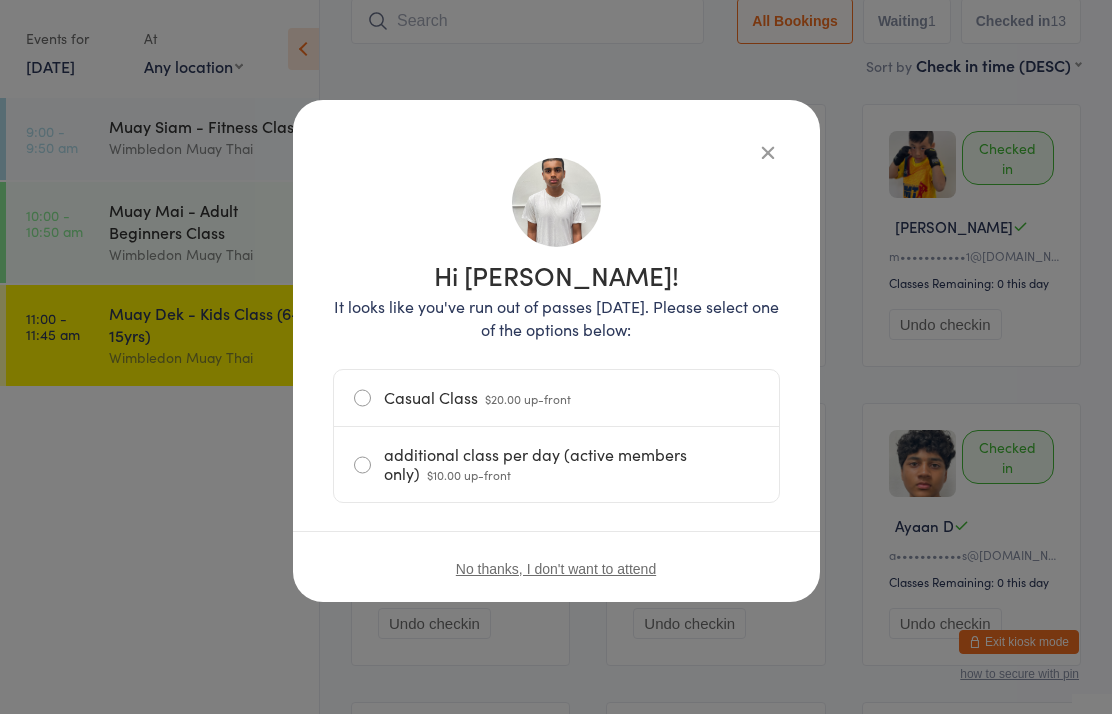 click on "Casual Class  $20.00 up-front" at bounding box center [556, 398] 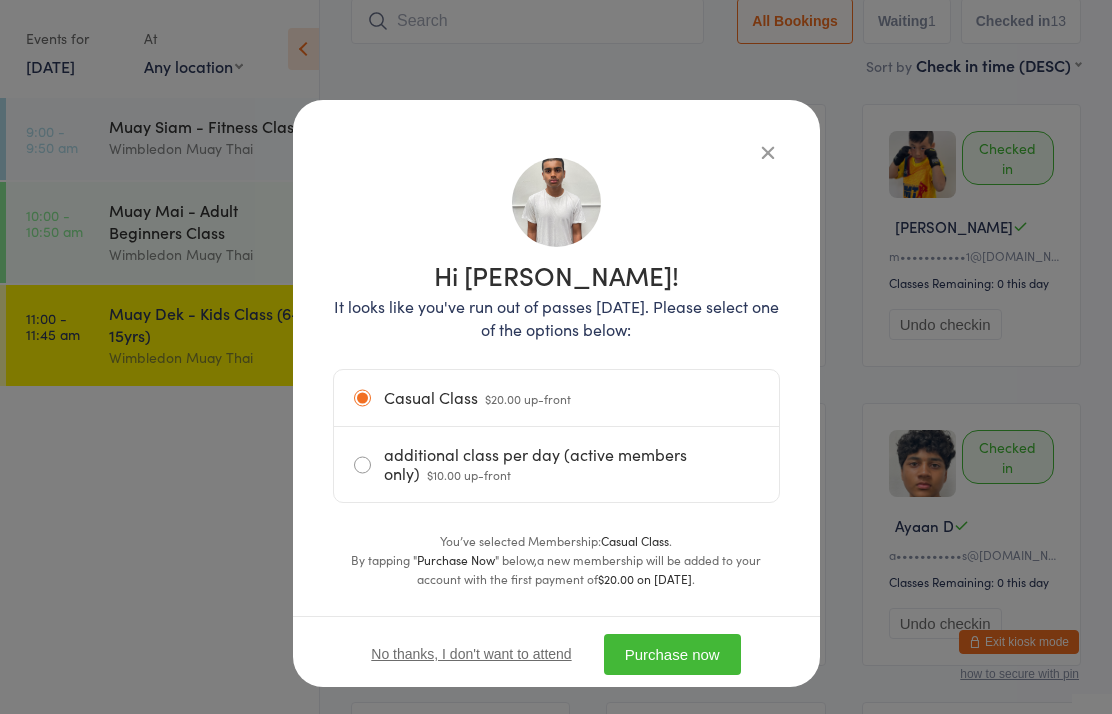 click on "Purchase now" at bounding box center (672, 654) 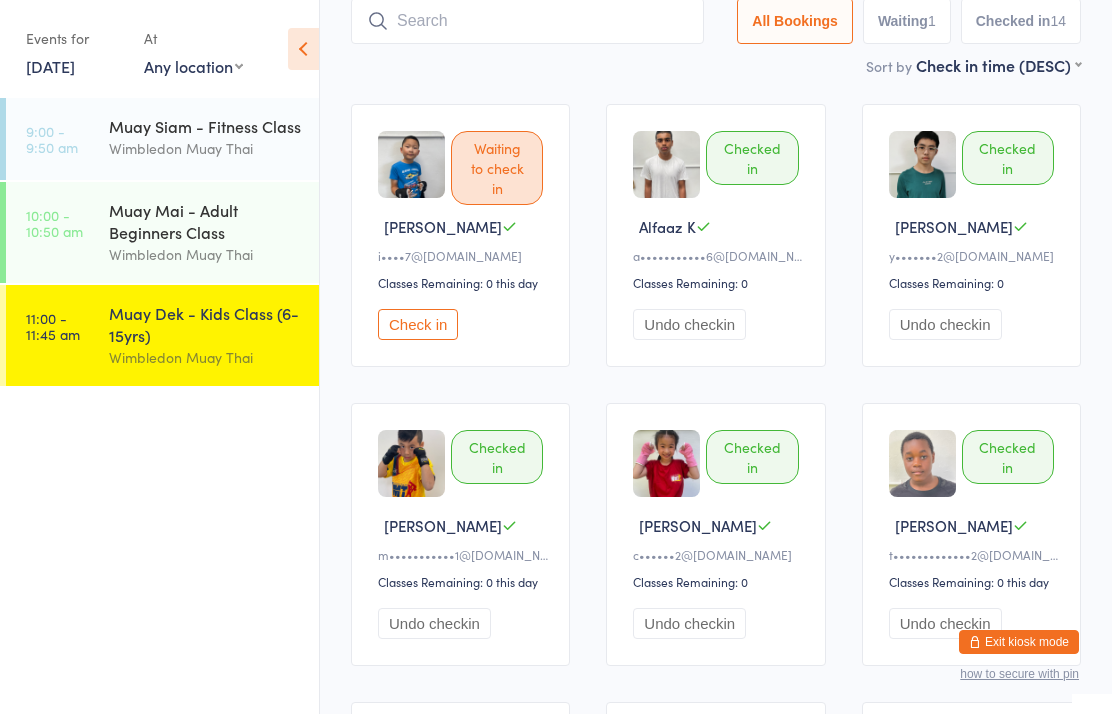 click on "Muay Dek - Kids Class (6-15yrs)" at bounding box center [205, 324] 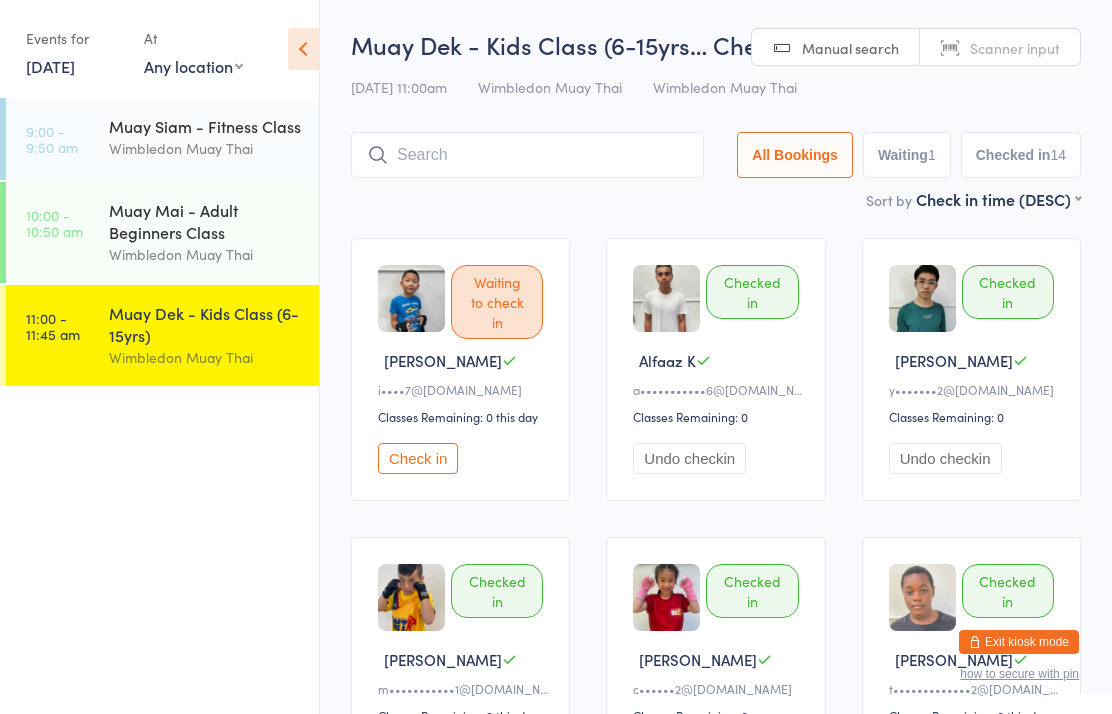 click at bounding box center [527, 155] 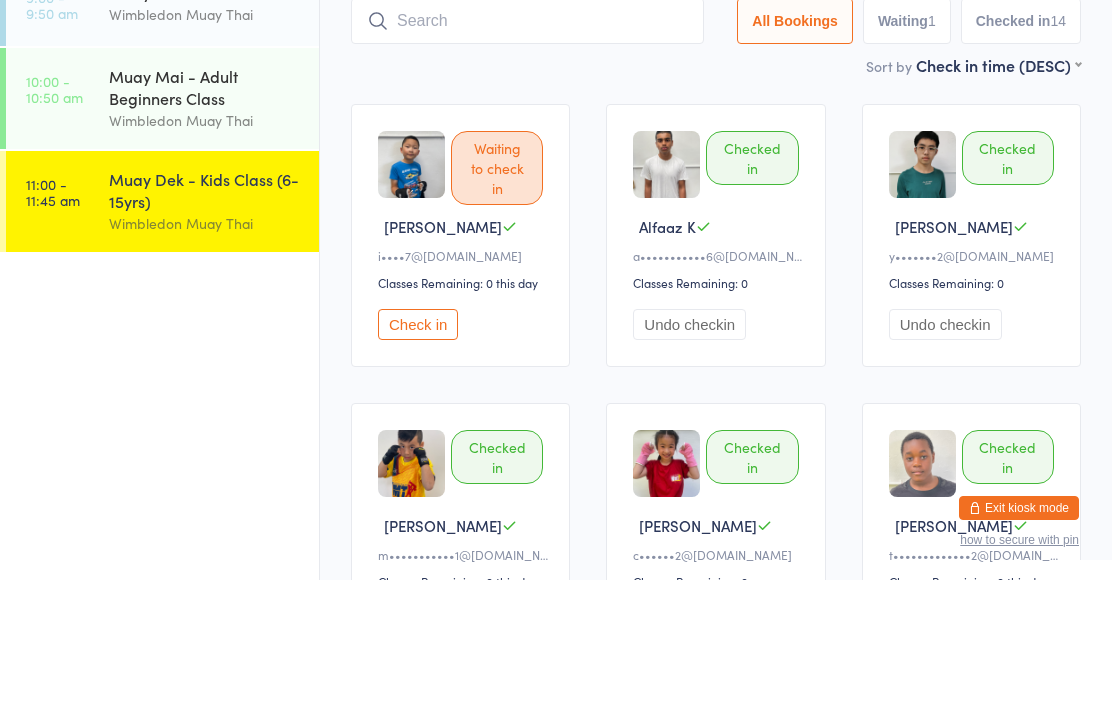 click at bounding box center (527, 155) 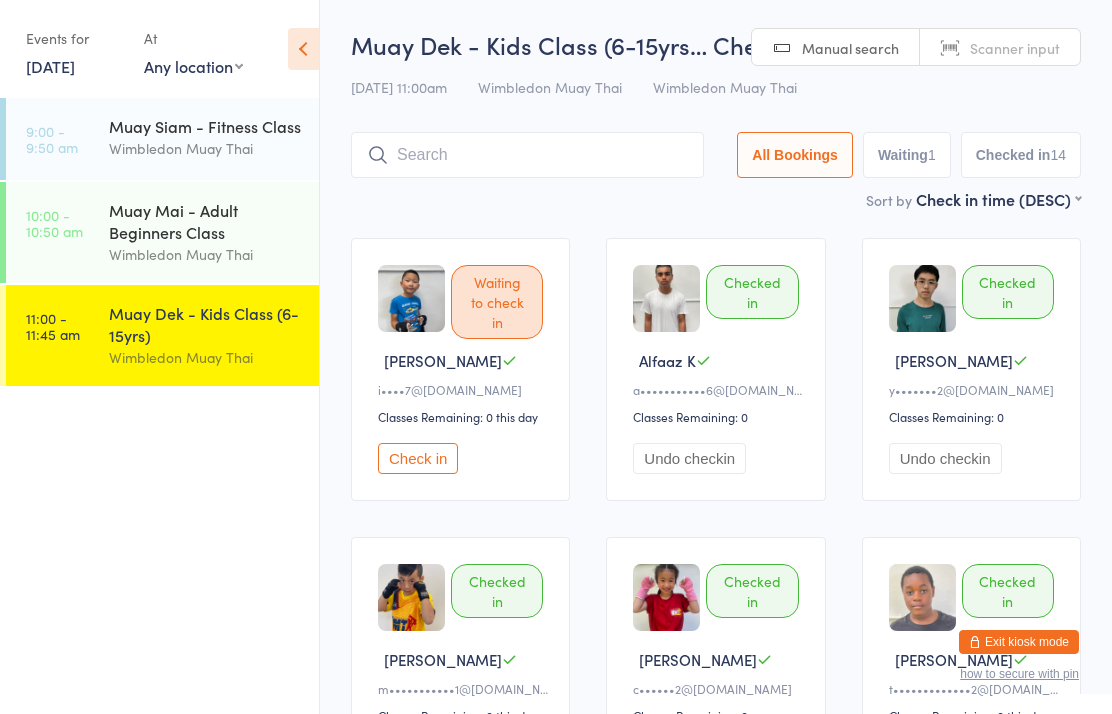 click at bounding box center [527, 155] 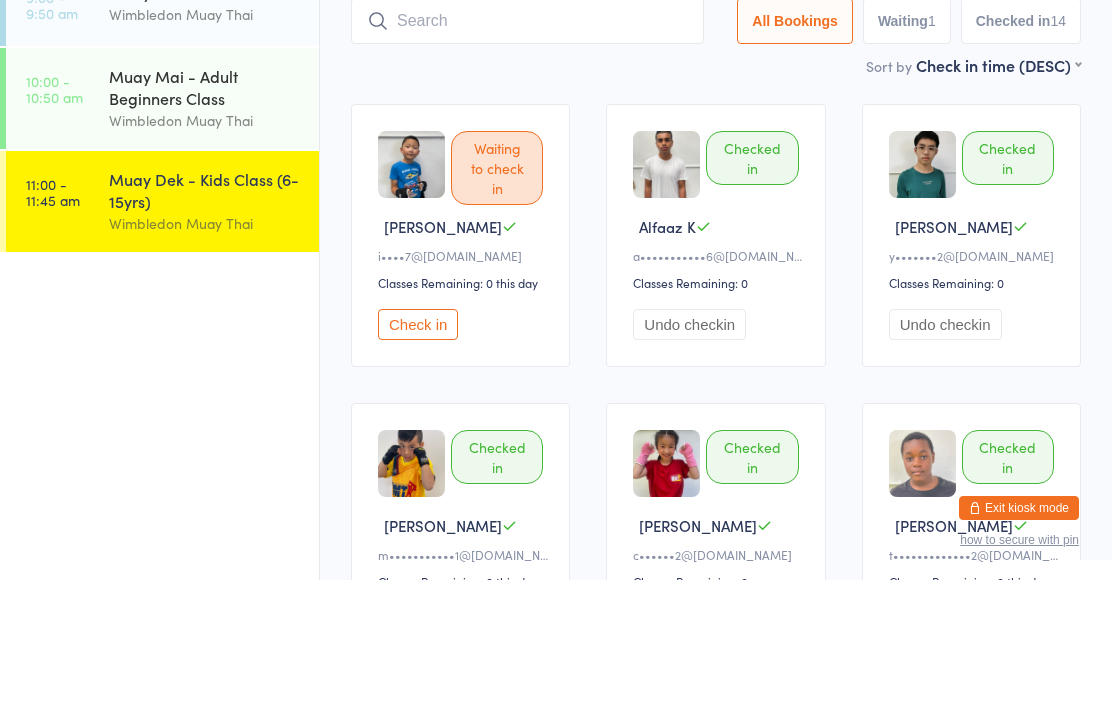 click at bounding box center (527, 155) 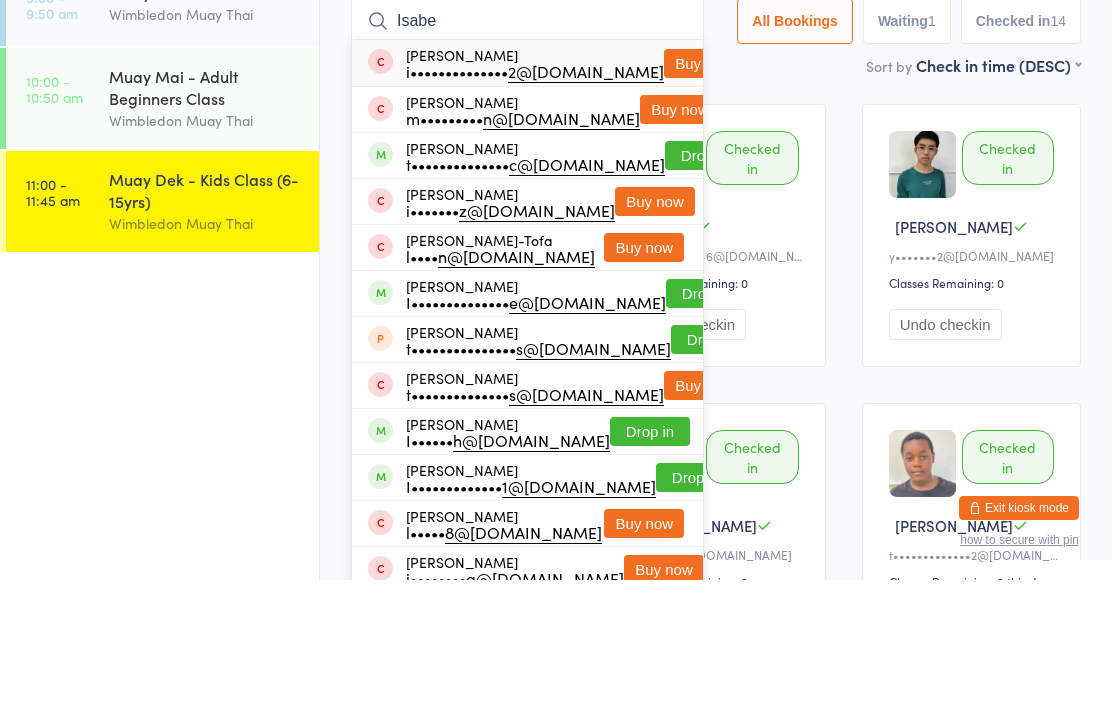 type on "Isabe" 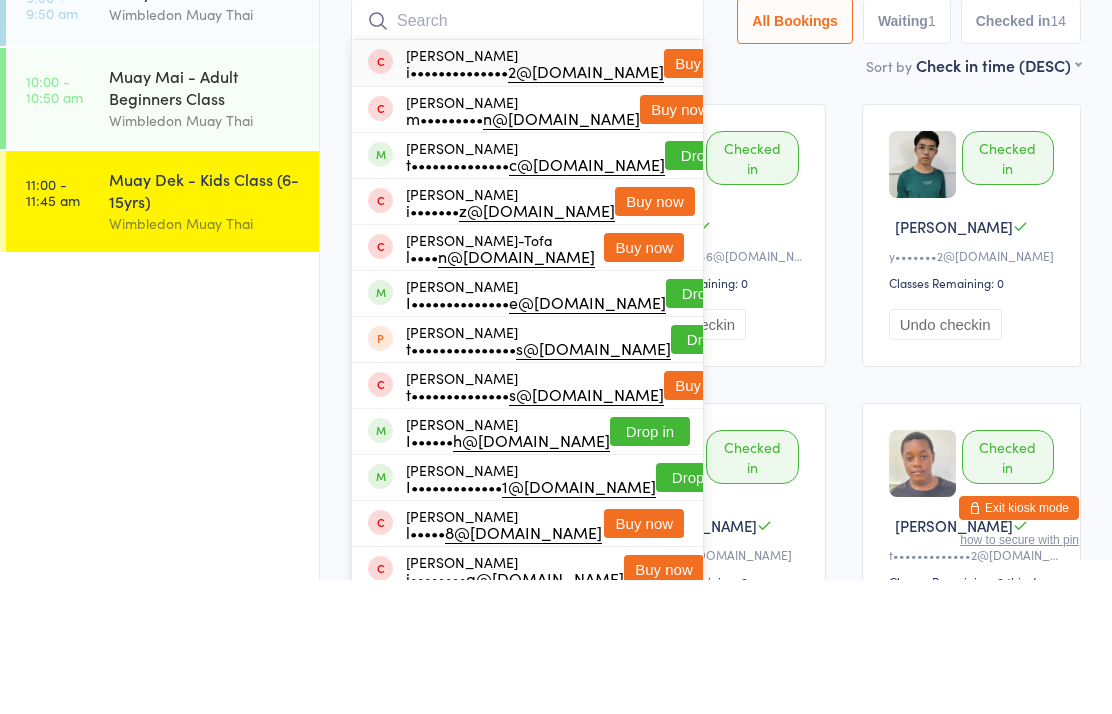 scroll, scrollTop: 134, scrollLeft: 0, axis: vertical 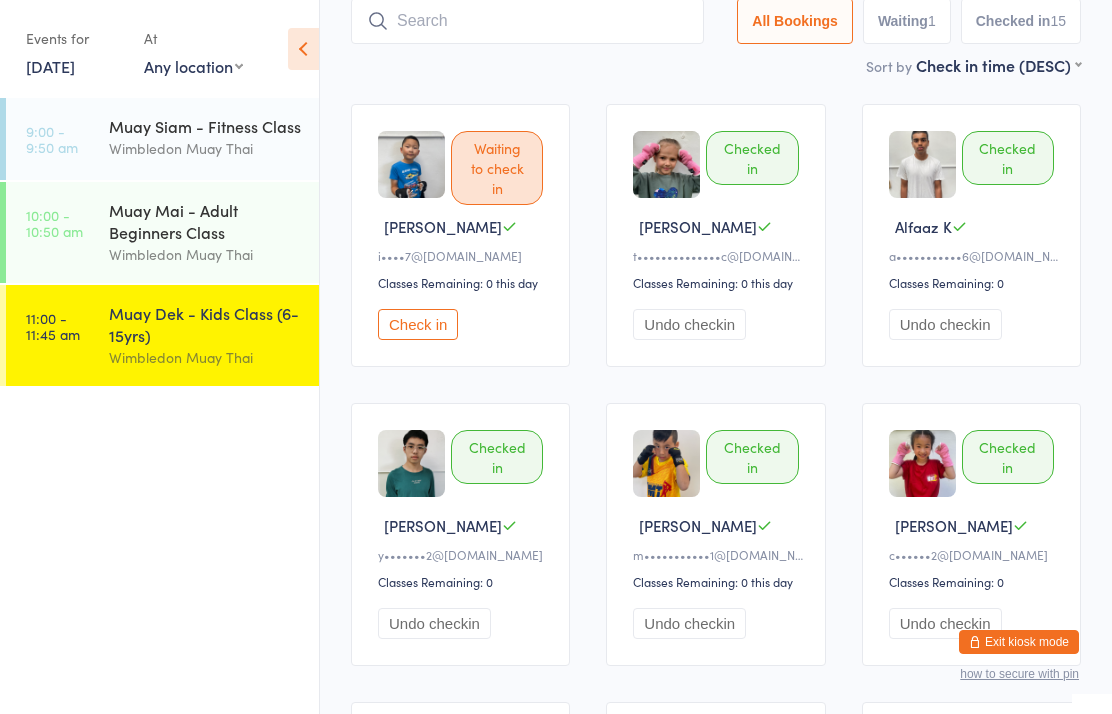 click at bounding box center (527, 21) 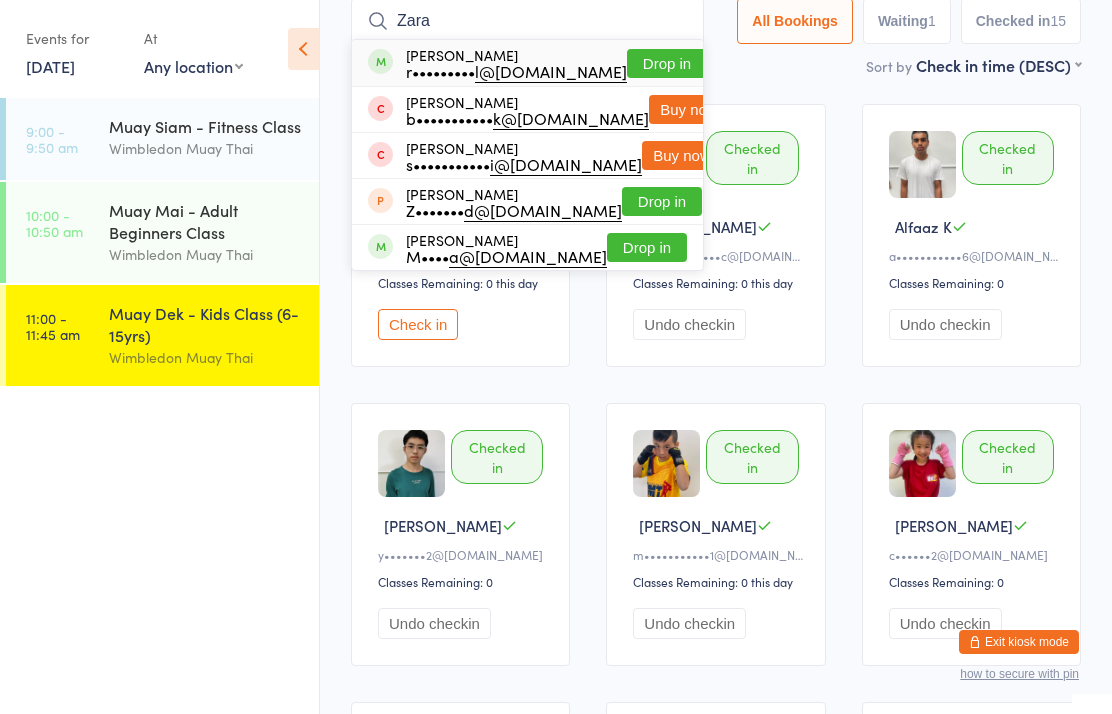 type on "Zara" 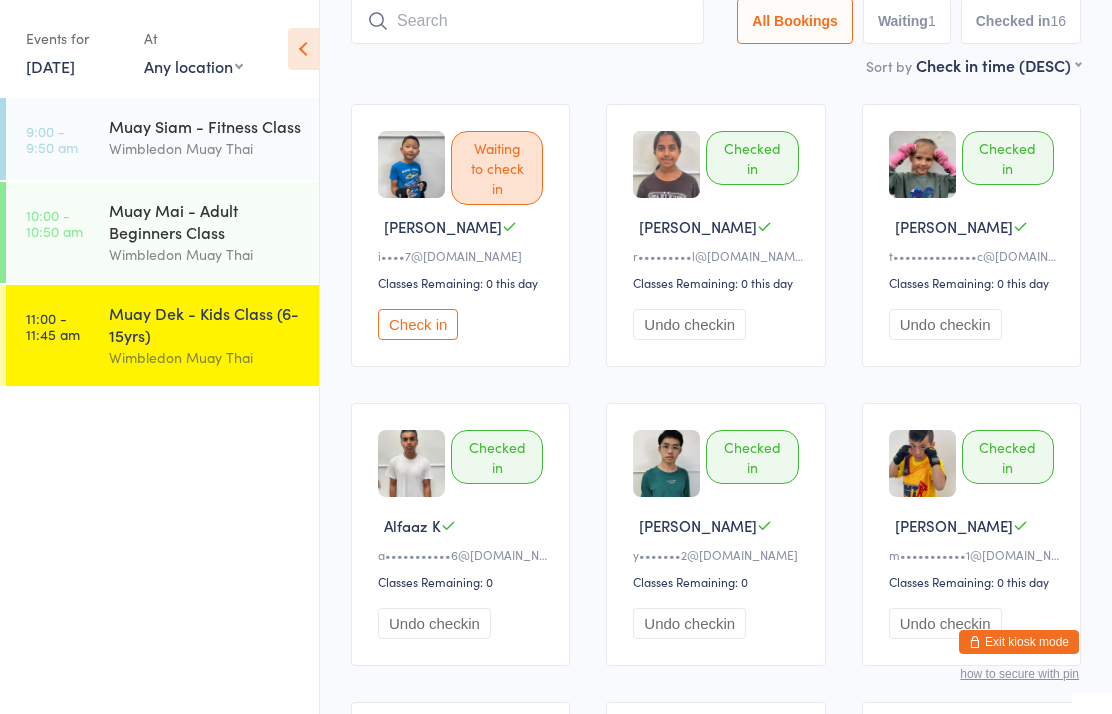 click on "11:00 - 11:45 am" at bounding box center (53, 326) 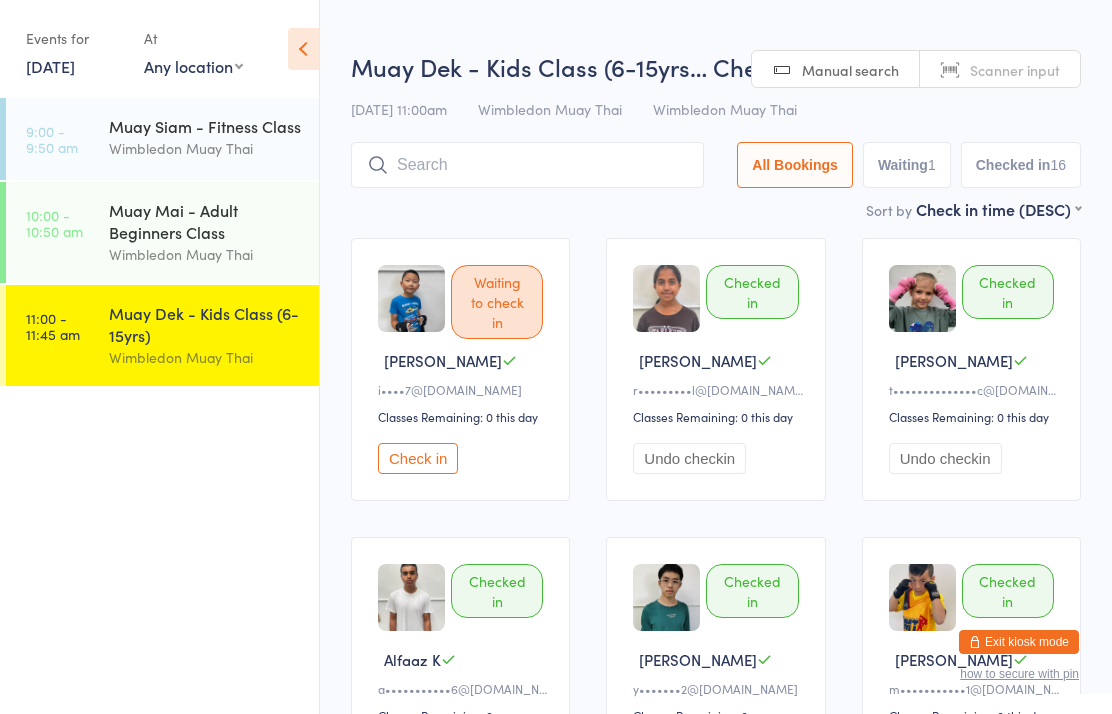 click on "Muay Dek - Kids Class (6-15yrs)" at bounding box center (205, 324) 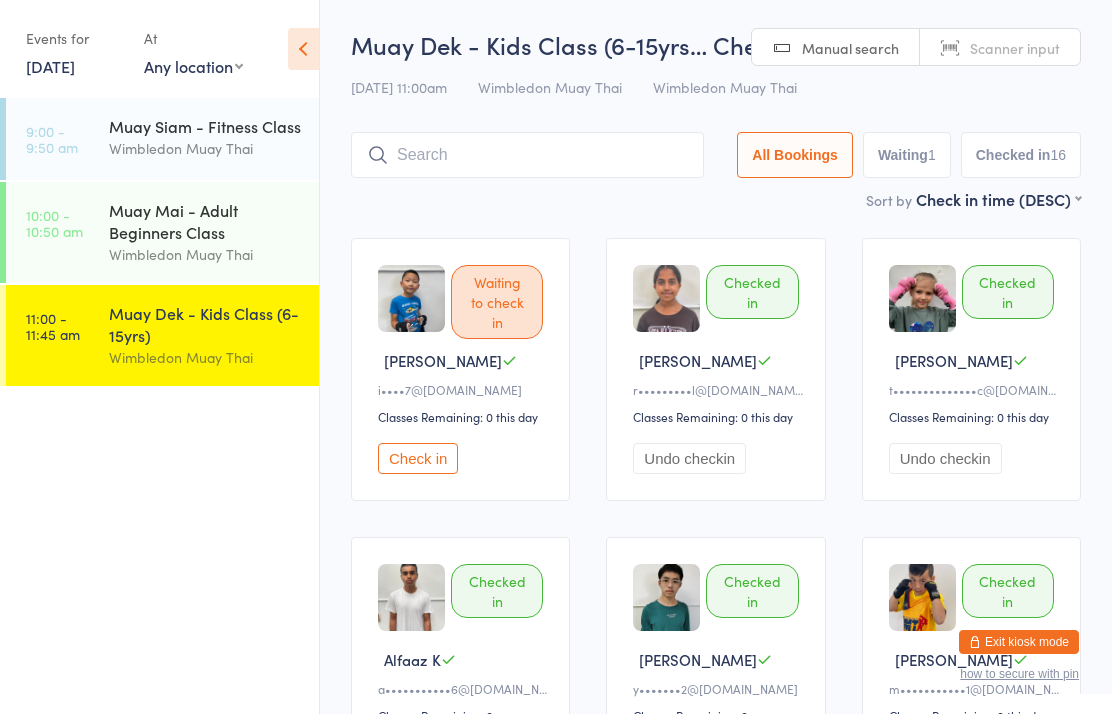 click at bounding box center (527, 155) 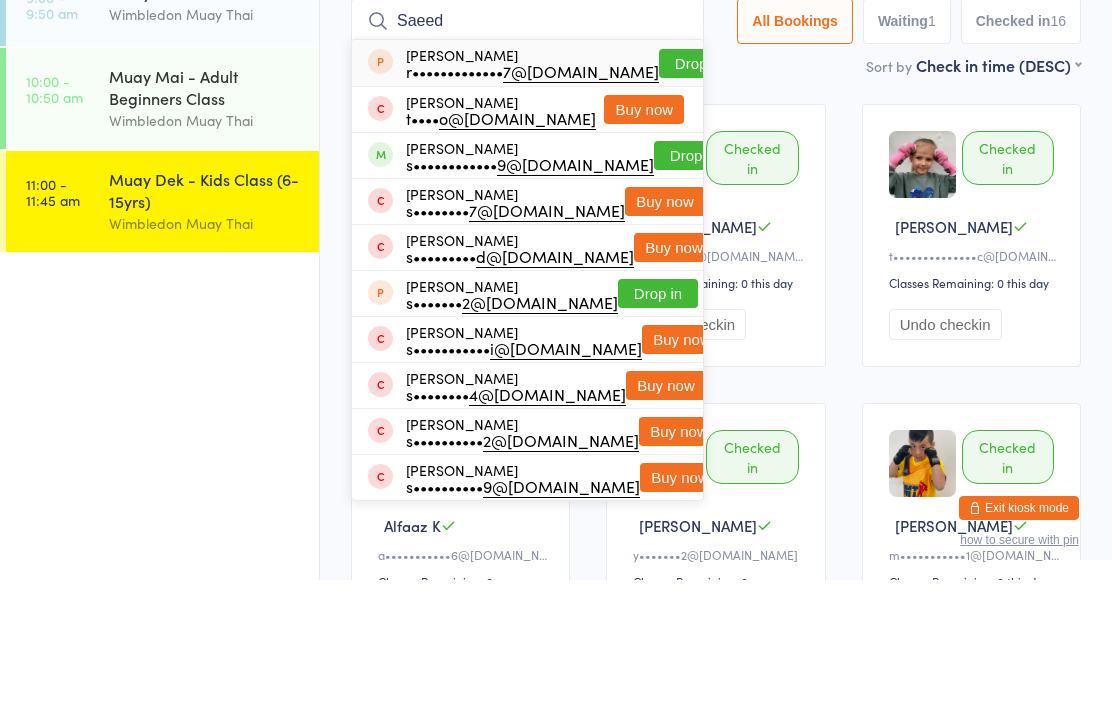 type on "Saeed" 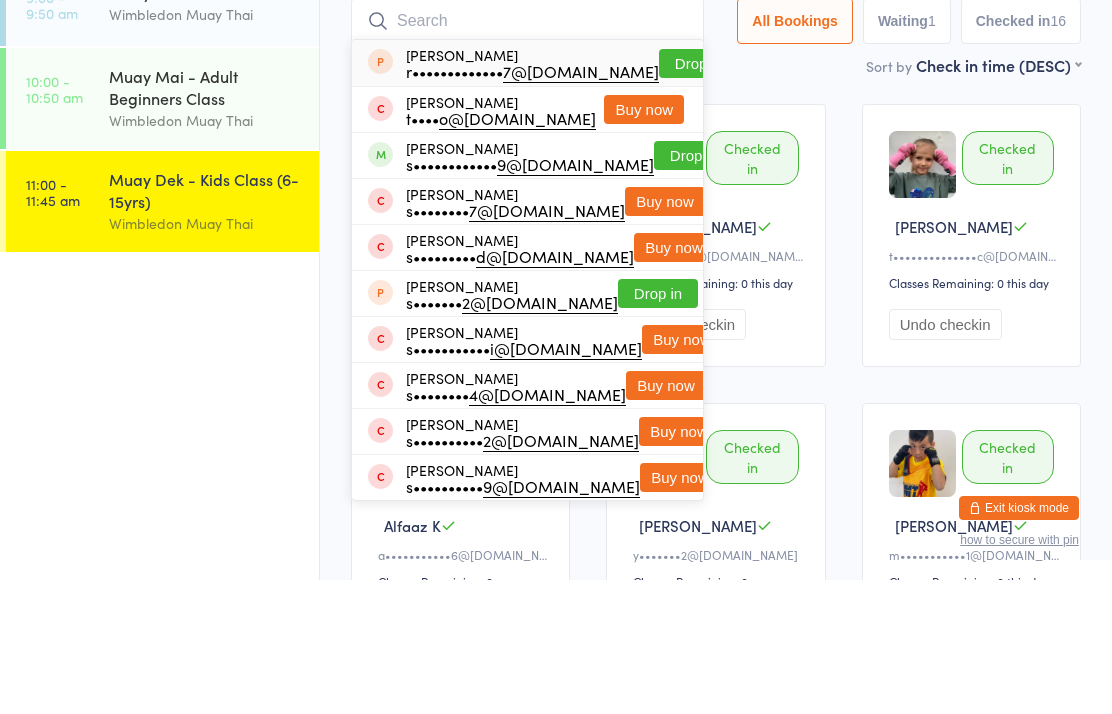 scroll, scrollTop: 134, scrollLeft: 0, axis: vertical 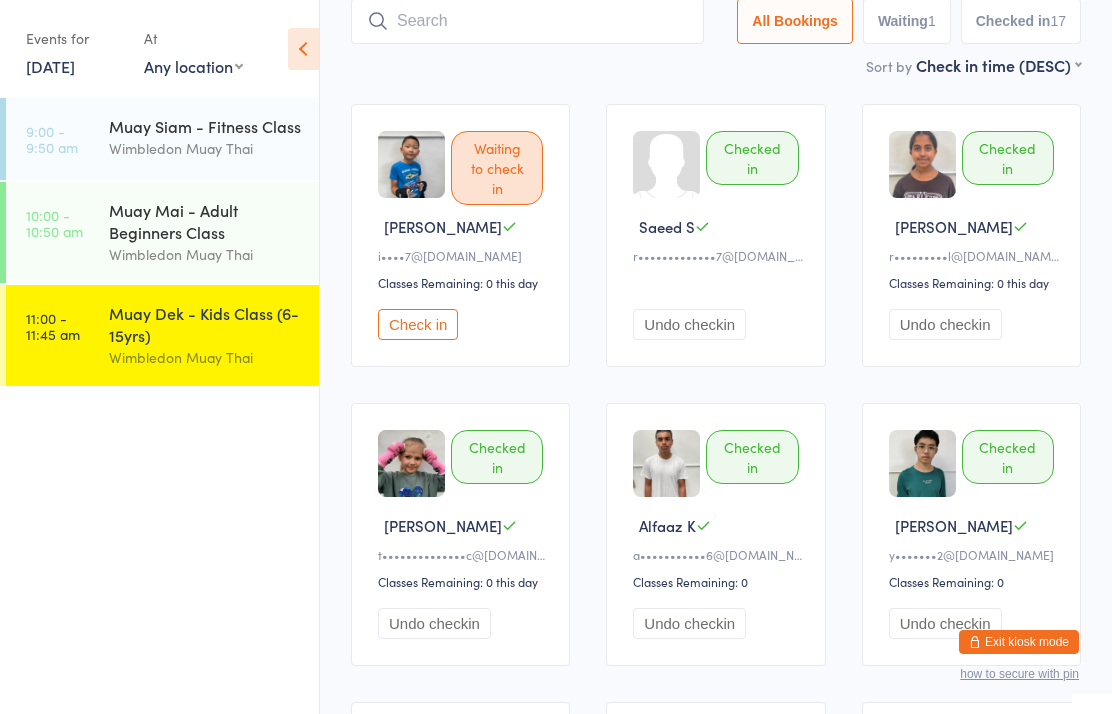 click on "Check in" at bounding box center (418, 324) 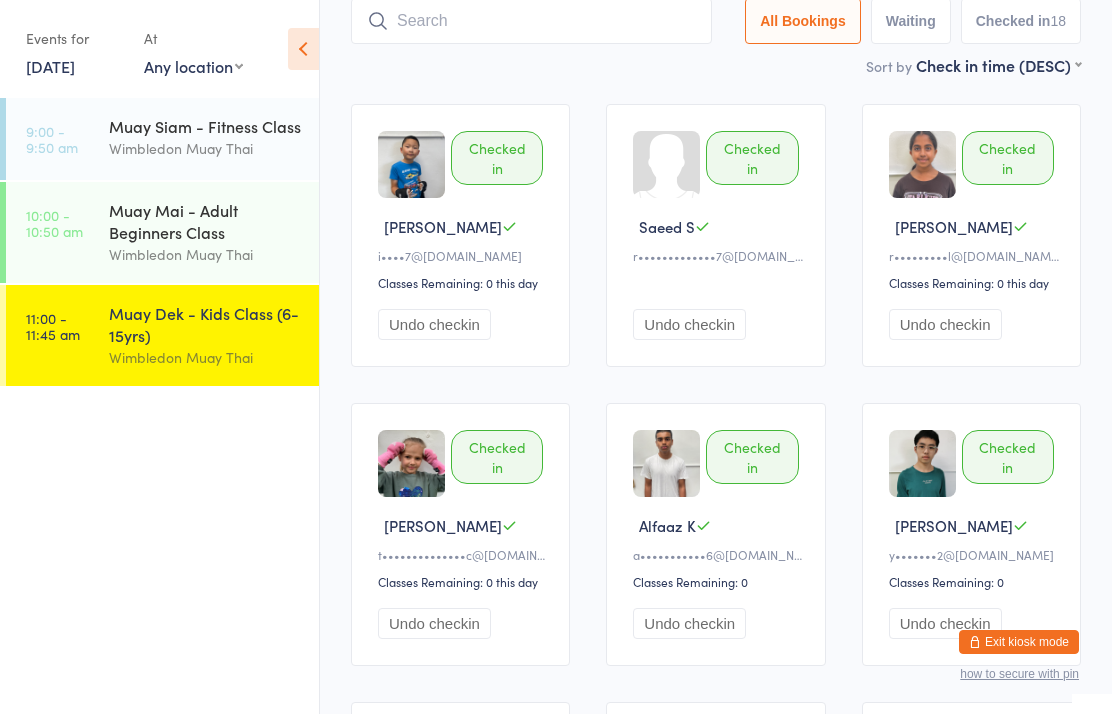 click on "11:00 - 11:45 am Muay Dek - Kids Class (6-15yrs) Wimbledon Muay Thai" at bounding box center [162, 335] 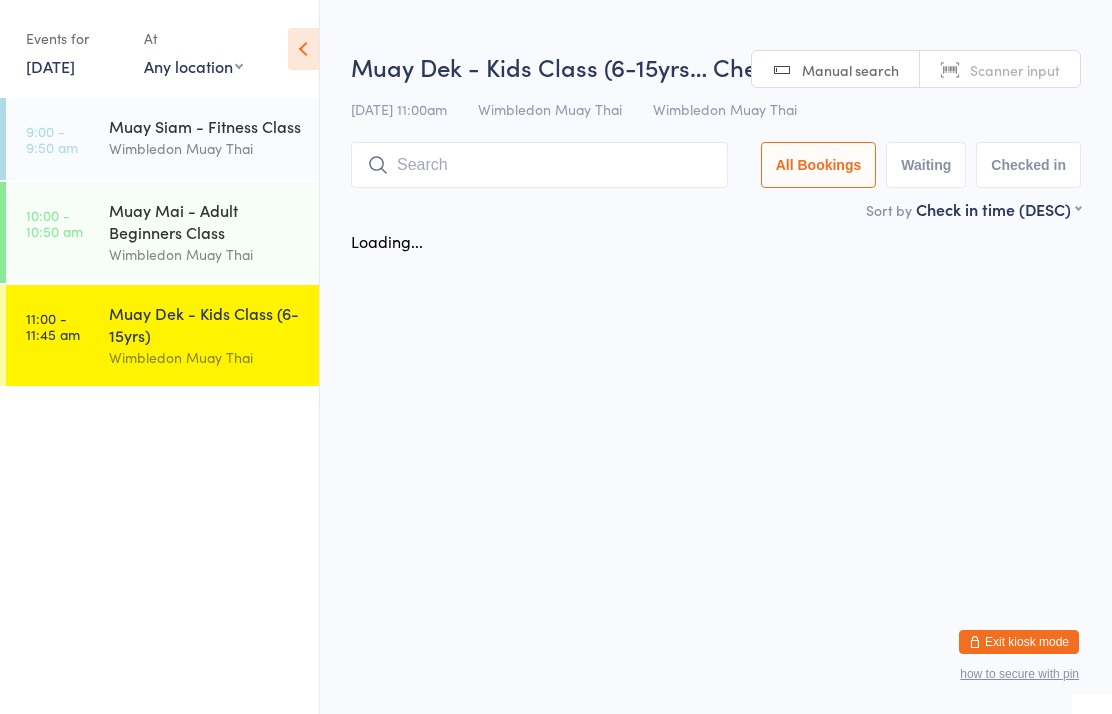 scroll, scrollTop: 0, scrollLeft: 0, axis: both 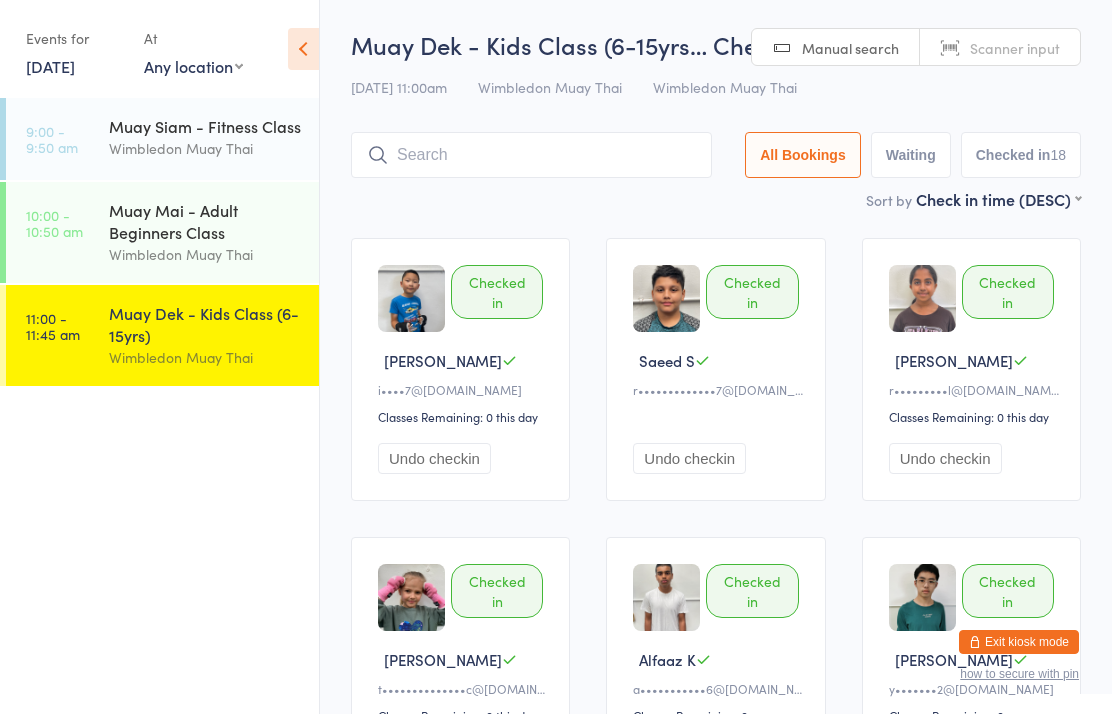 click on "11:00 - 11:45 am Muay Dek - Kids Class (6-15yrs) Wimbledon Muay Thai" at bounding box center (162, 335) 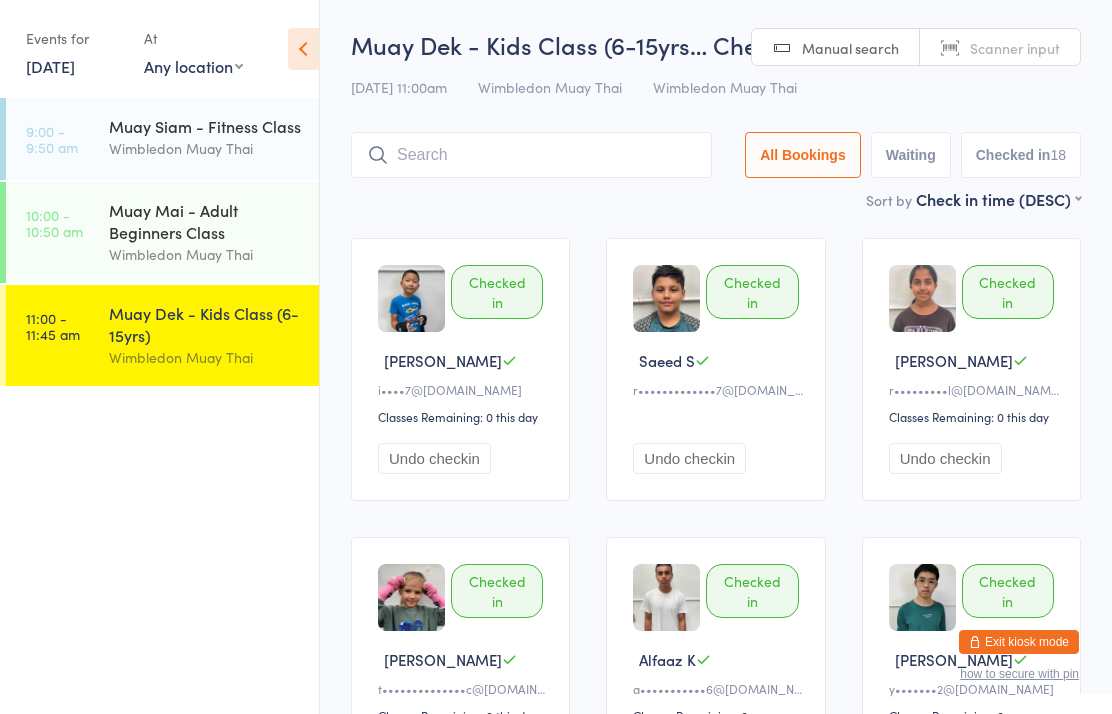 click on "Muay Dek - Kids Class (6-15yrs)" at bounding box center (205, 324) 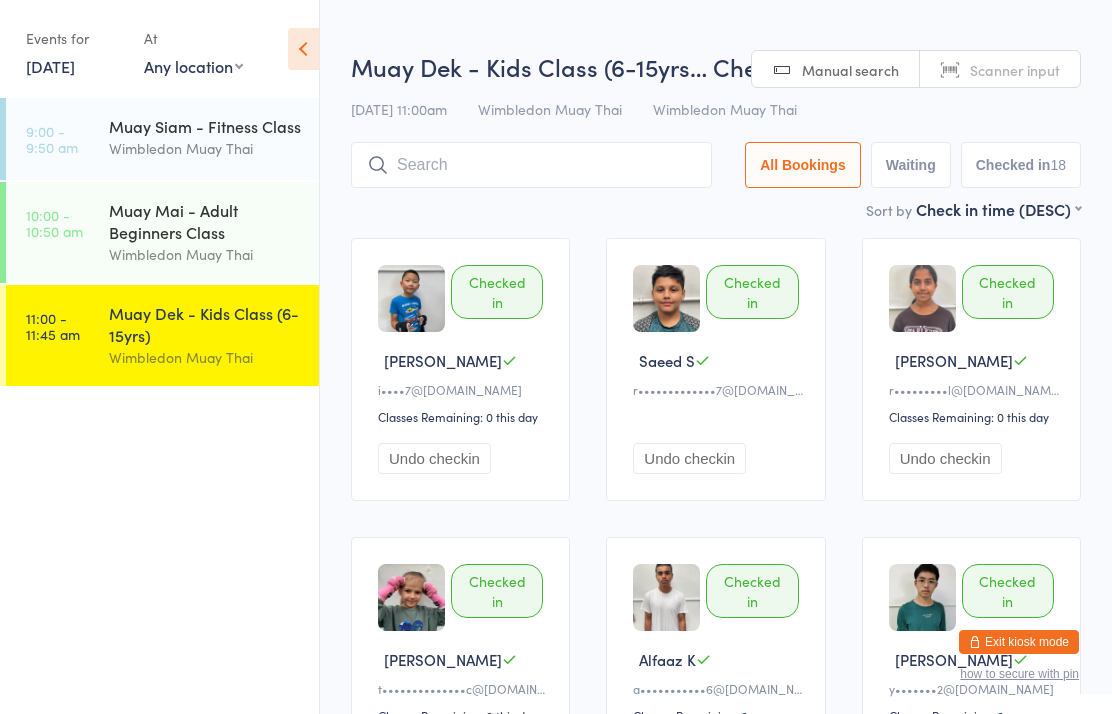 click on "Checked in [PERSON_NAME]  i•••• 7@[DOMAIN_NAME] Classes Remaining: 0 this day   Undo checkin" at bounding box center (460, 369) 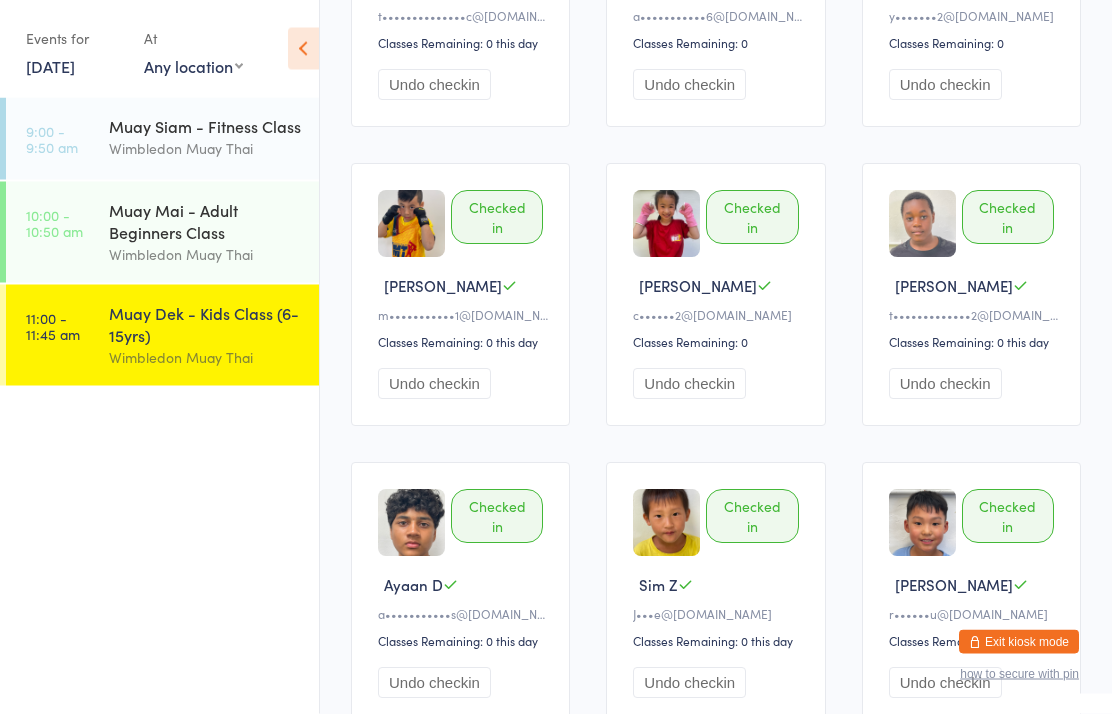 scroll, scrollTop: 673, scrollLeft: 0, axis: vertical 